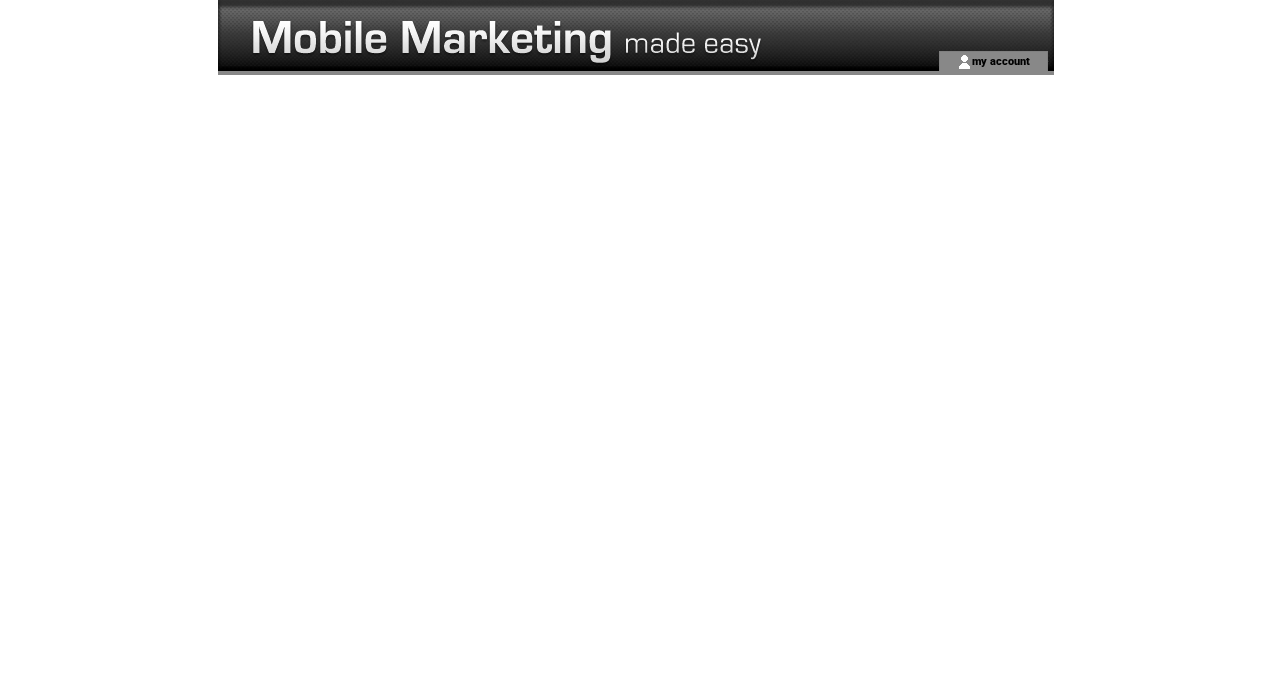 scroll, scrollTop: 0, scrollLeft: 0, axis: both 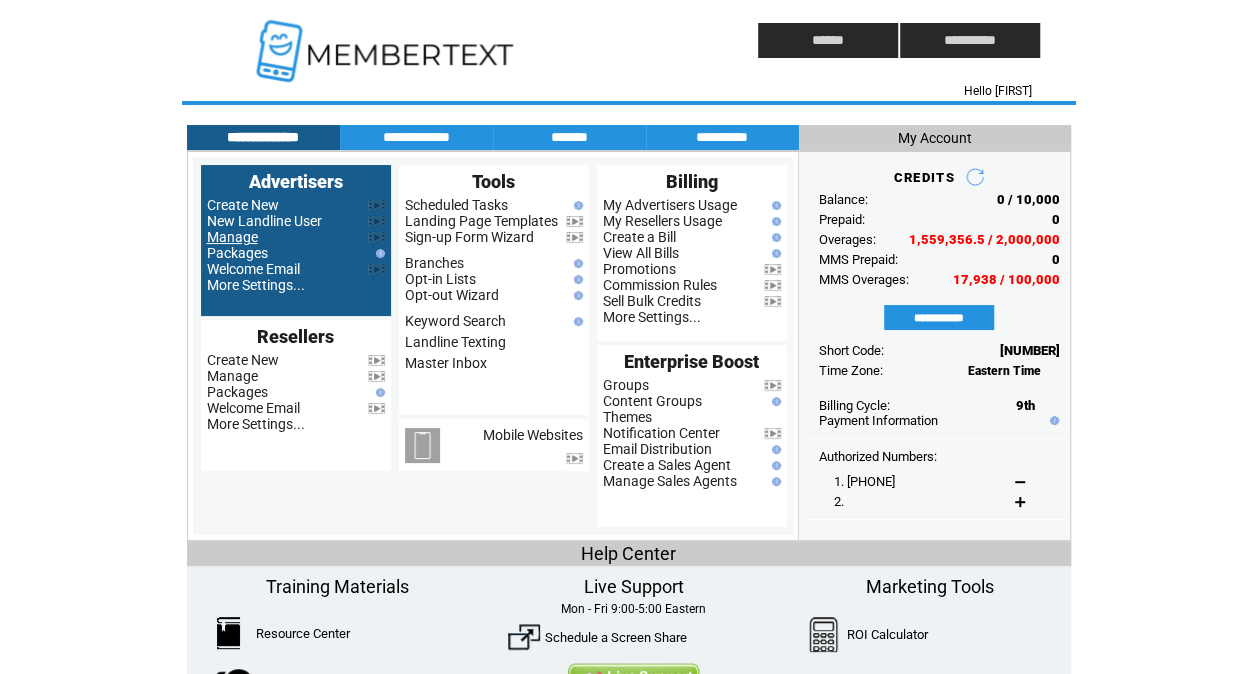 click on "Manage" at bounding box center (232, 237) 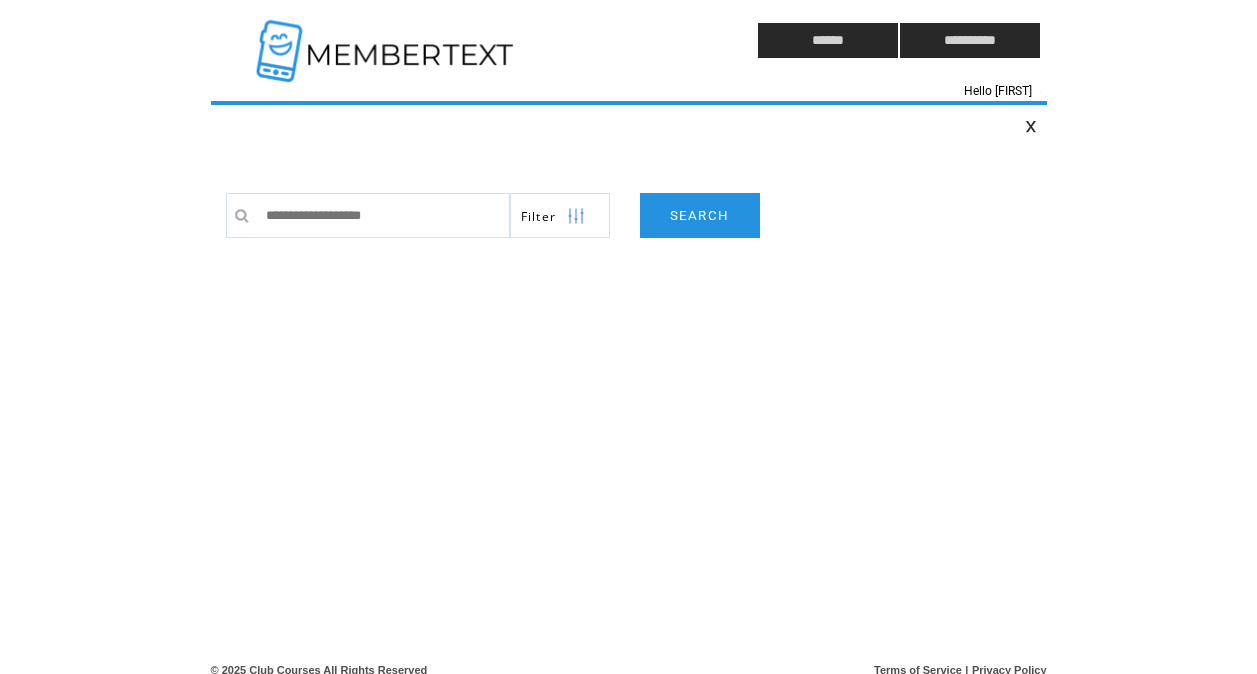 scroll, scrollTop: 0, scrollLeft: 0, axis: both 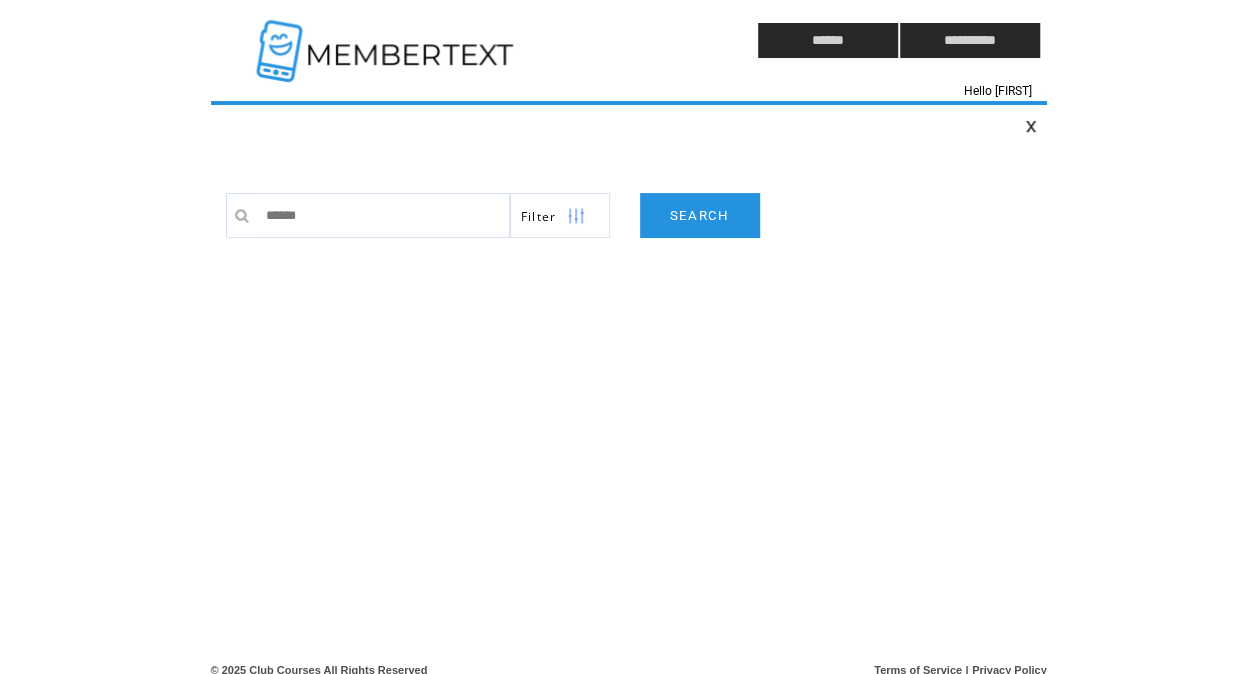 type on "*******" 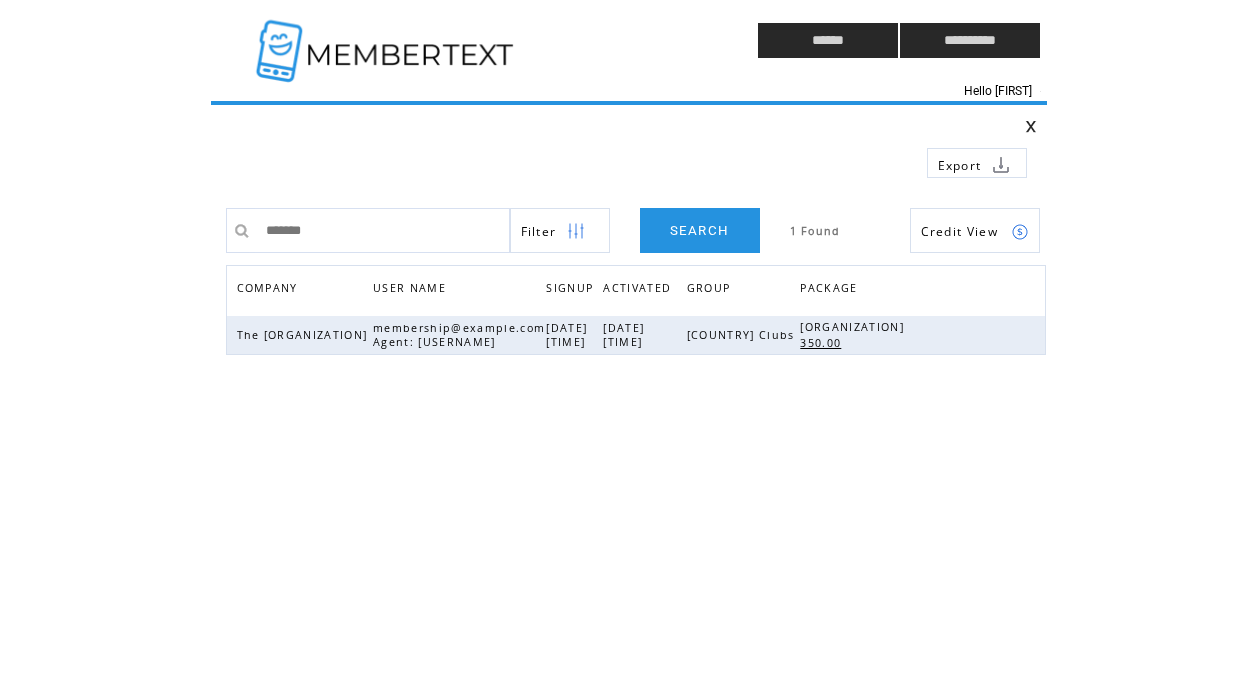 scroll, scrollTop: 0, scrollLeft: 0, axis: both 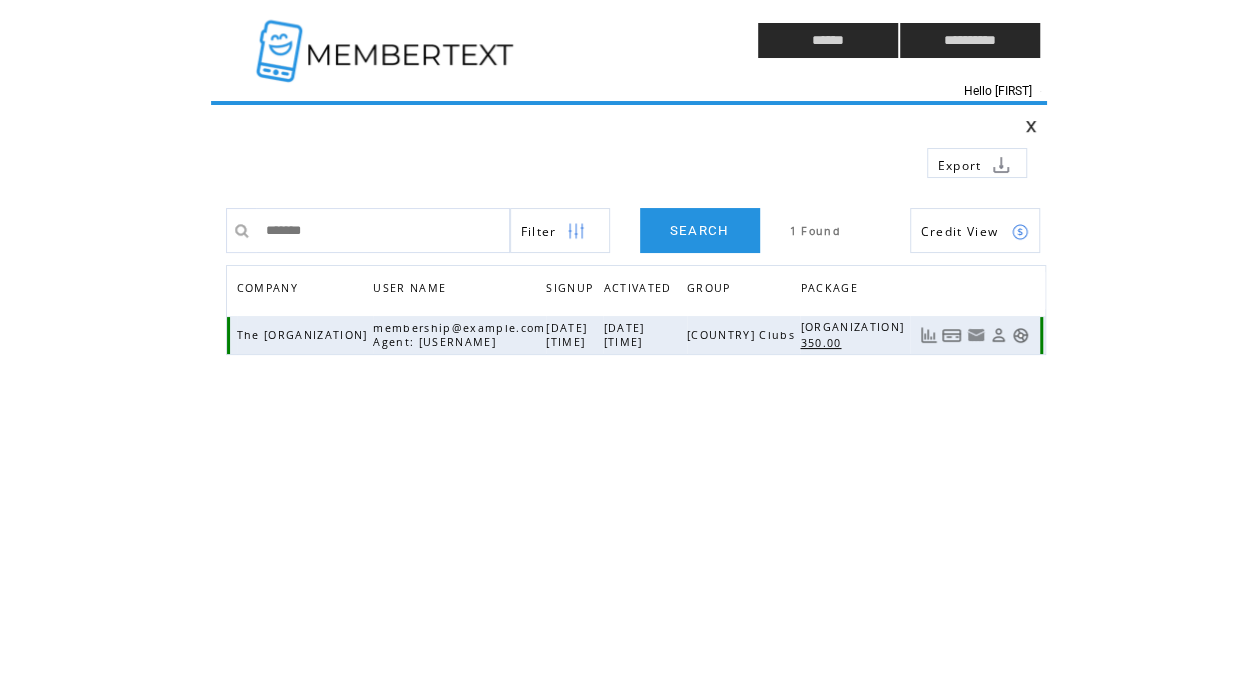 click at bounding box center [1020, 335] 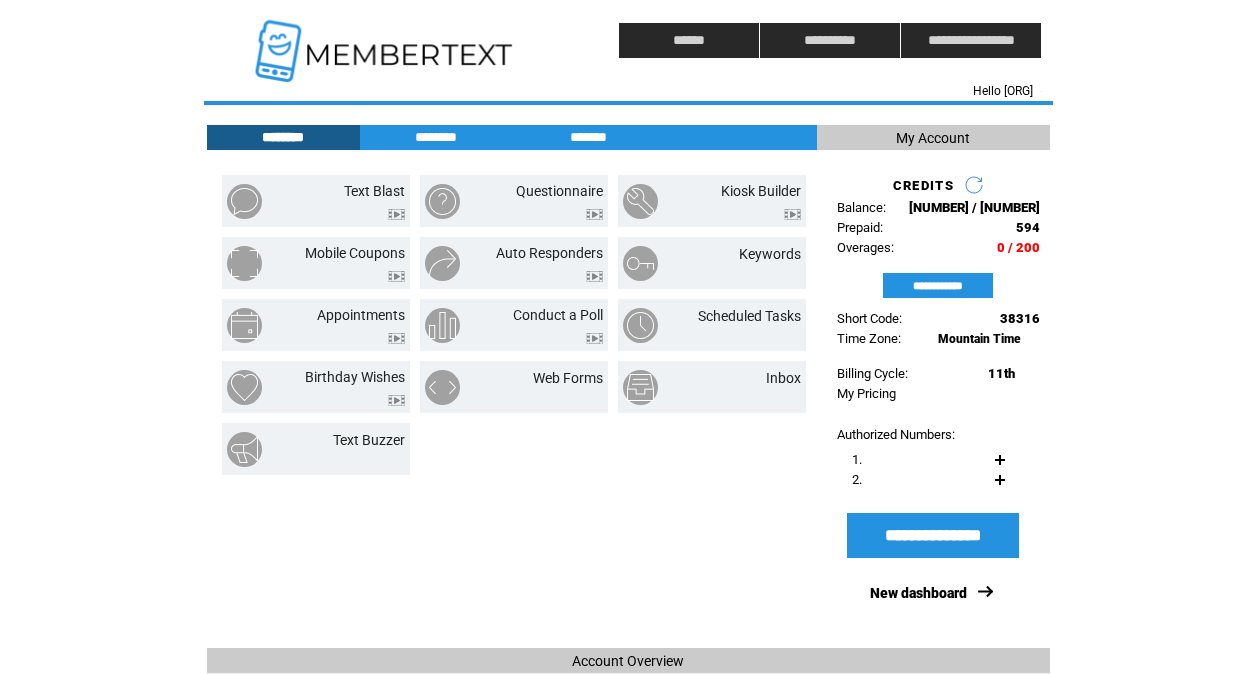 scroll, scrollTop: 0, scrollLeft: 0, axis: both 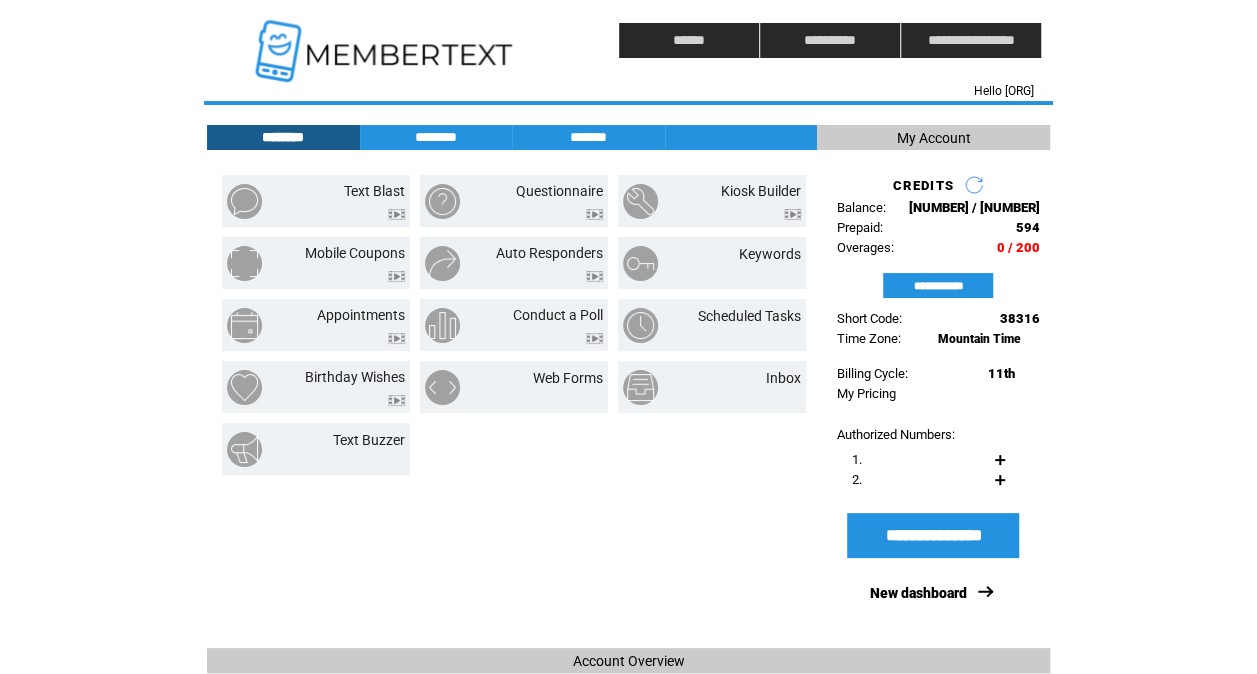click on "Text Blast
Questionnaire
Kiosk Builder
Mobile Coupons" at bounding box center [512, 404] 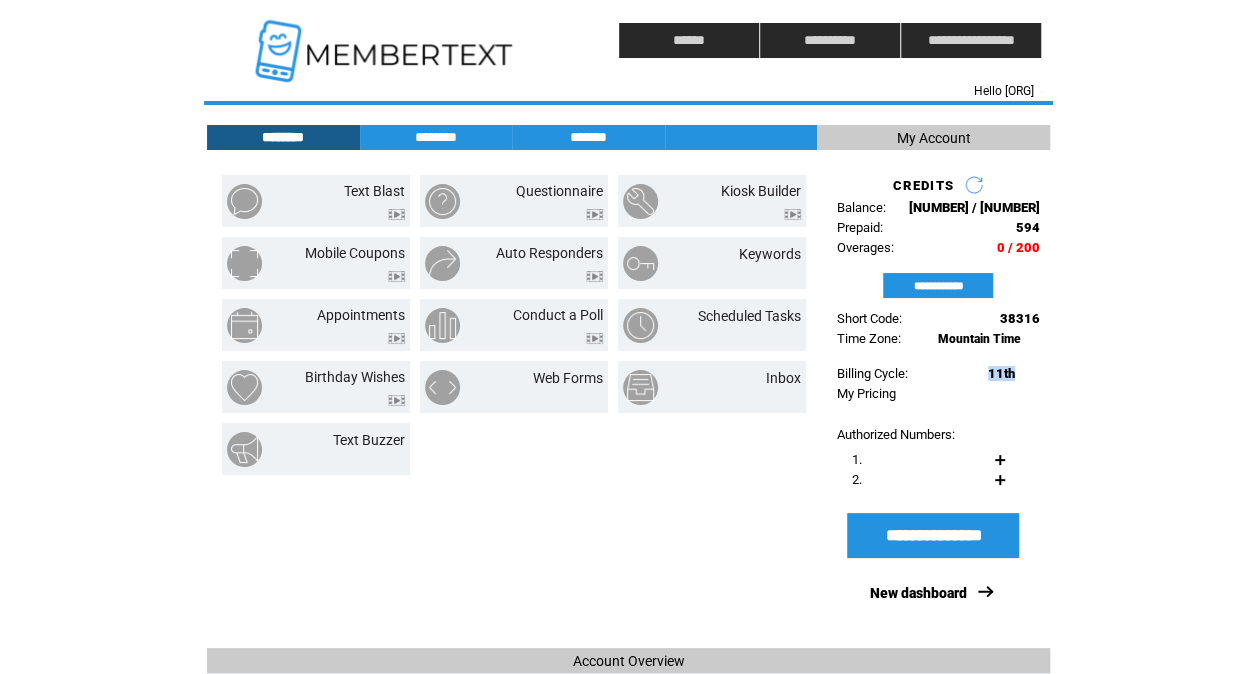click on "11th" at bounding box center (1001, 373) 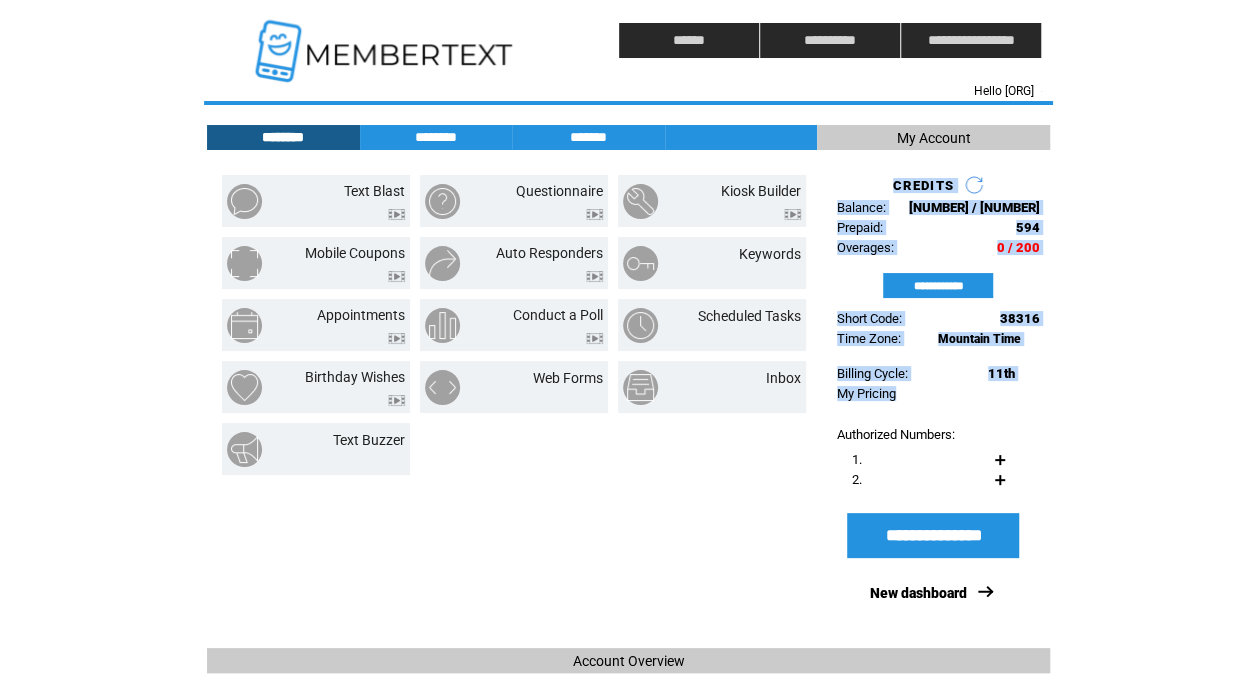 drag, startPoint x: 979, startPoint y: 379, endPoint x: 1025, endPoint y: 397, distance: 49.396355 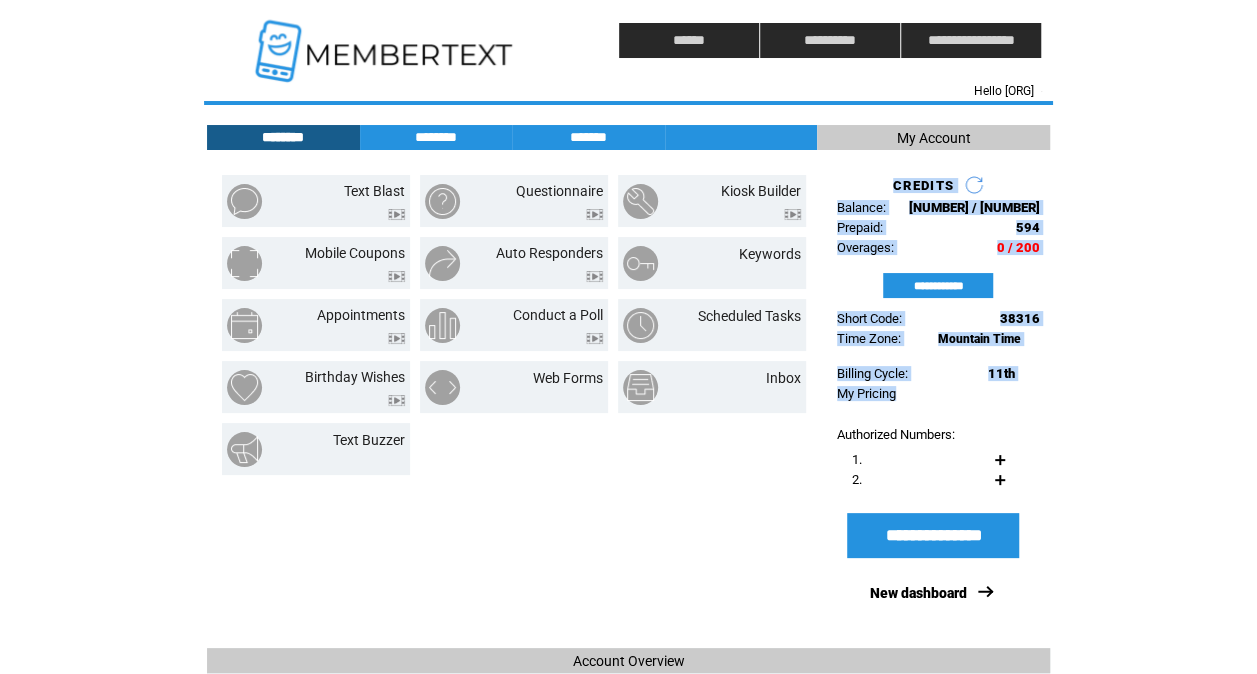 click on "**********" at bounding box center [933, 389] 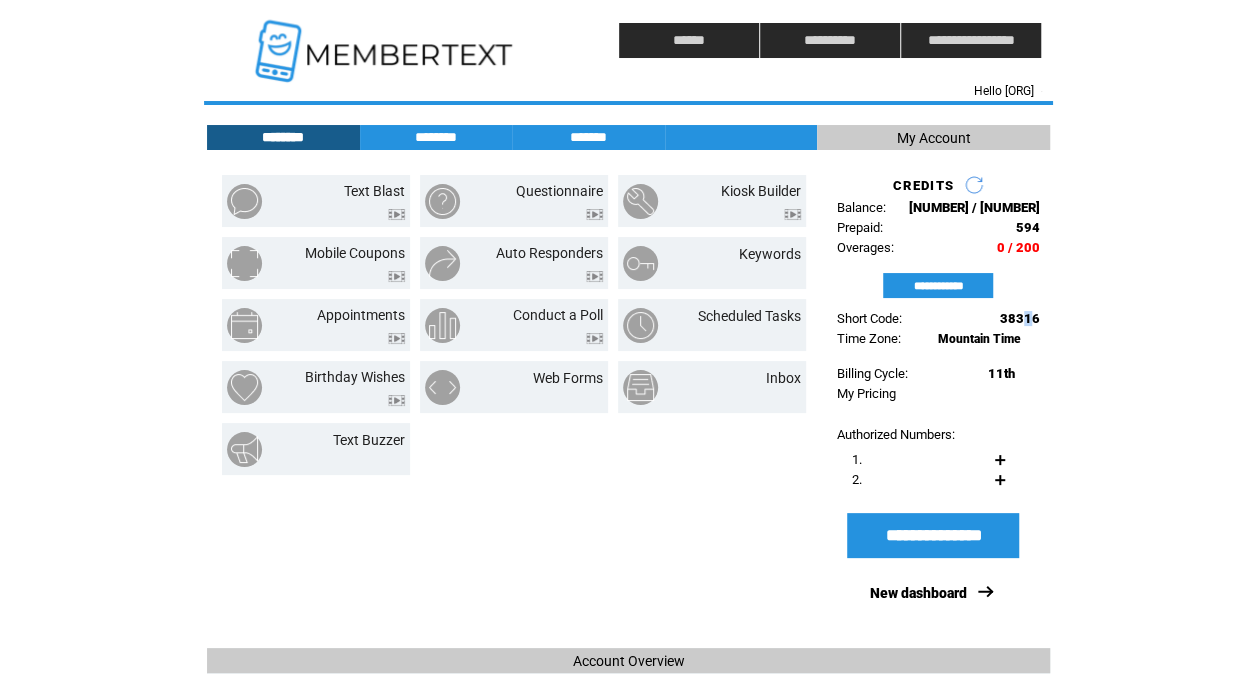 drag, startPoint x: 1025, startPoint y: 397, endPoint x: 1008, endPoint y: 326, distance: 73.00685 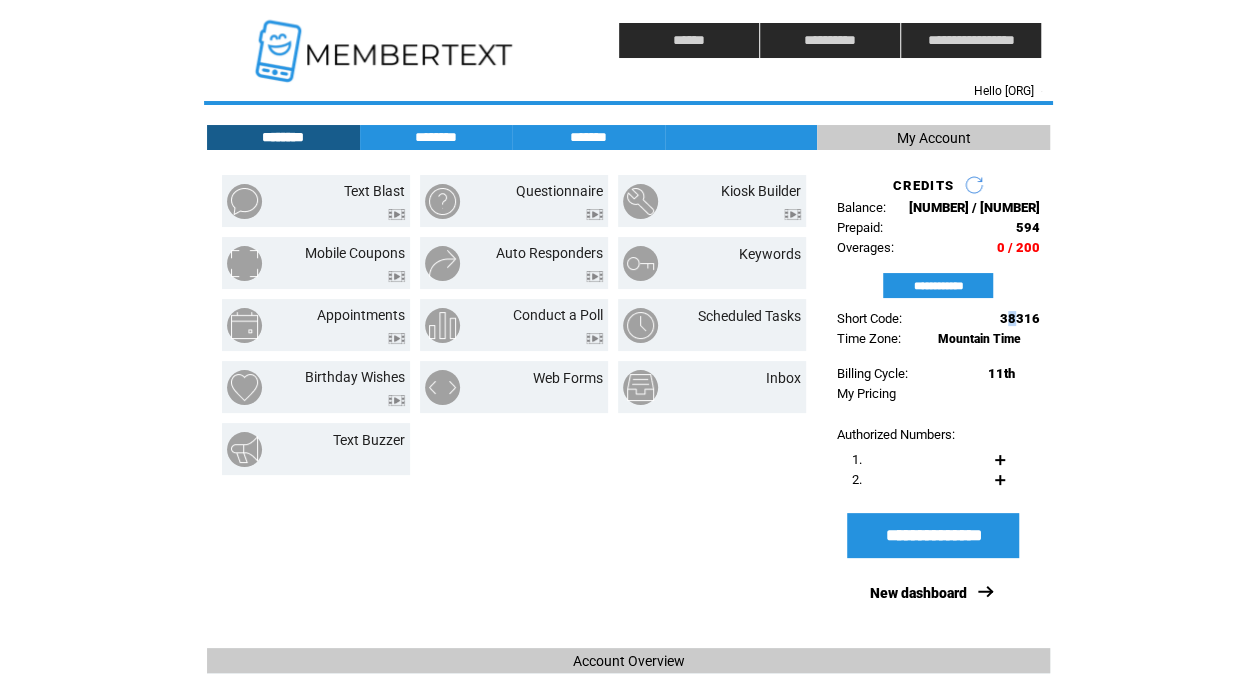 drag, startPoint x: 1008, startPoint y: 326, endPoint x: 993, endPoint y: 326, distance: 15 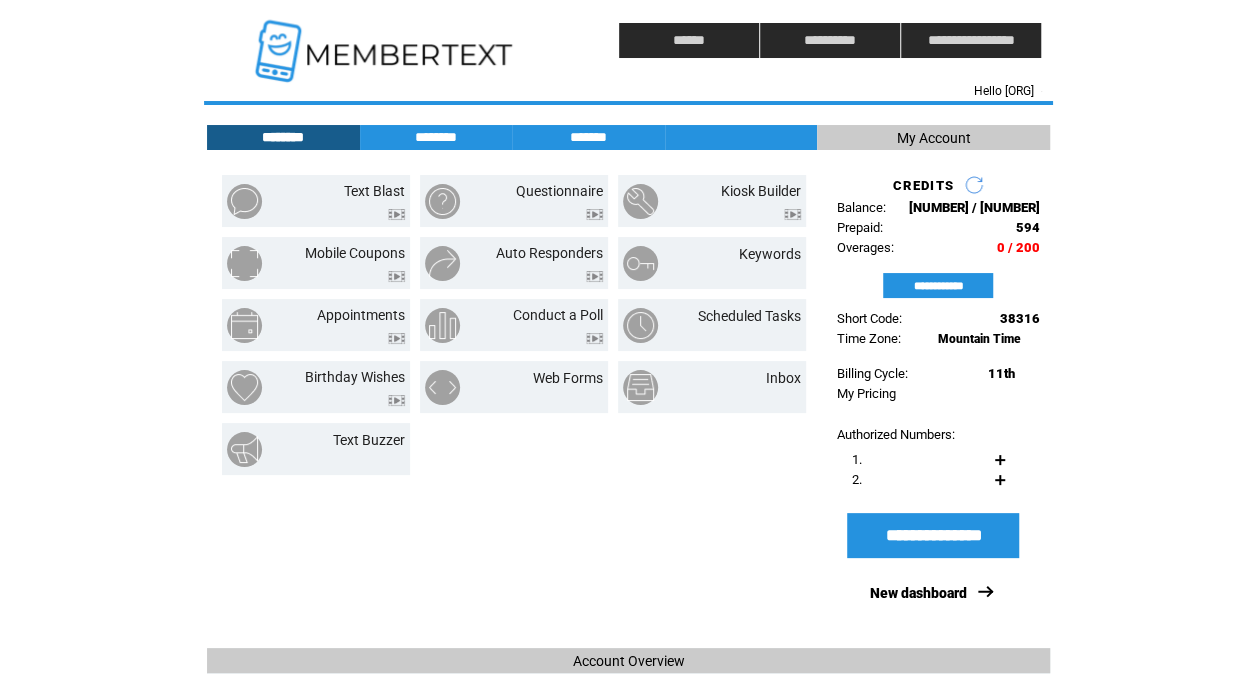 drag, startPoint x: 993, startPoint y: 326, endPoint x: 976, endPoint y: 326, distance: 17 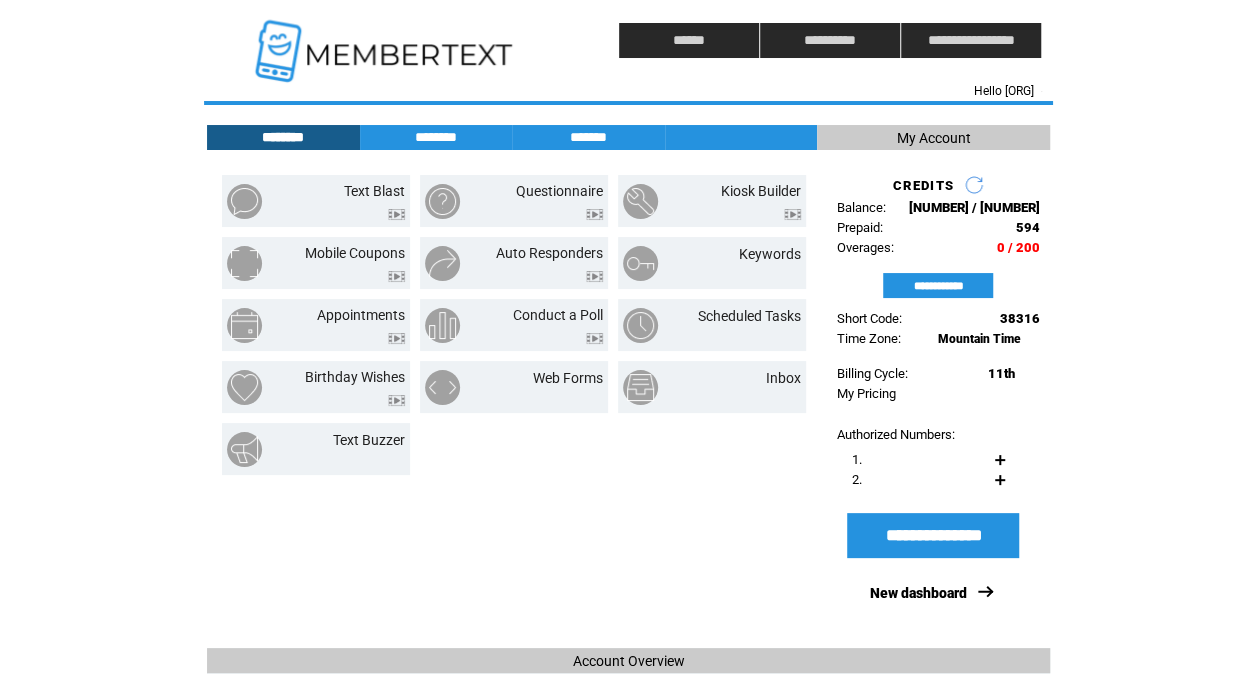 click on "38316" at bounding box center (974, 318) 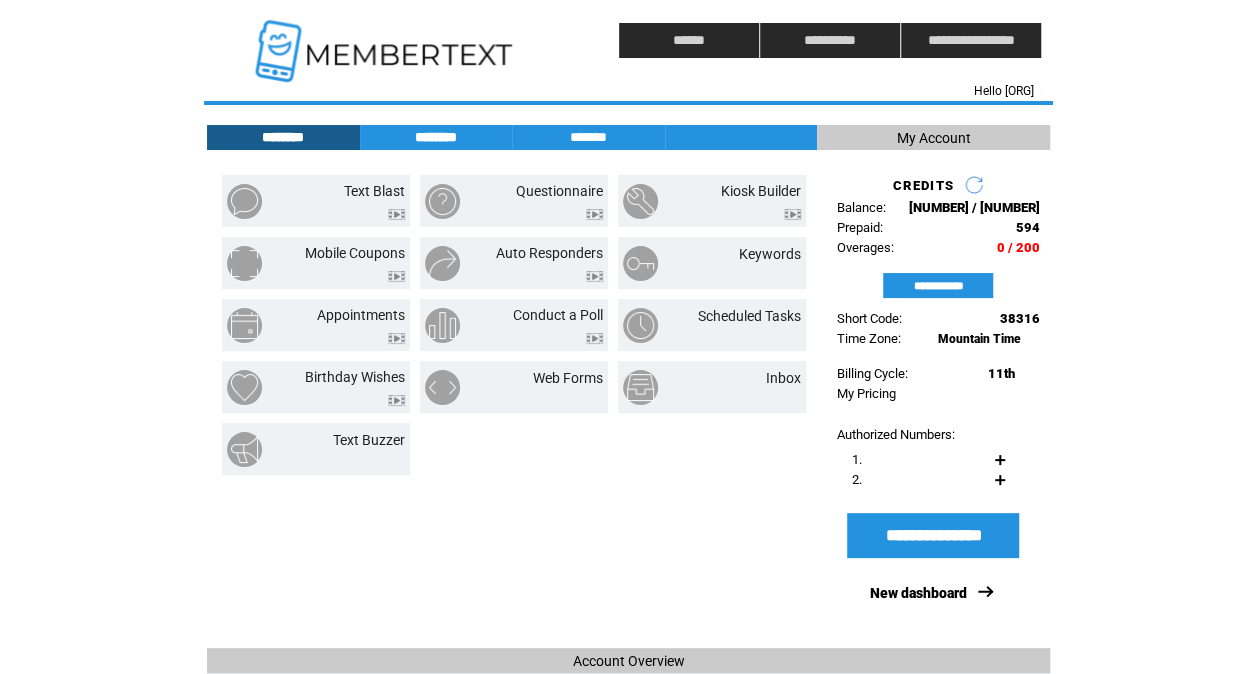 click on "********" at bounding box center [436, 137] 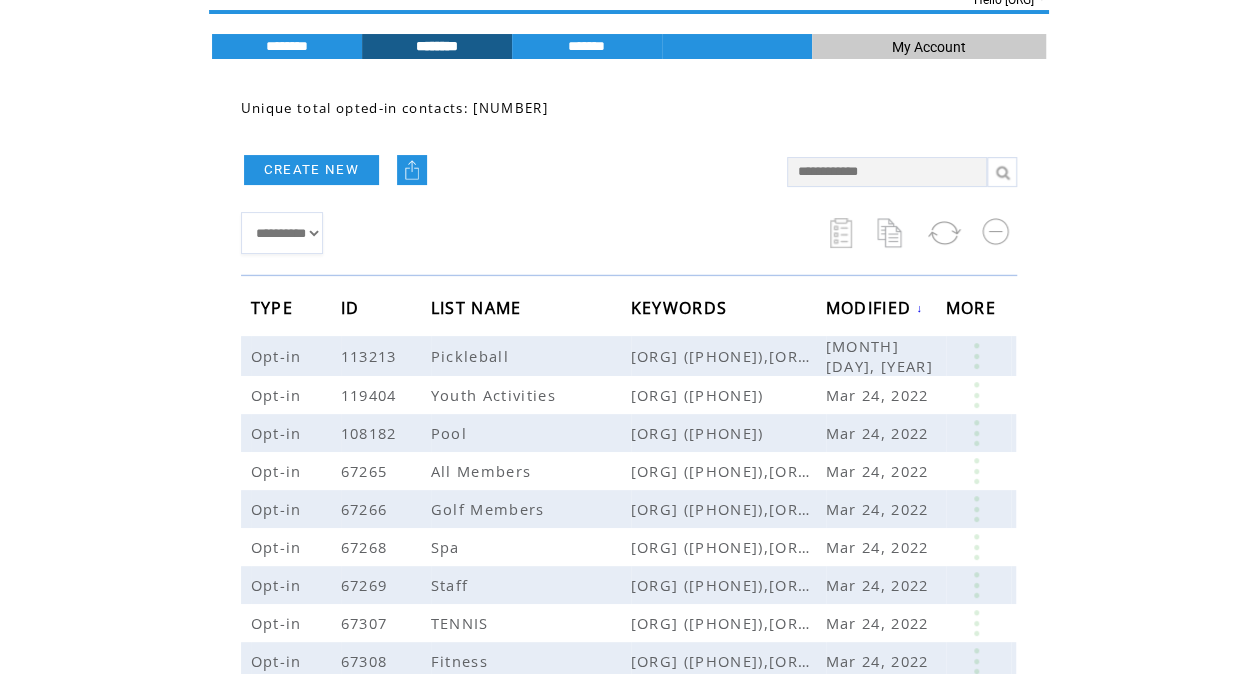 scroll, scrollTop: 150, scrollLeft: 0, axis: vertical 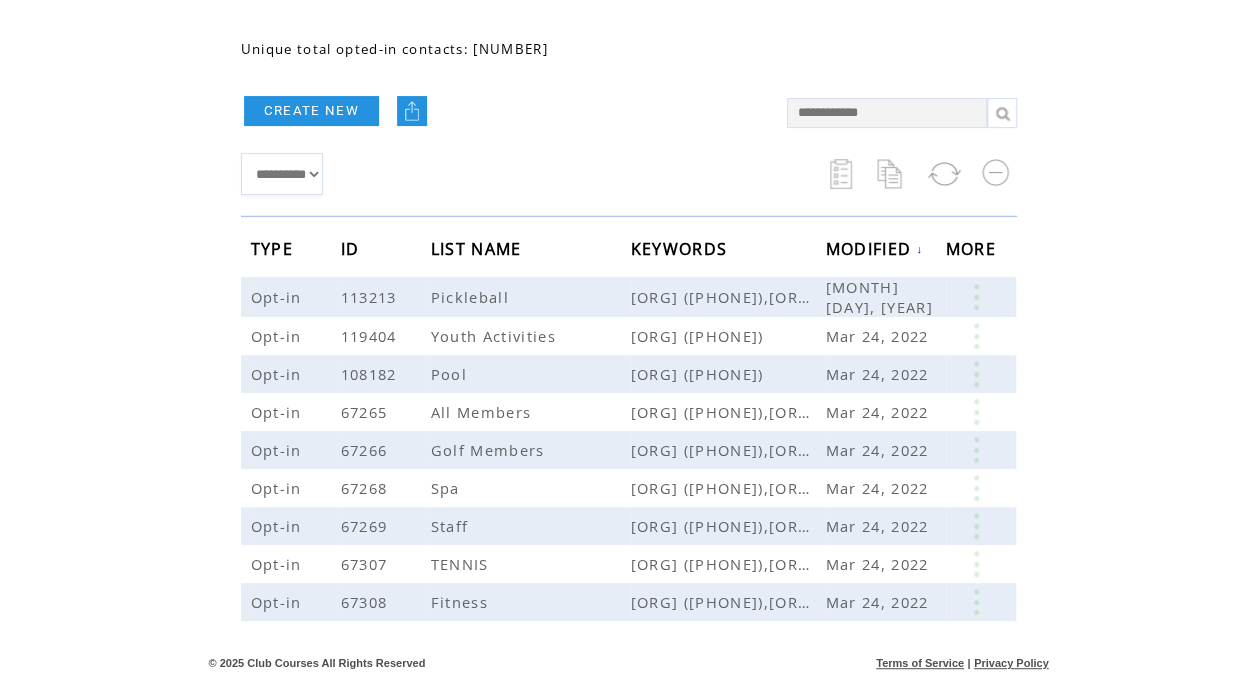 click on "**********" at bounding box center [504, 174] 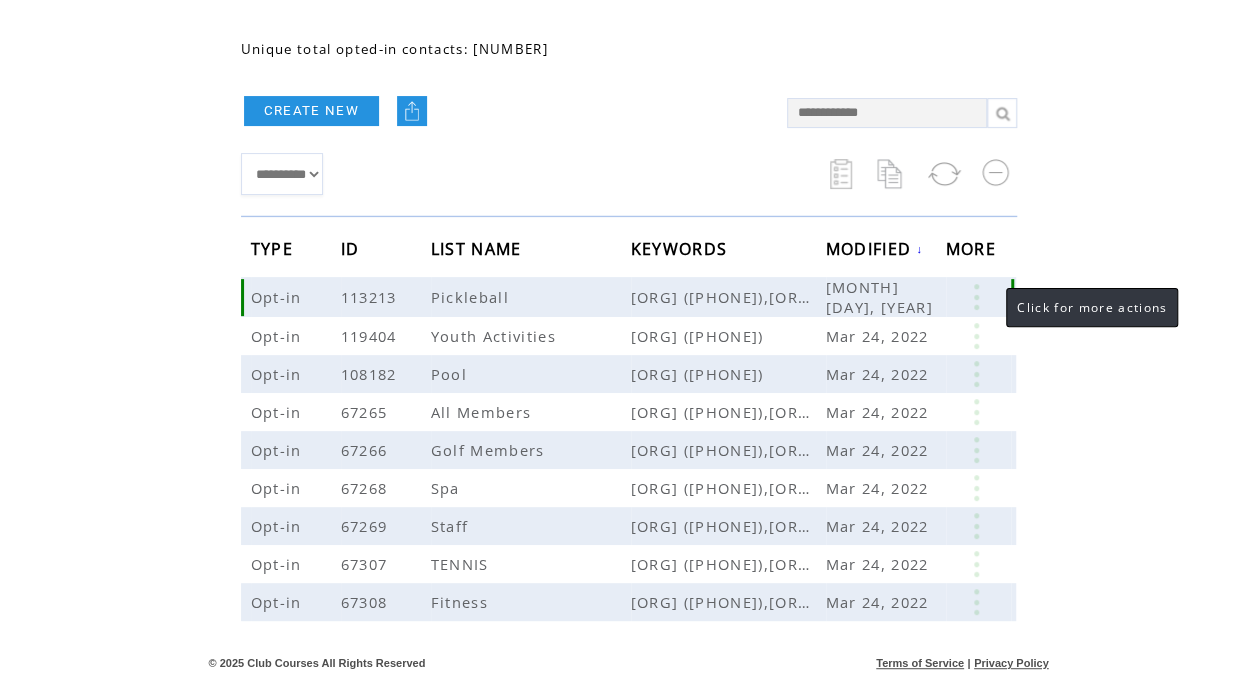 click at bounding box center (976, 297) 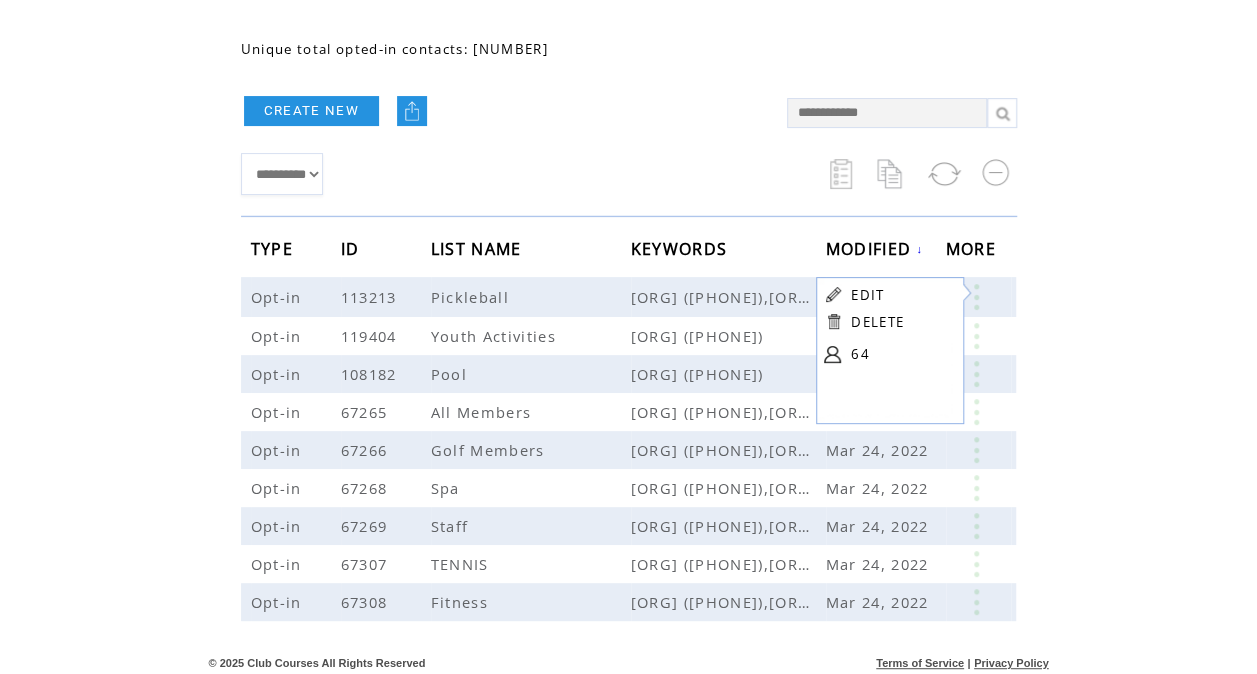 click on "EDIT" at bounding box center (867, 295) 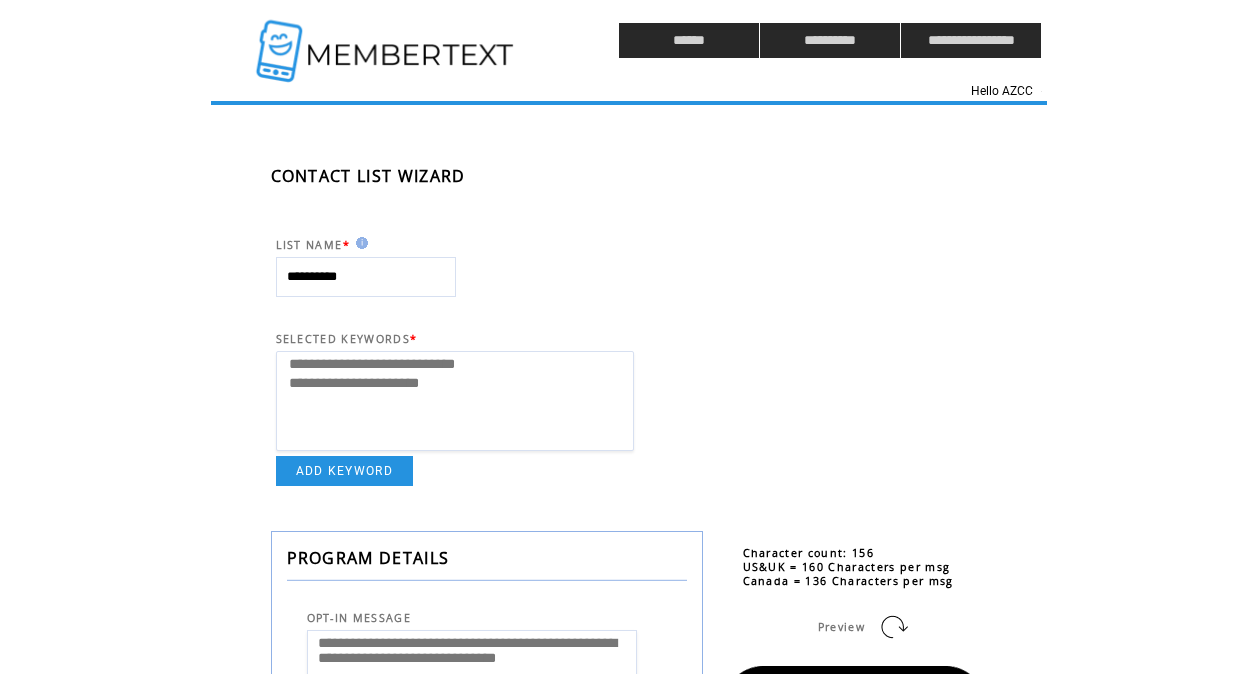select 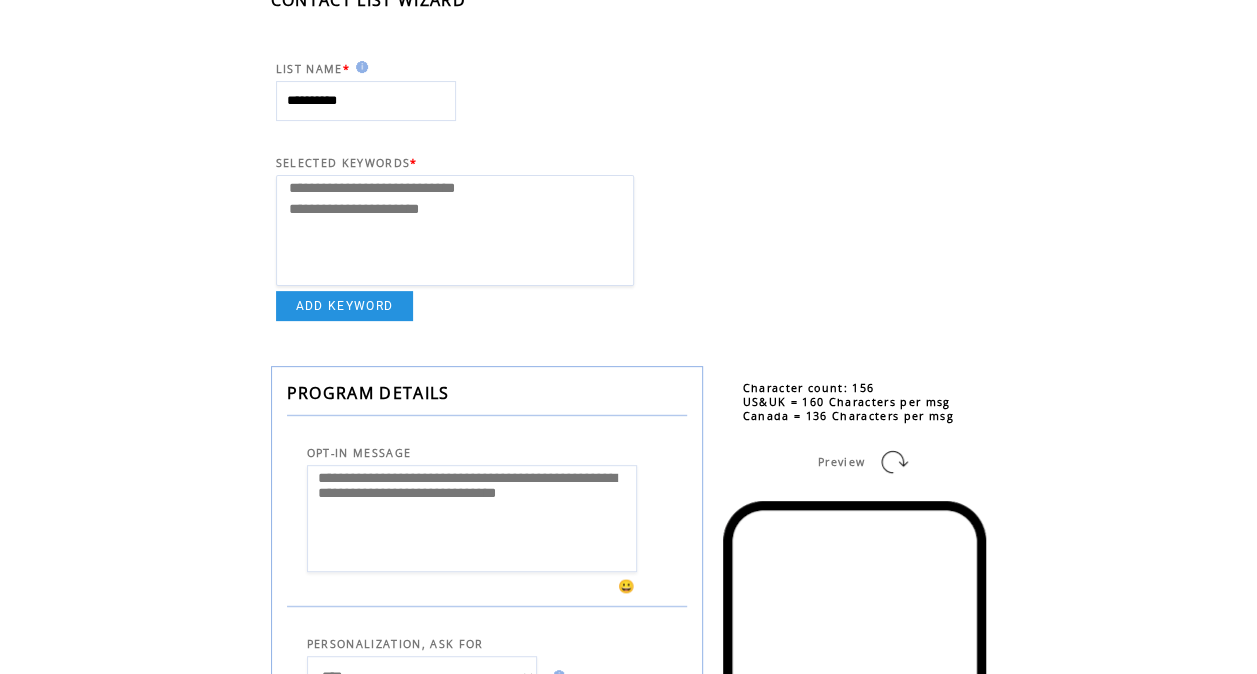 scroll, scrollTop: 0, scrollLeft: 0, axis: both 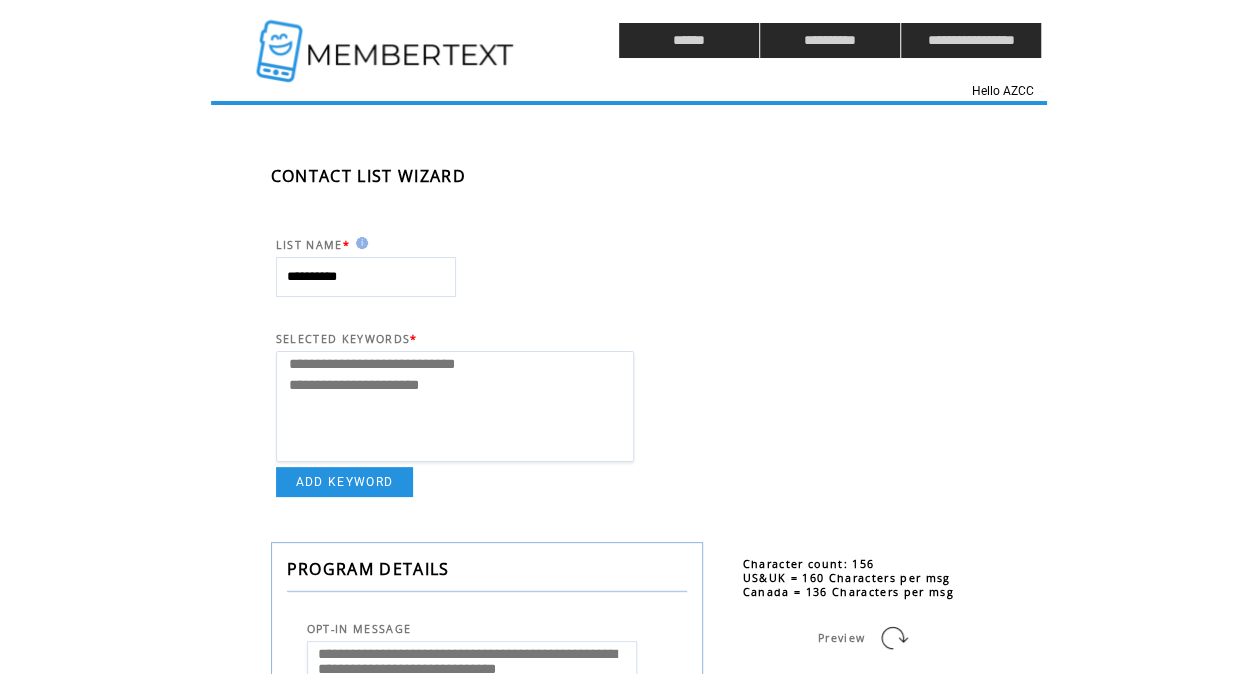 click at bounding box center [387, 40] 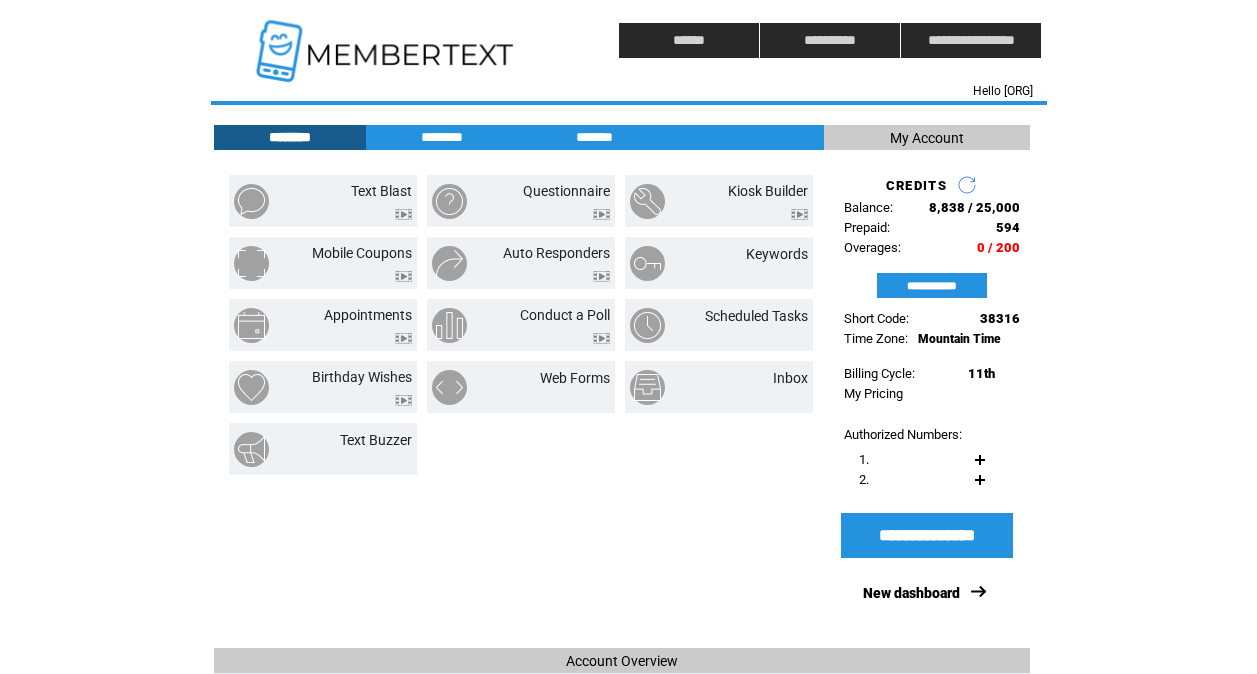 scroll, scrollTop: 0, scrollLeft: 0, axis: both 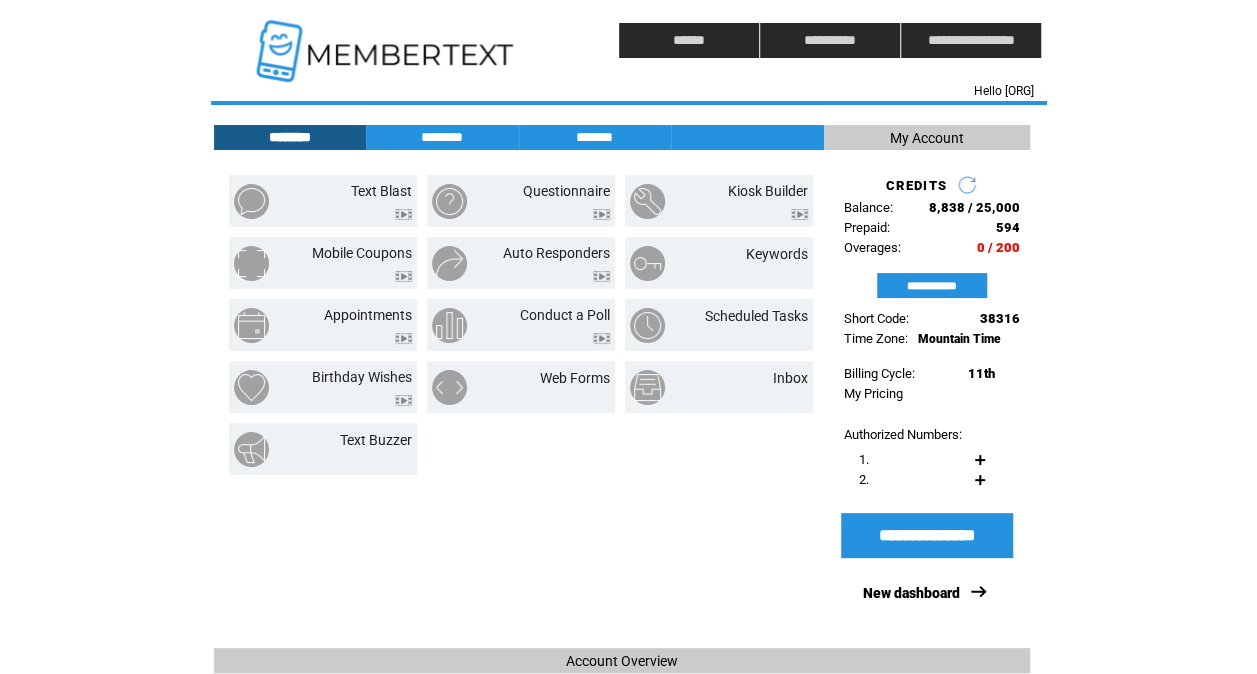 click at bounding box center [521, 449] 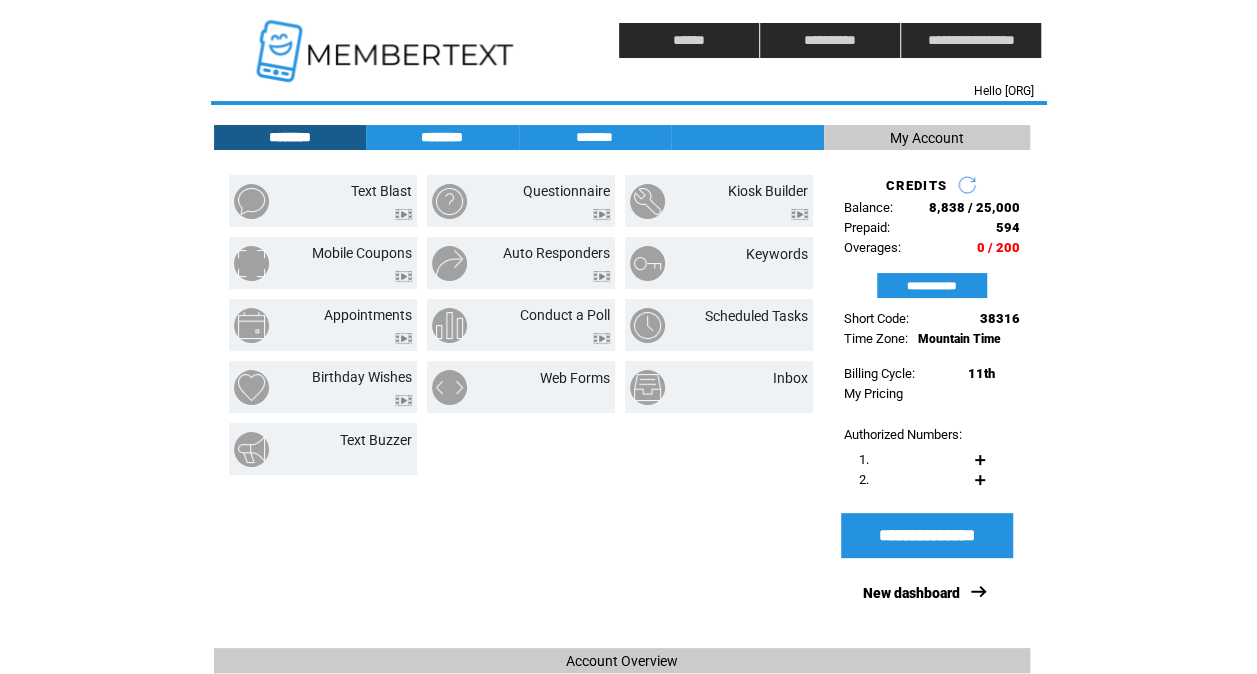 click on "********" at bounding box center (442, 137) 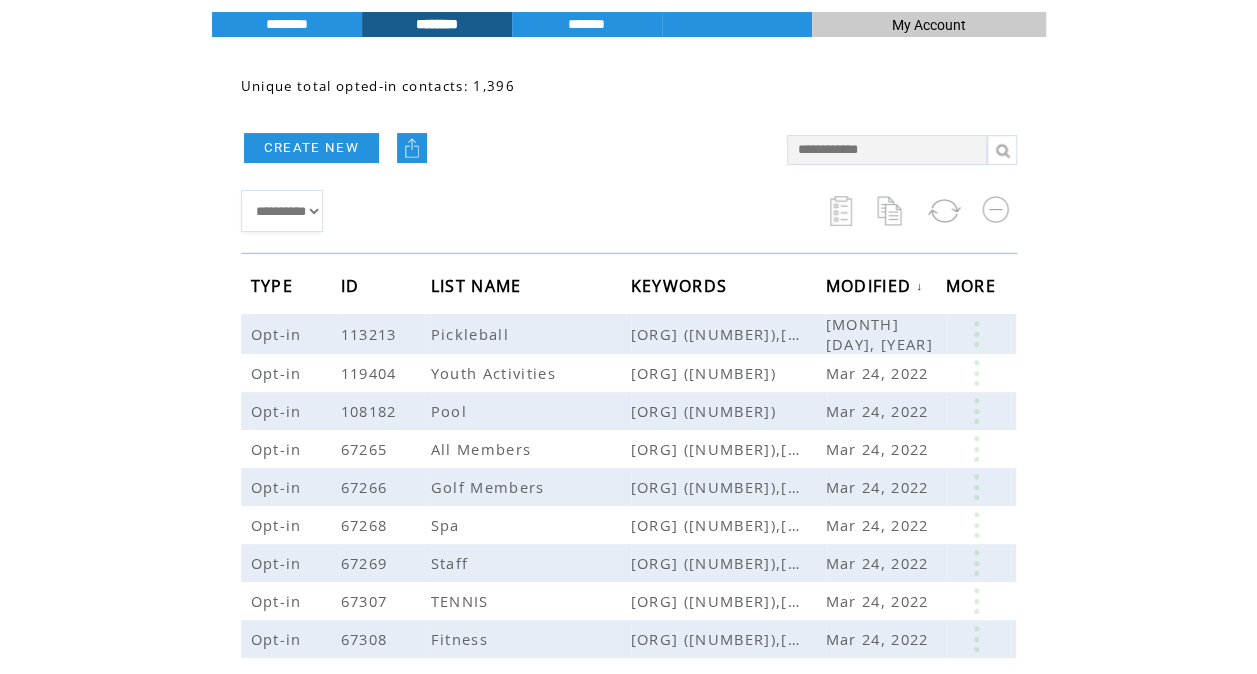 scroll, scrollTop: 47, scrollLeft: 0, axis: vertical 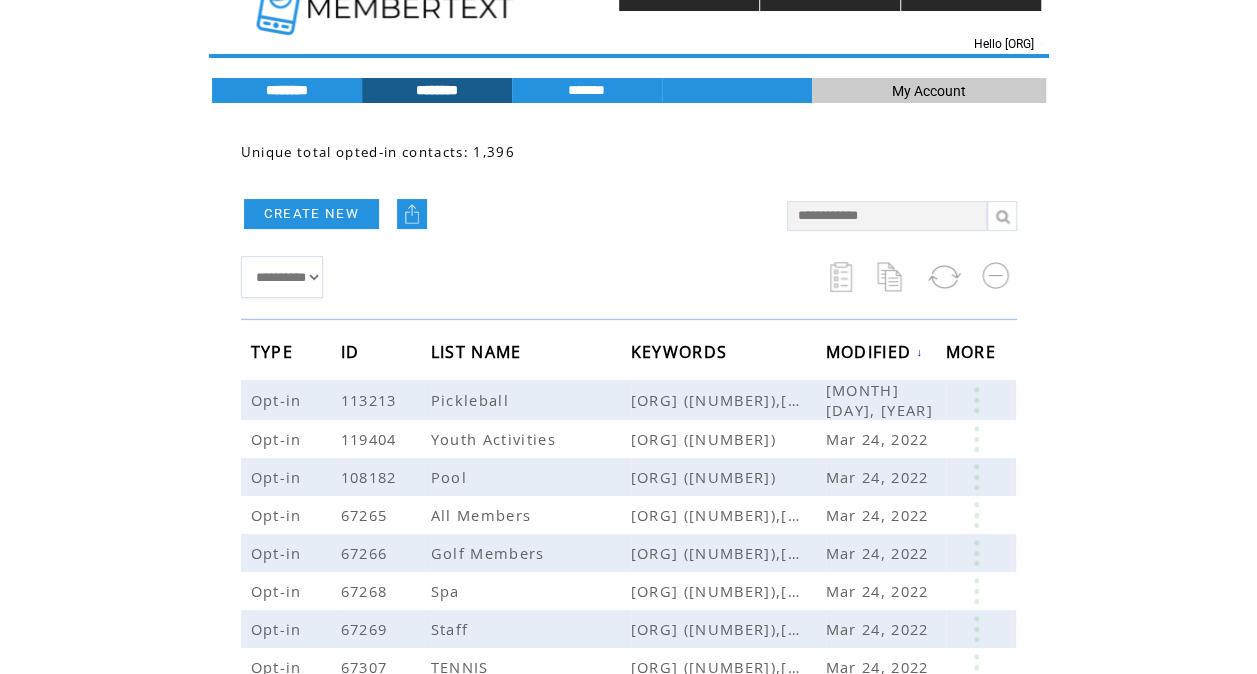 click on "********" at bounding box center [287, 90] 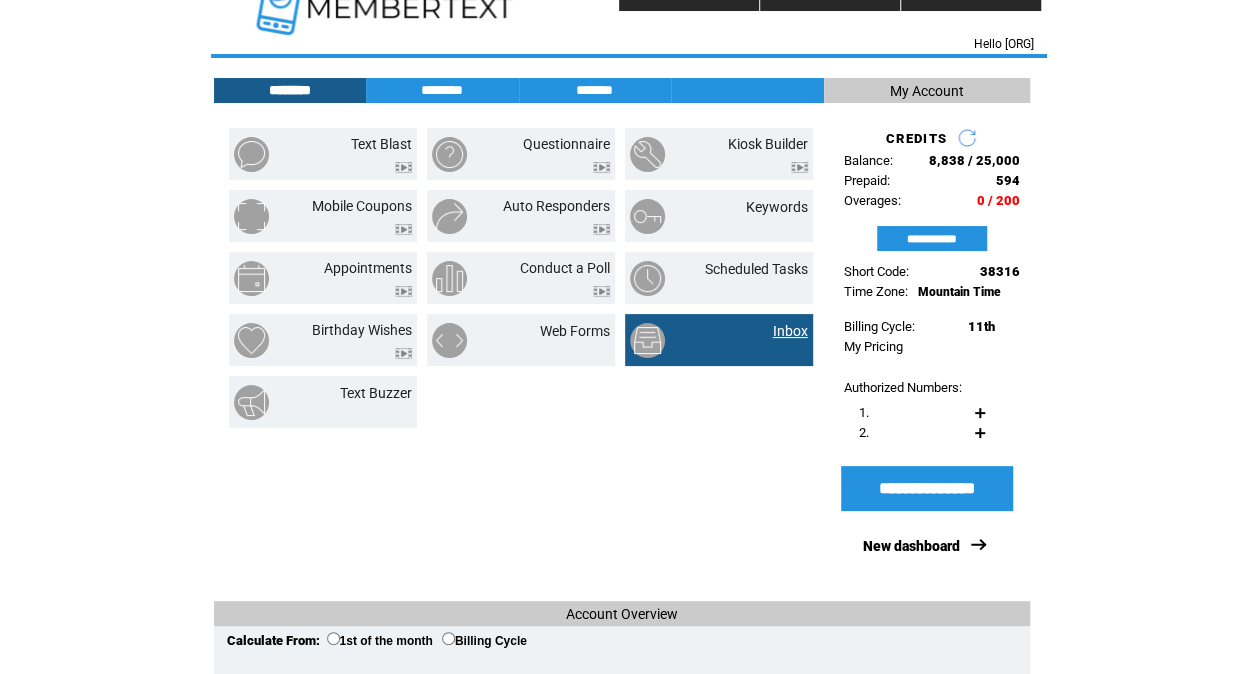 click on "Inbox" at bounding box center [790, 331] 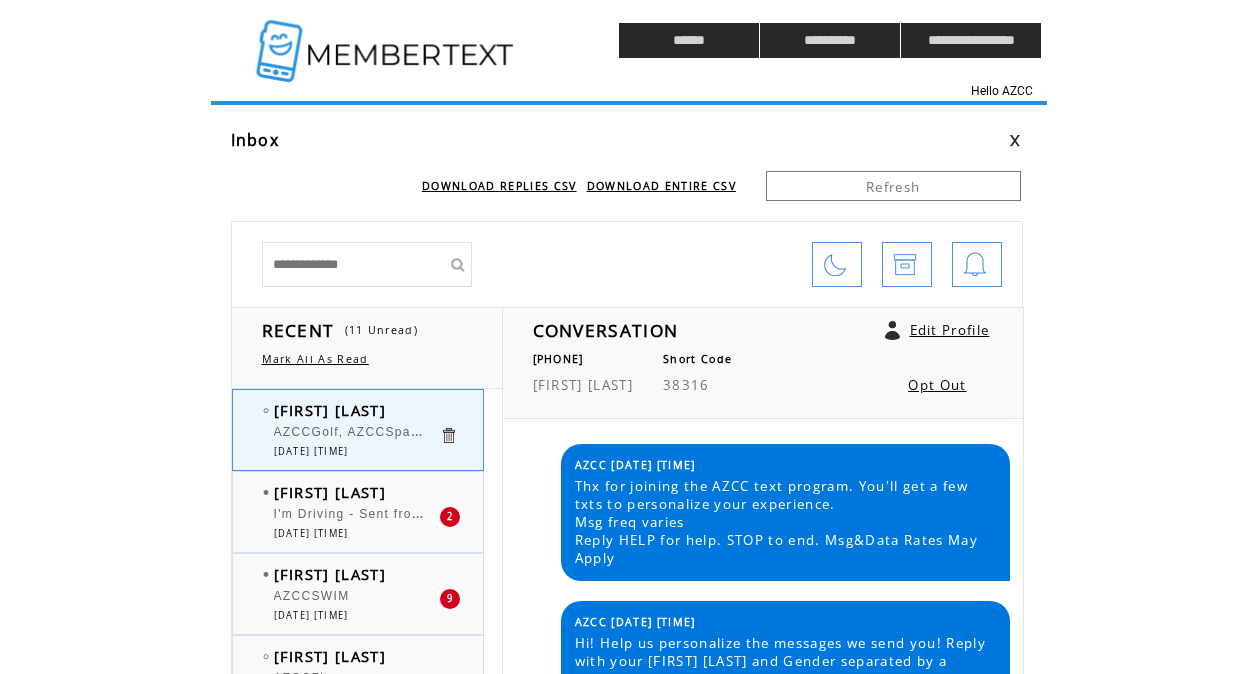 scroll, scrollTop: 0, scrollLeft: 0, axis: both 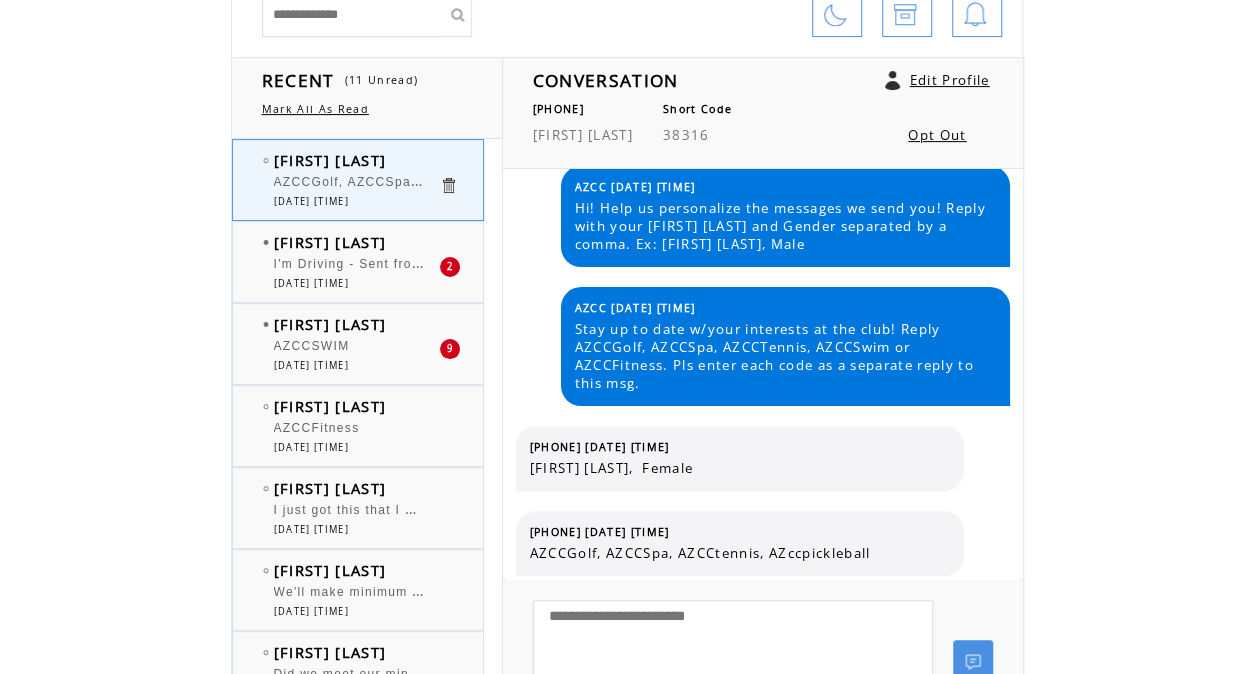 click on "AZCCGolf, AZCCSpa, AZCCtennis, AZccpickleball" at bounding box center [438, 180] 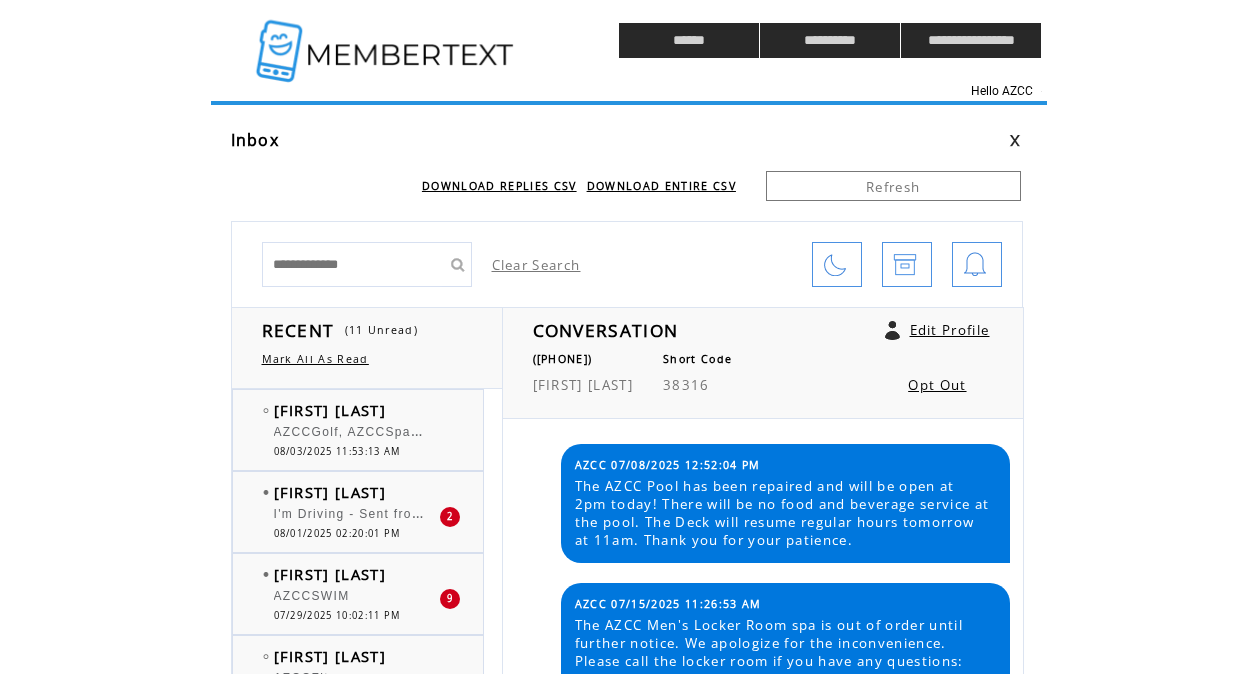 scroll, scrollTop: 0, scrollLeft: 0, axis: both 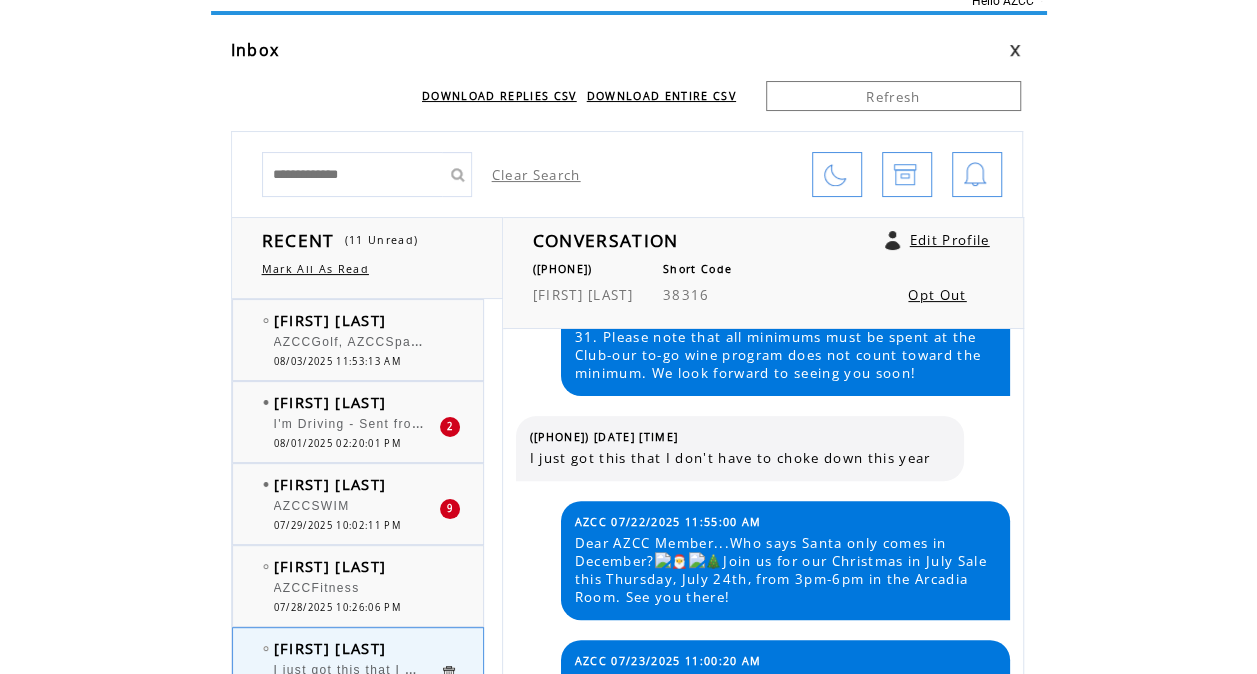 click at bounding box center (835, 175) 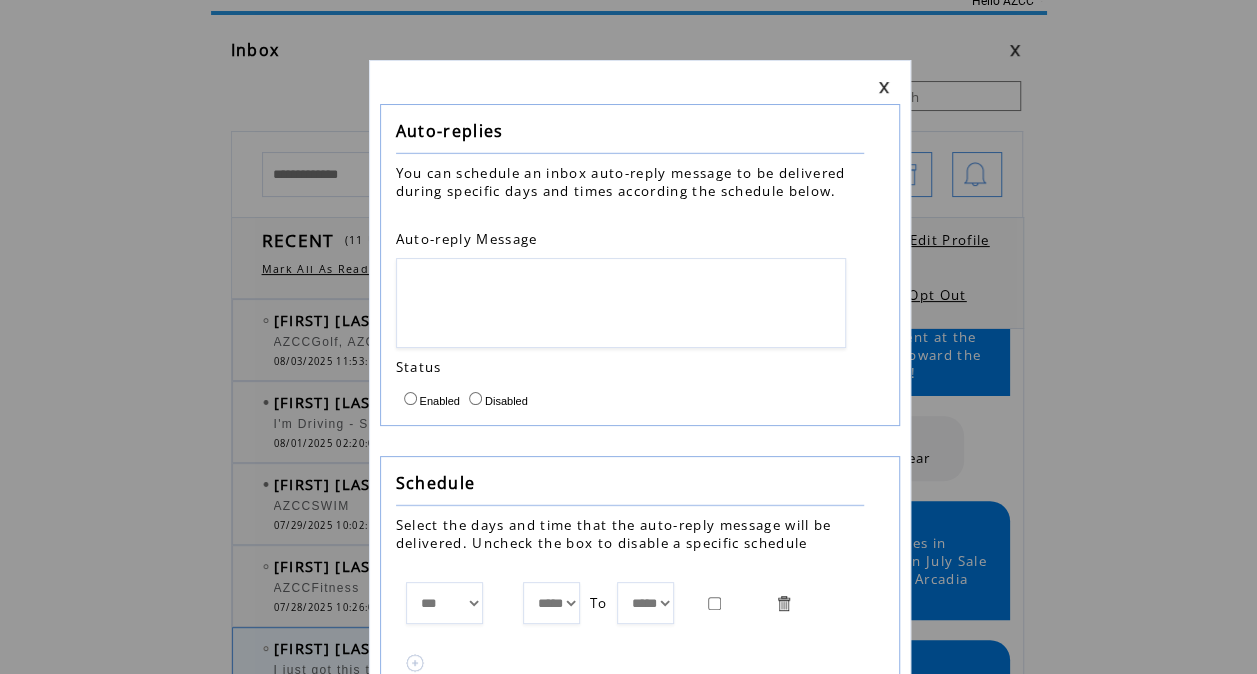 scroll, scrollTop: 91, scrollLeft: 0, axis: vertical 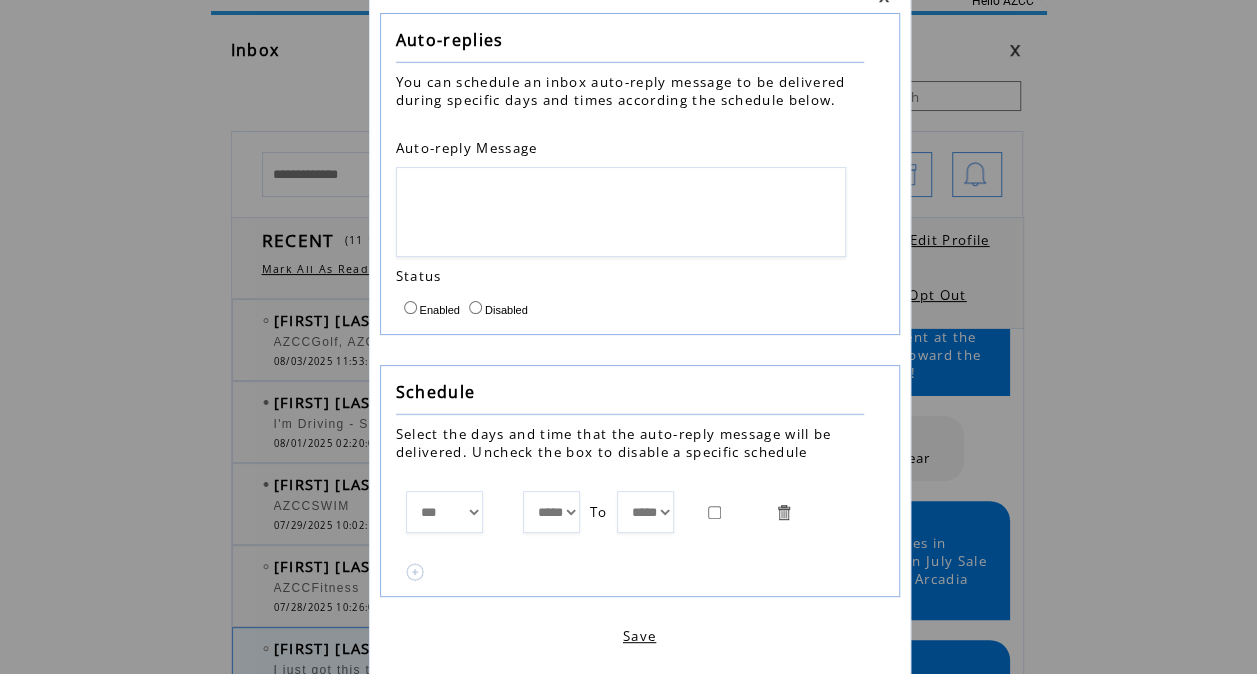 click at bounding box center [415, 572] 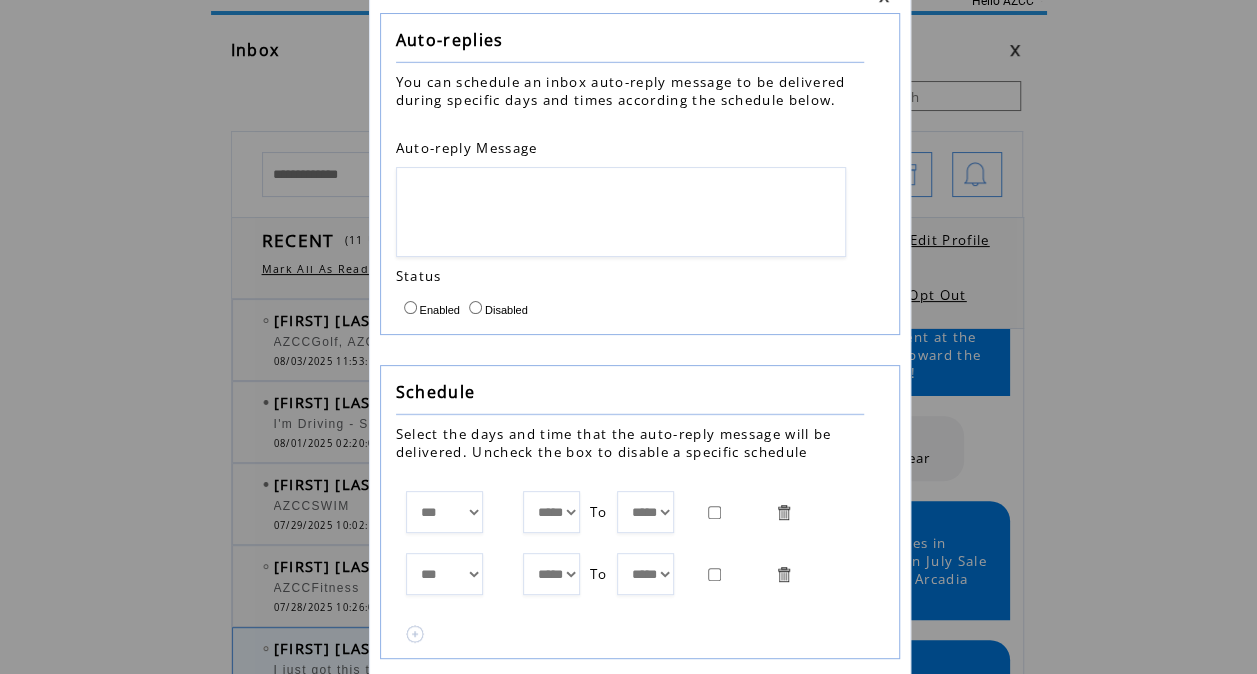 click at bounding box center (415, 634) 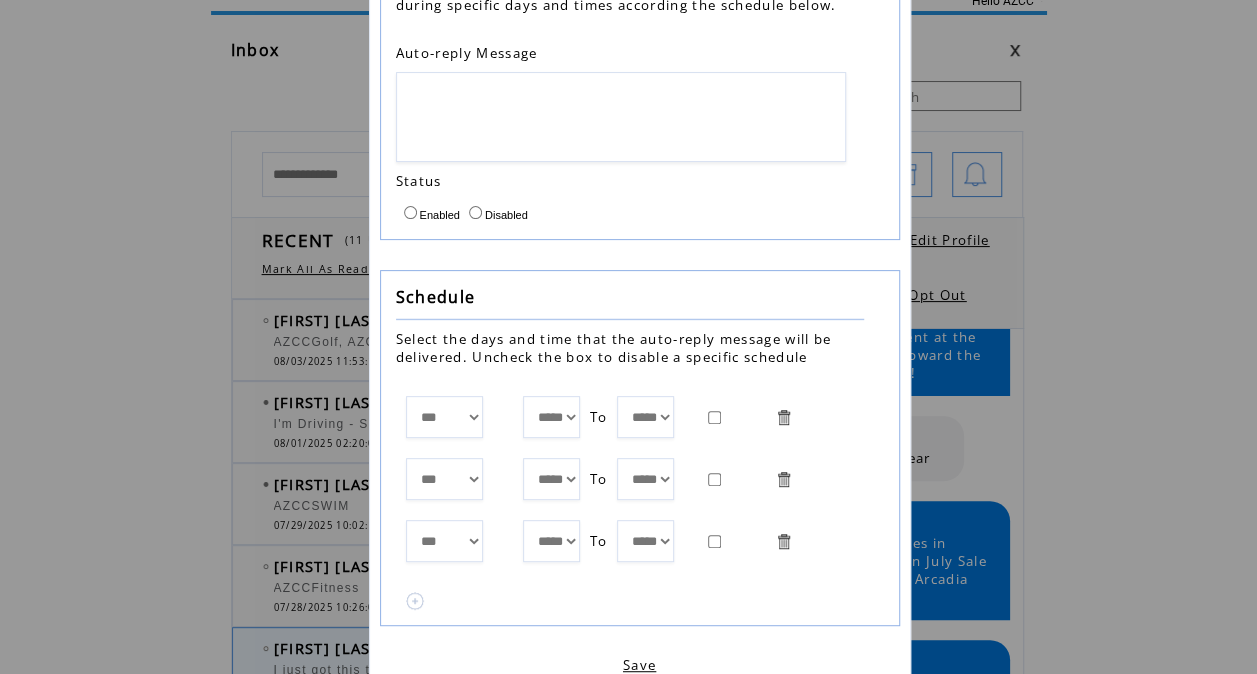 scroll, scrollTop: 214, scrollLeft: 0, axis: vertical 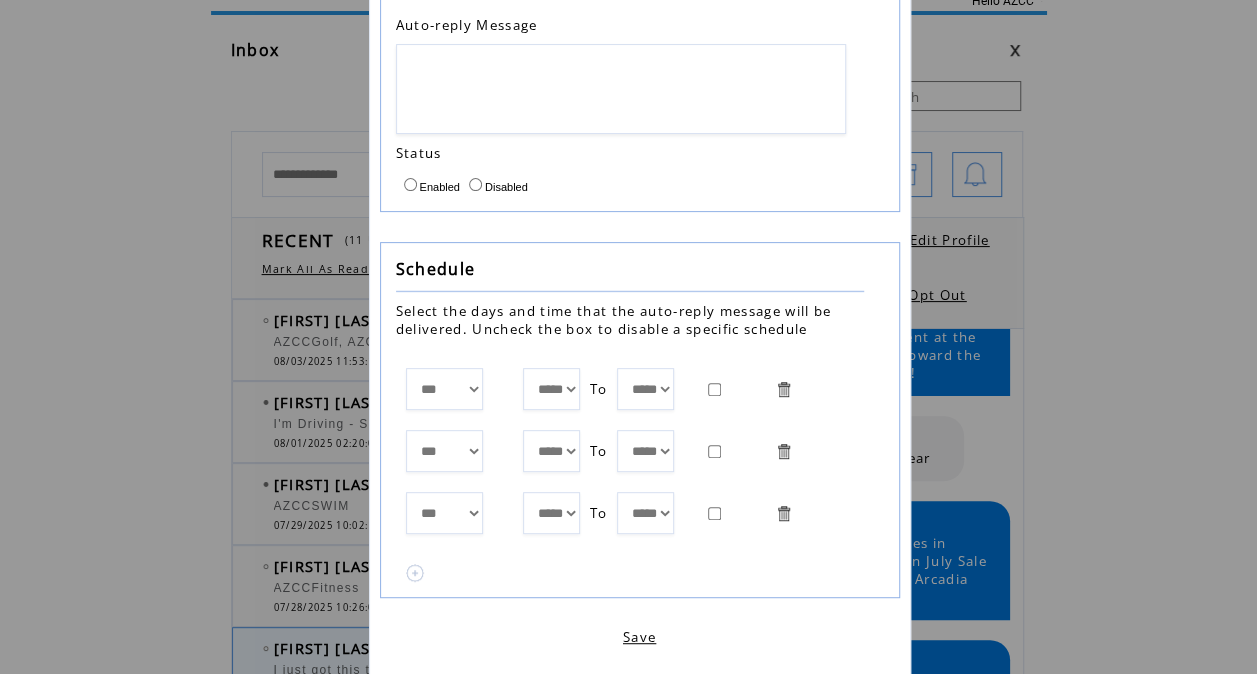 click at bounding box center [415, 573] 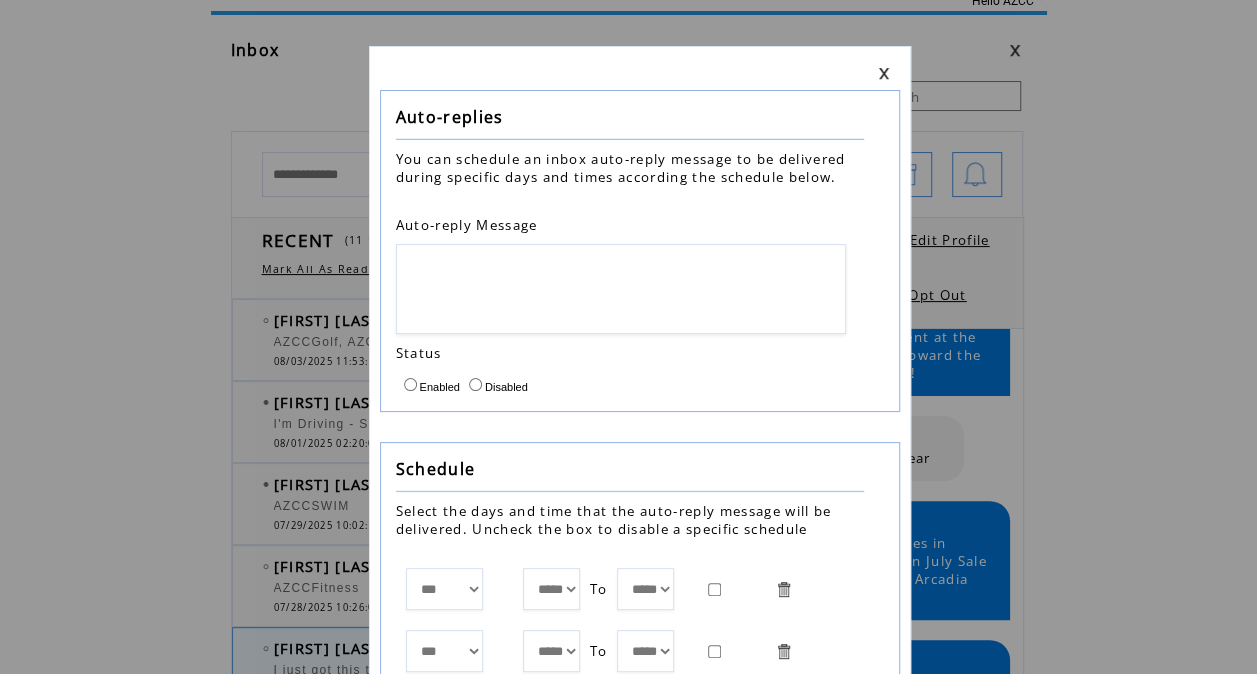 scroll, scrollTop: 0, scrollLeft: 0, axis: both 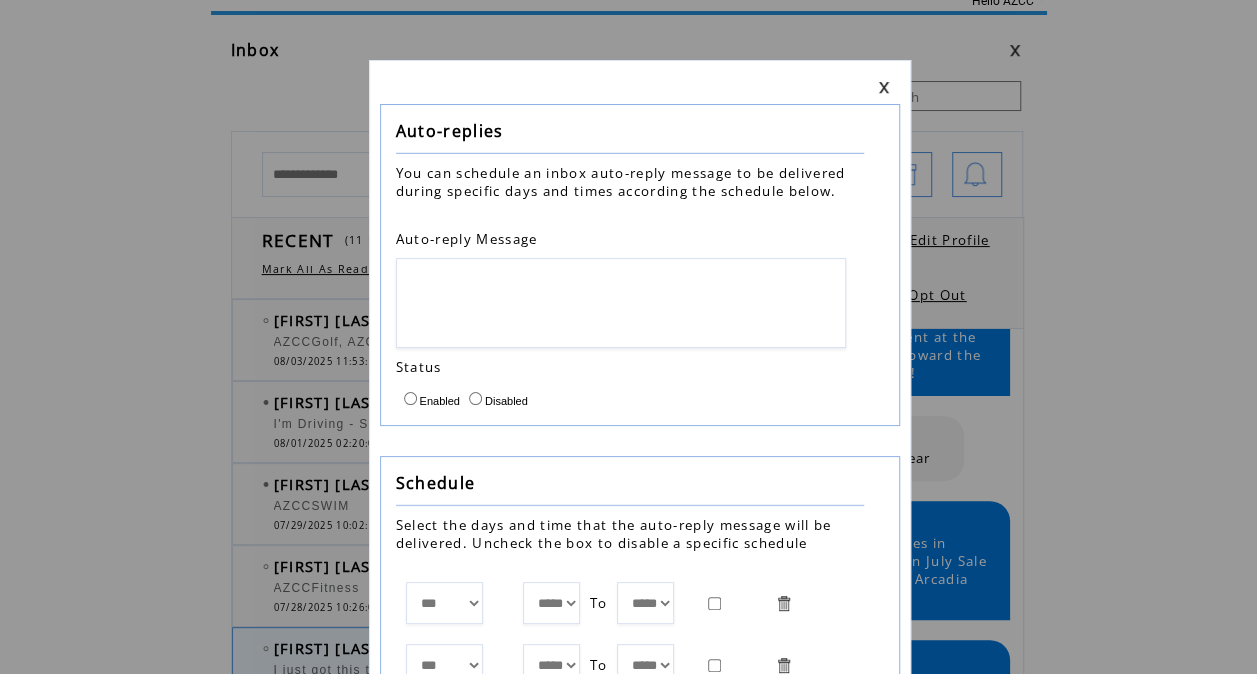 click at bounding box center [884, 87] 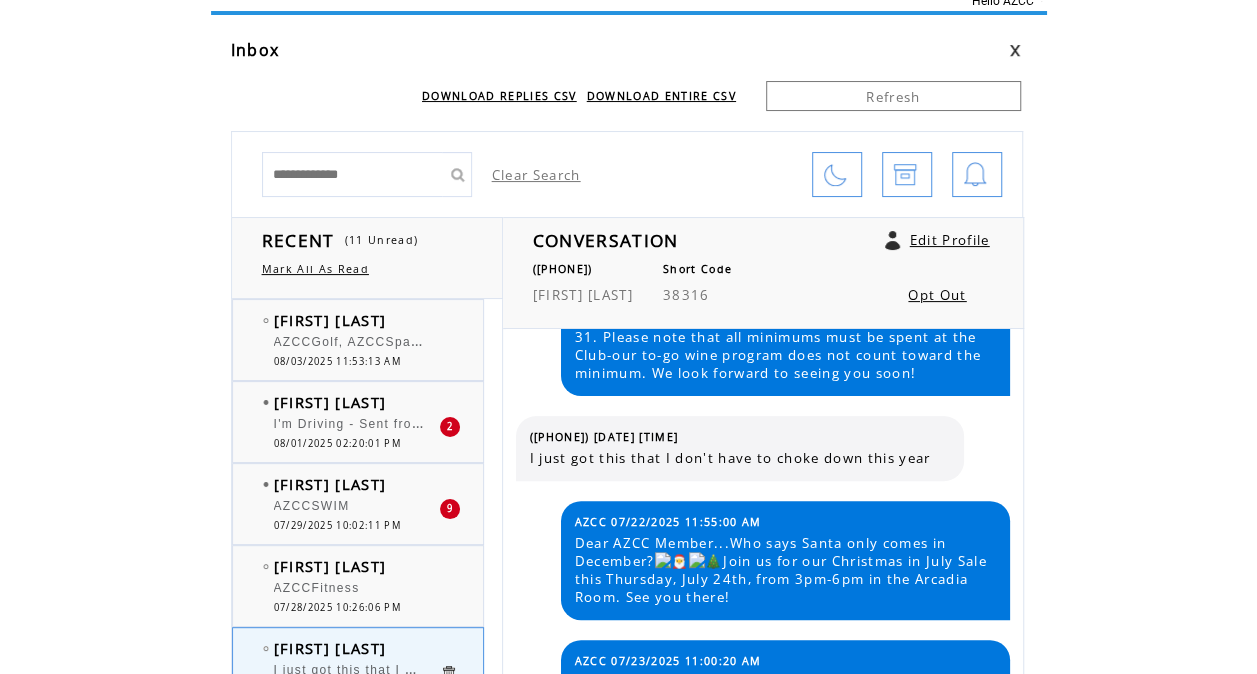 click at bounding box center (977, 174) 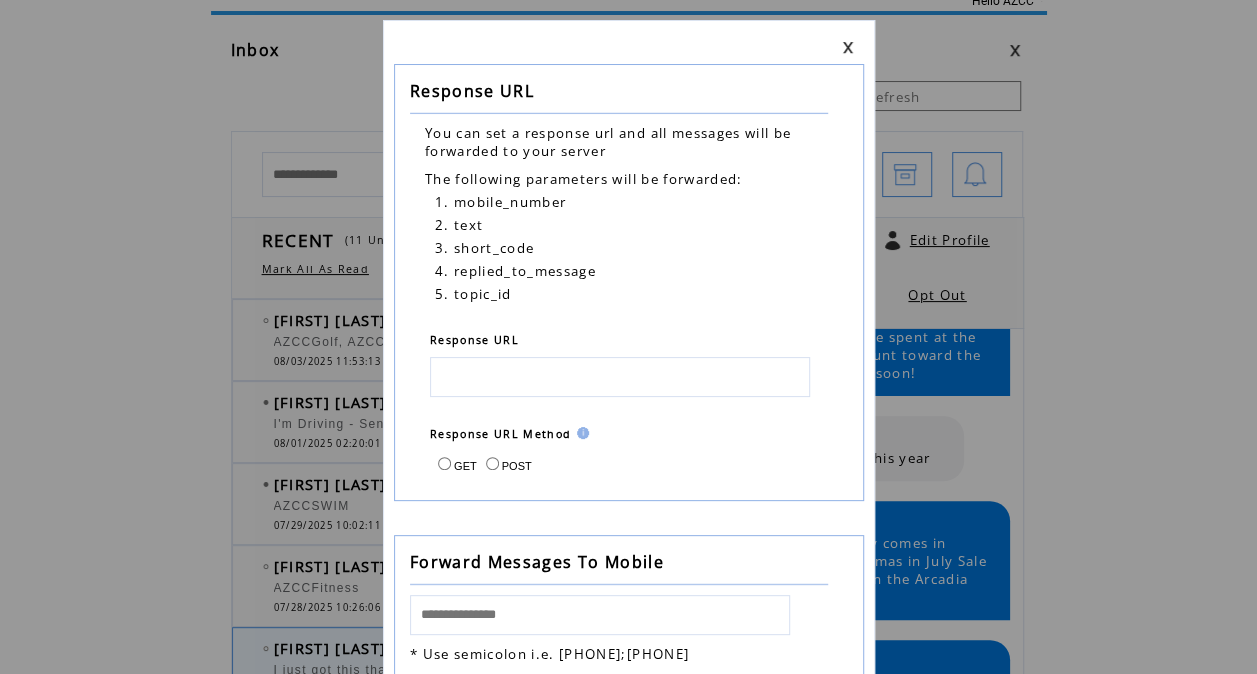 scroll, scrollTop: 0, scrollLeft: 0, axis: both 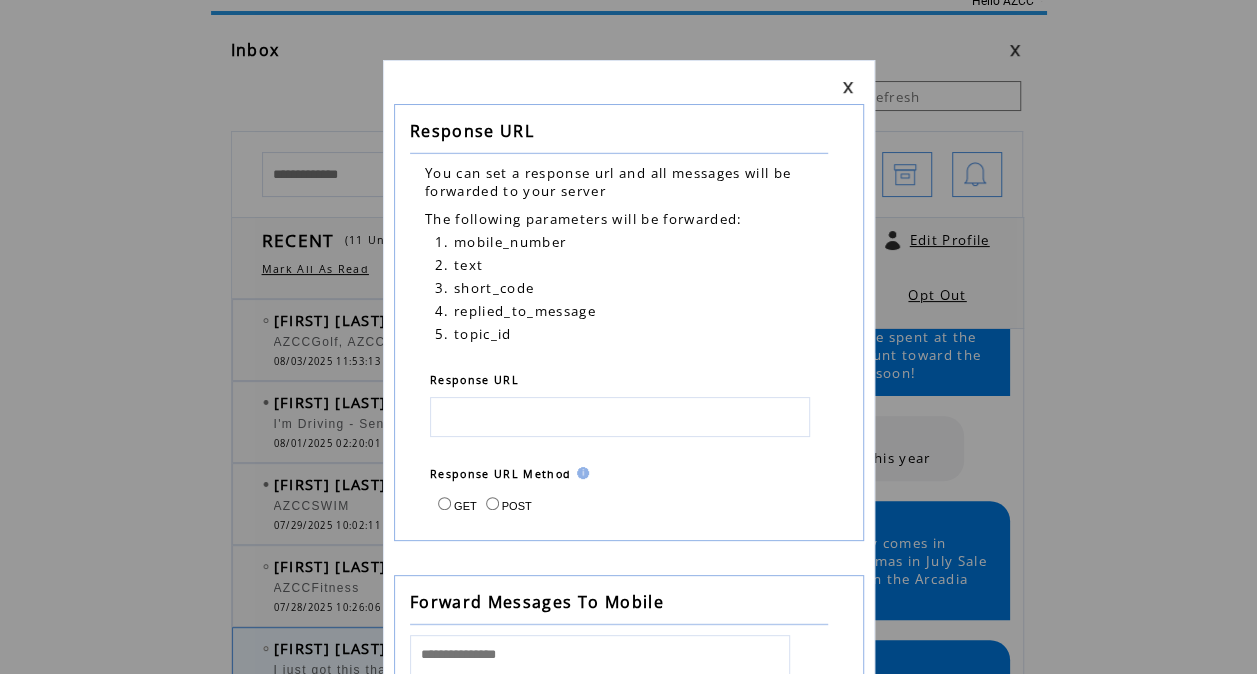 click at bounding box center [848, 87] 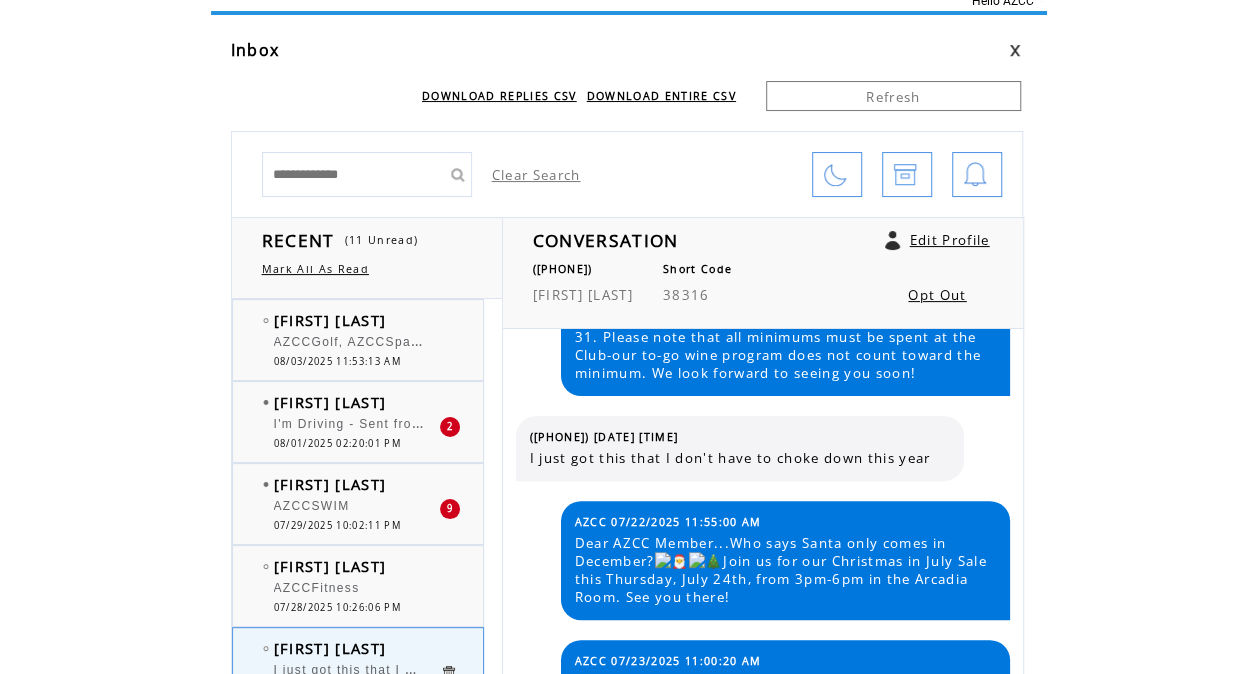 scroll, scrollTop: 0, scrollLeft: 0, axis: both 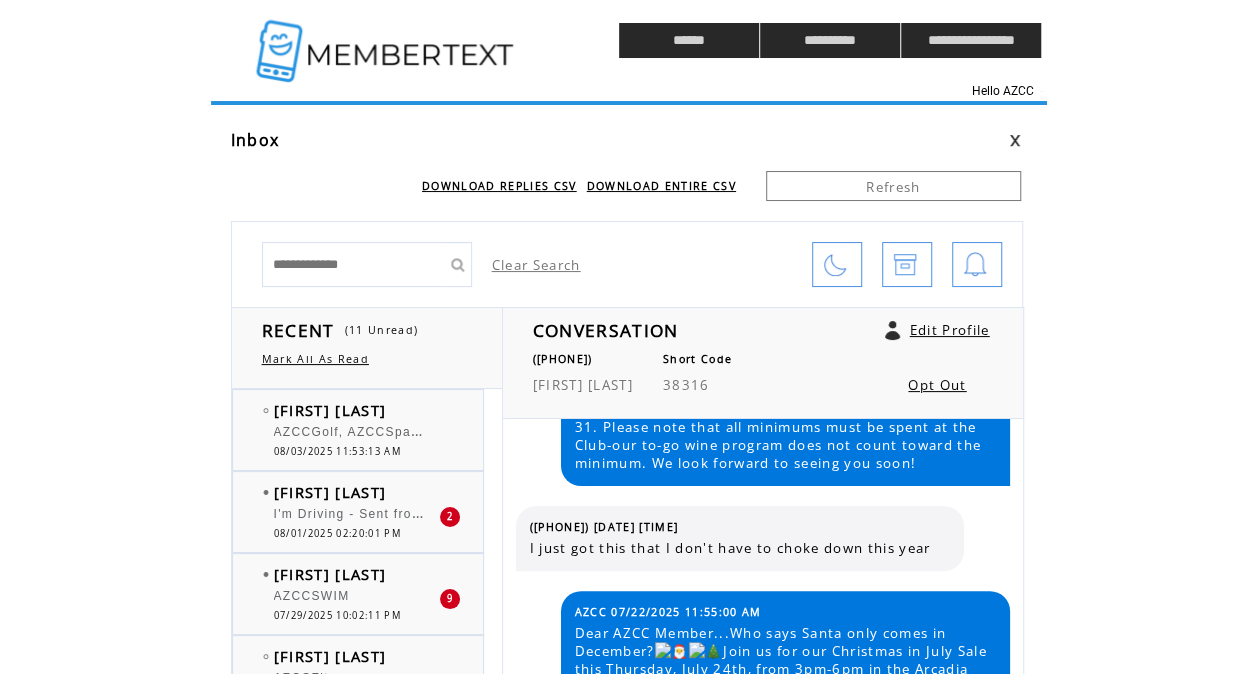 click at bounding box center (387, 40) 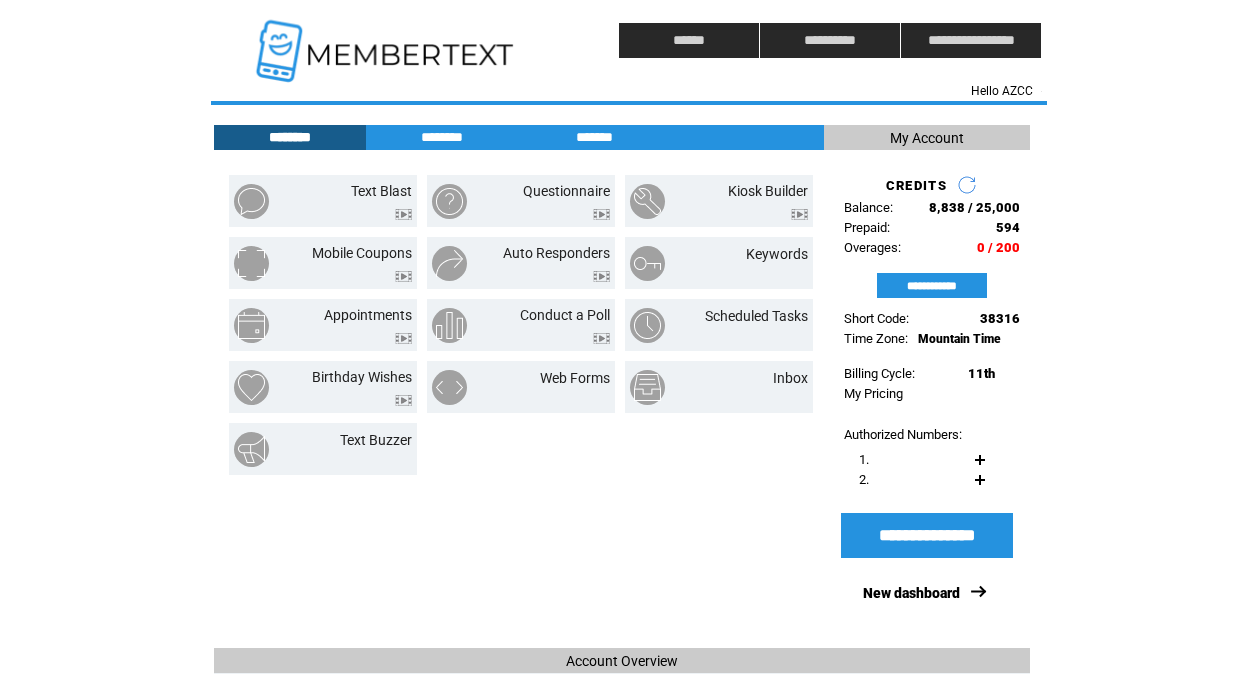 scroll, scrollTop: 0, scrollLeft: 0, axis: both 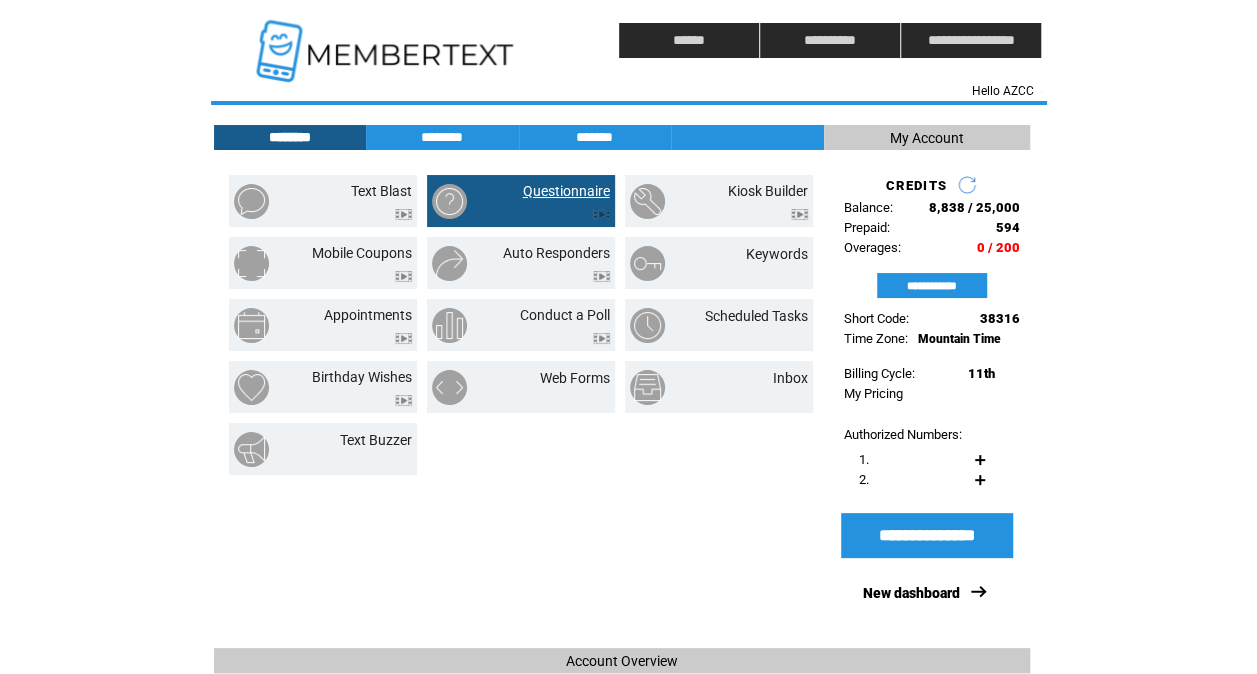 click on "Questionnaire" at bounding box center [566, 191] 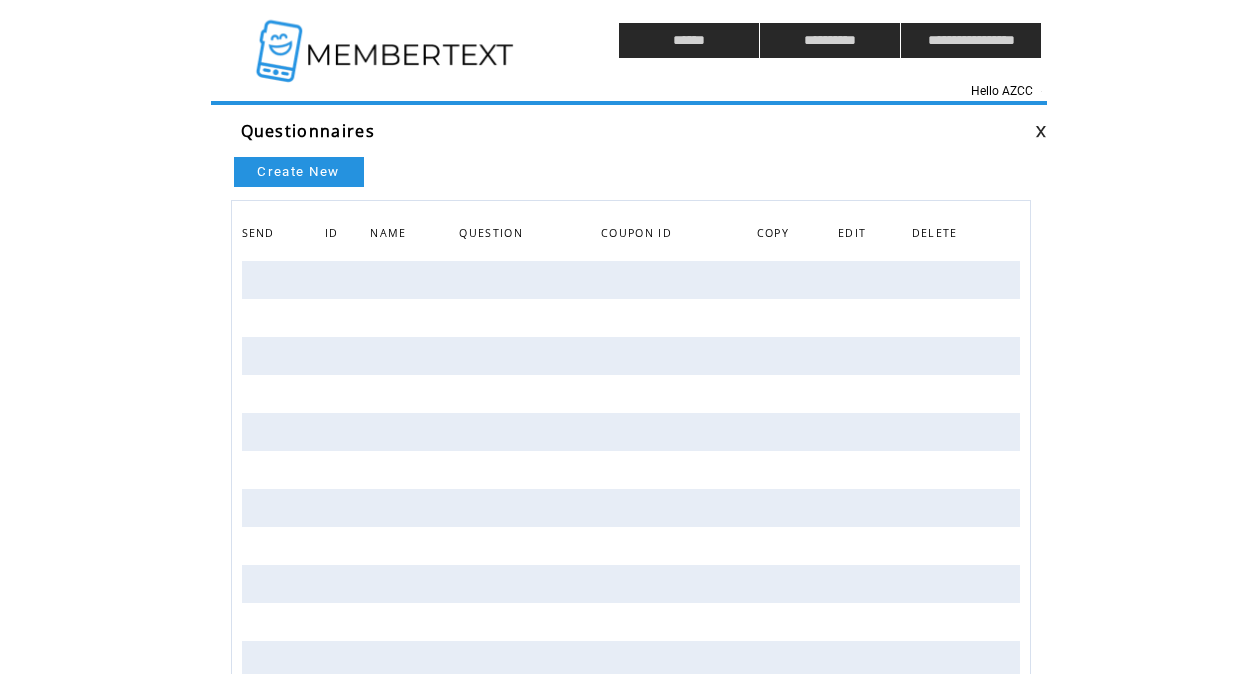 scroll, scrollTop: 0, scrollLeft: 0, axis: both 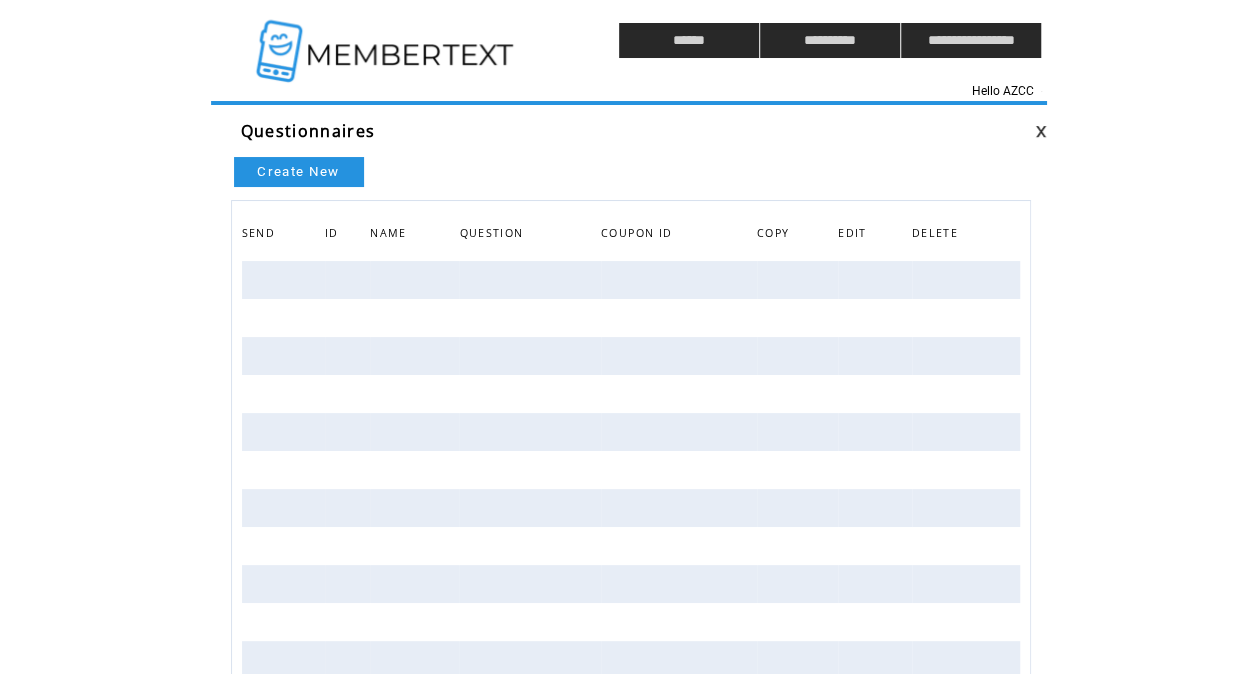 click on "Create New" at bounding box center (299, 172) 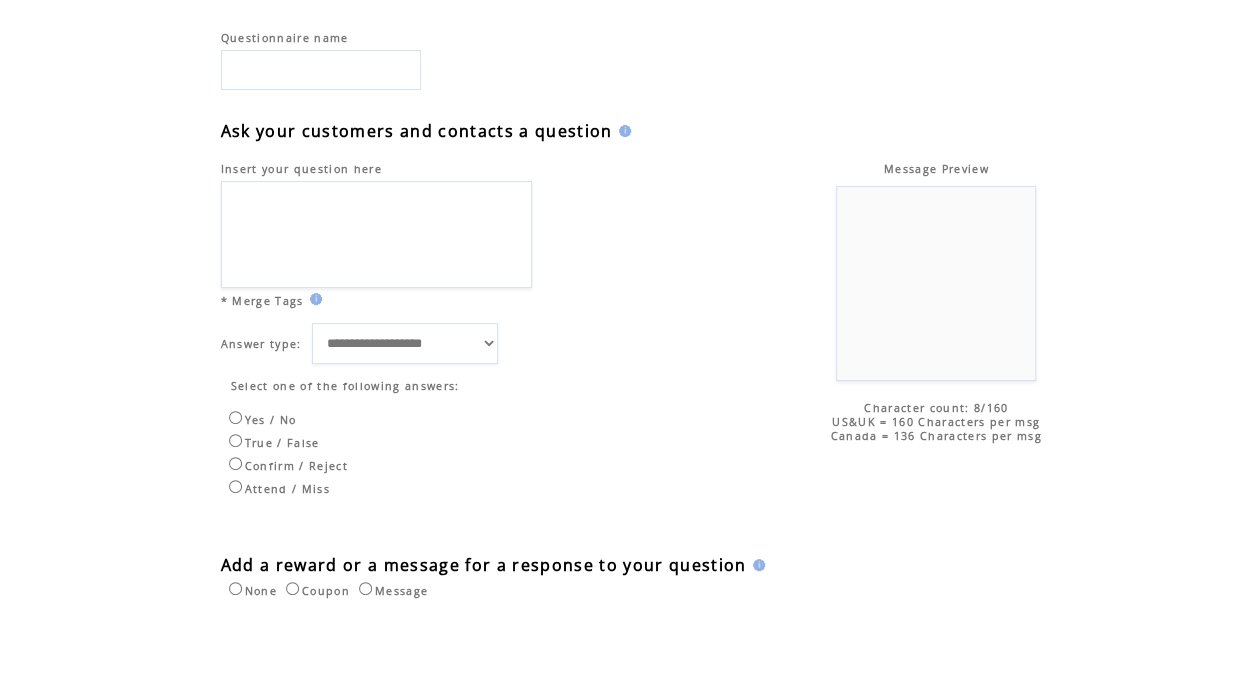 scroll, scrollTop: 152, scrollLeft: 0, axis: vertical 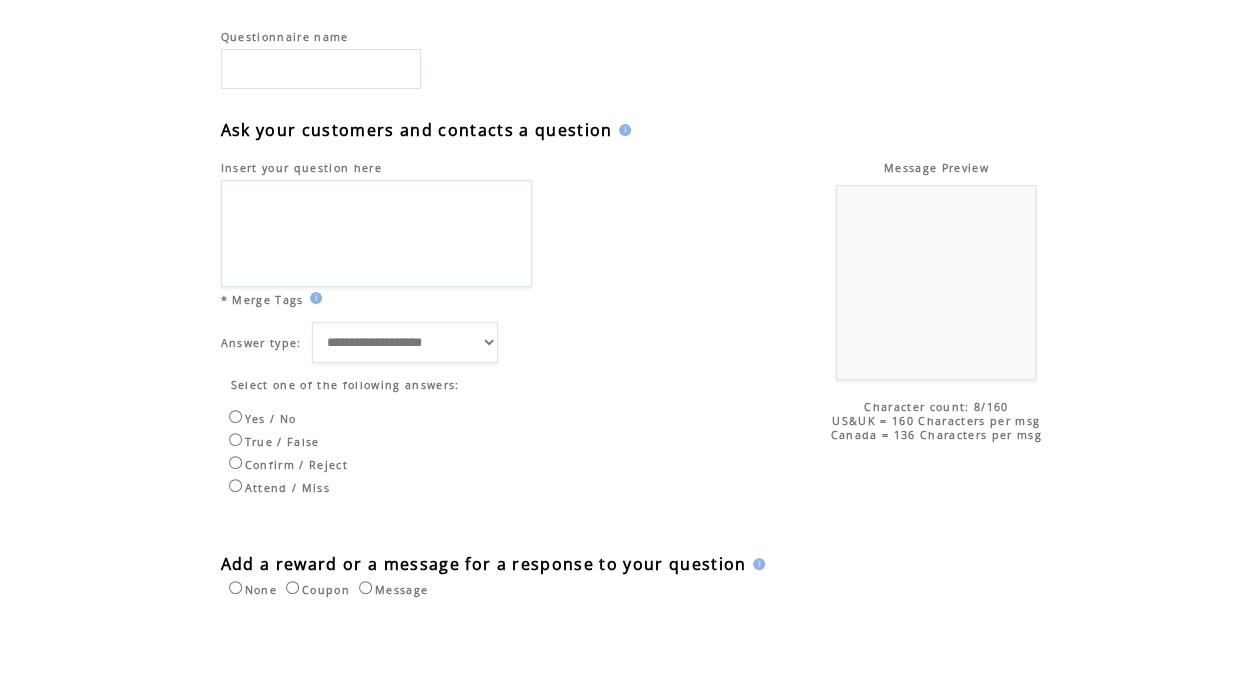 click on "True / False" at bounding box center (272, 442) 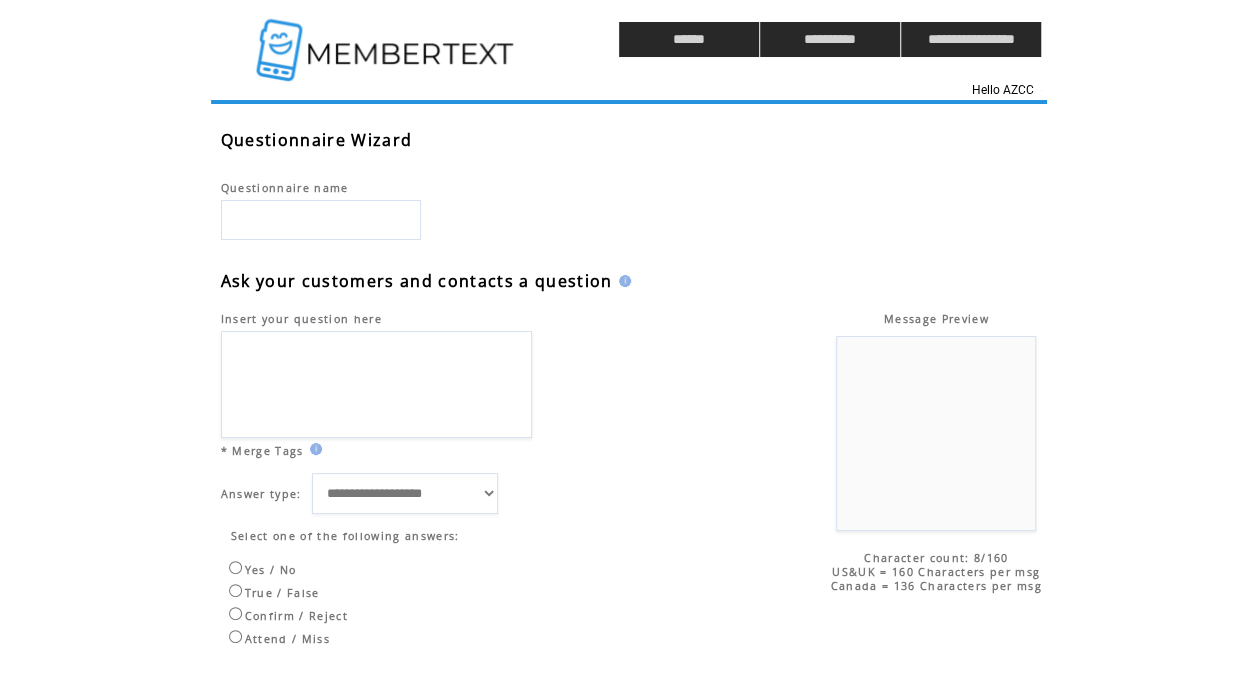 scroll, scrollTop: 0, scrollLeft: 0, axis: both 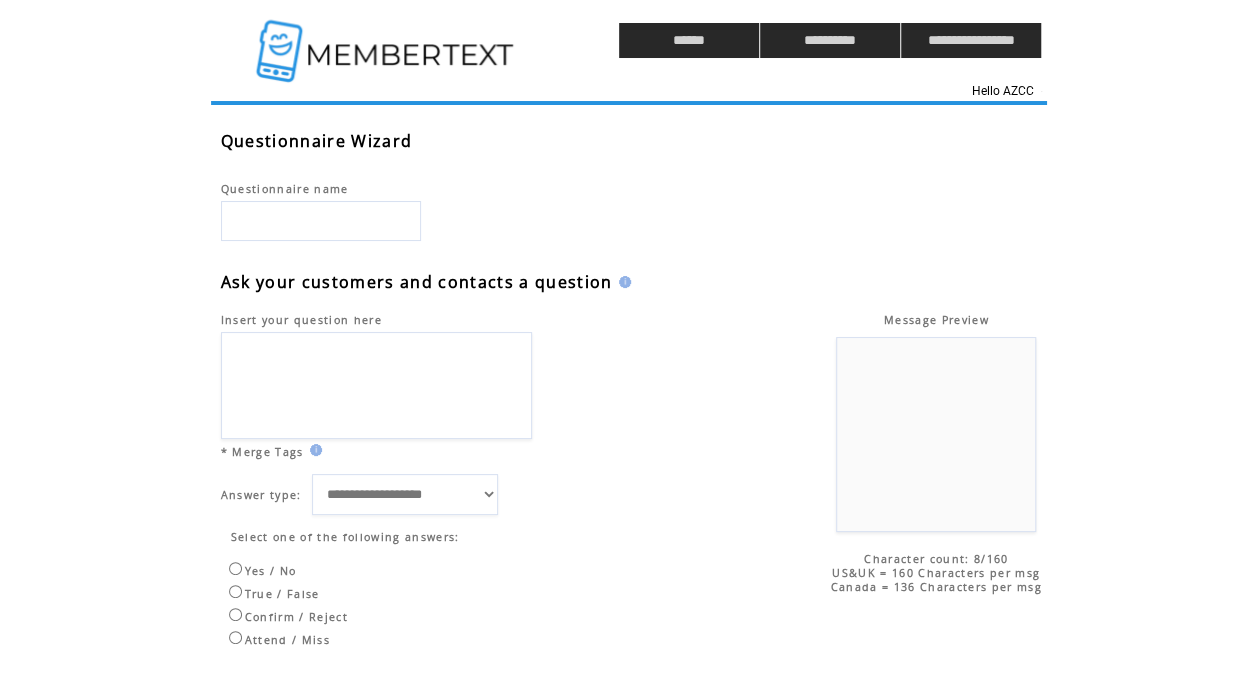 click at bounding box center [387, 40] 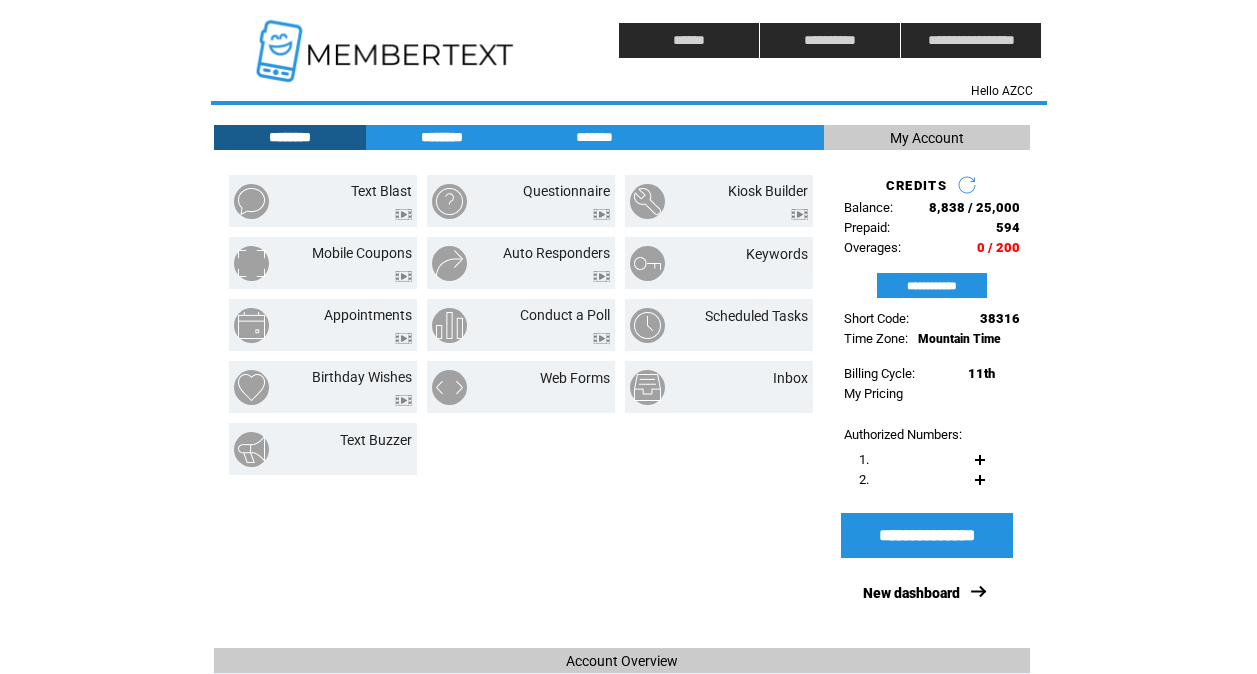 scroll, scrollTop: 0, scrollLeft: 0, axis: both 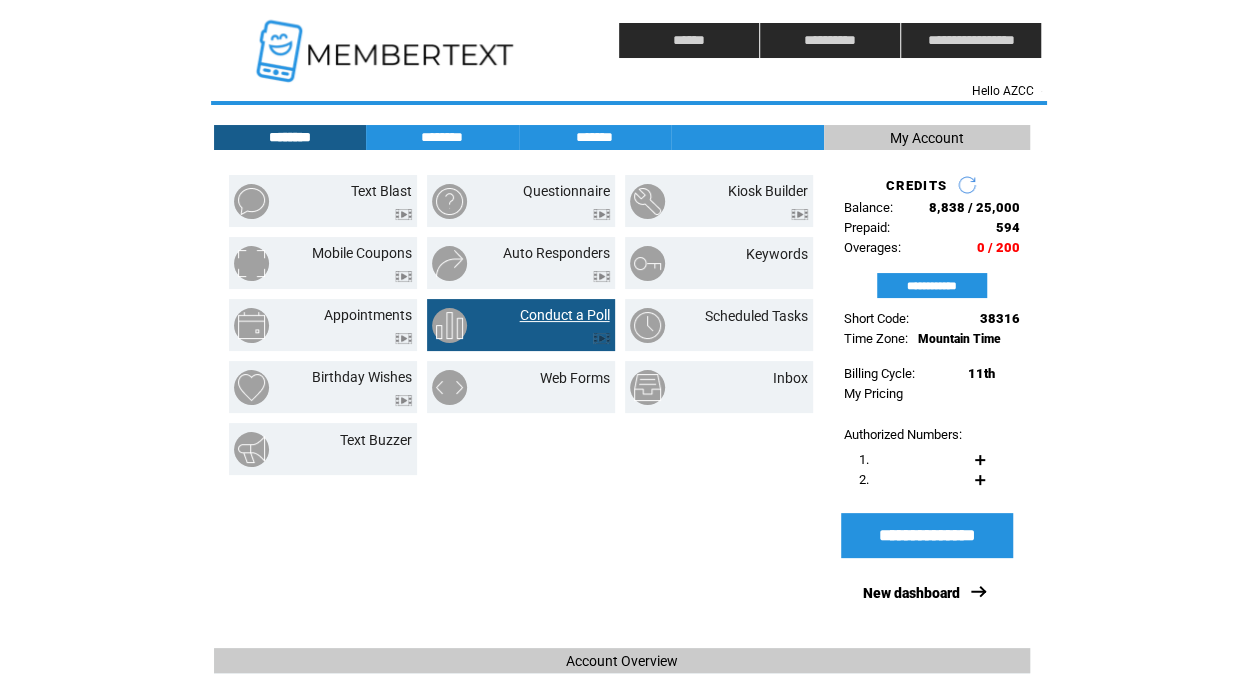 click on "Conduct a Poll" at bounding box center [565, 315] 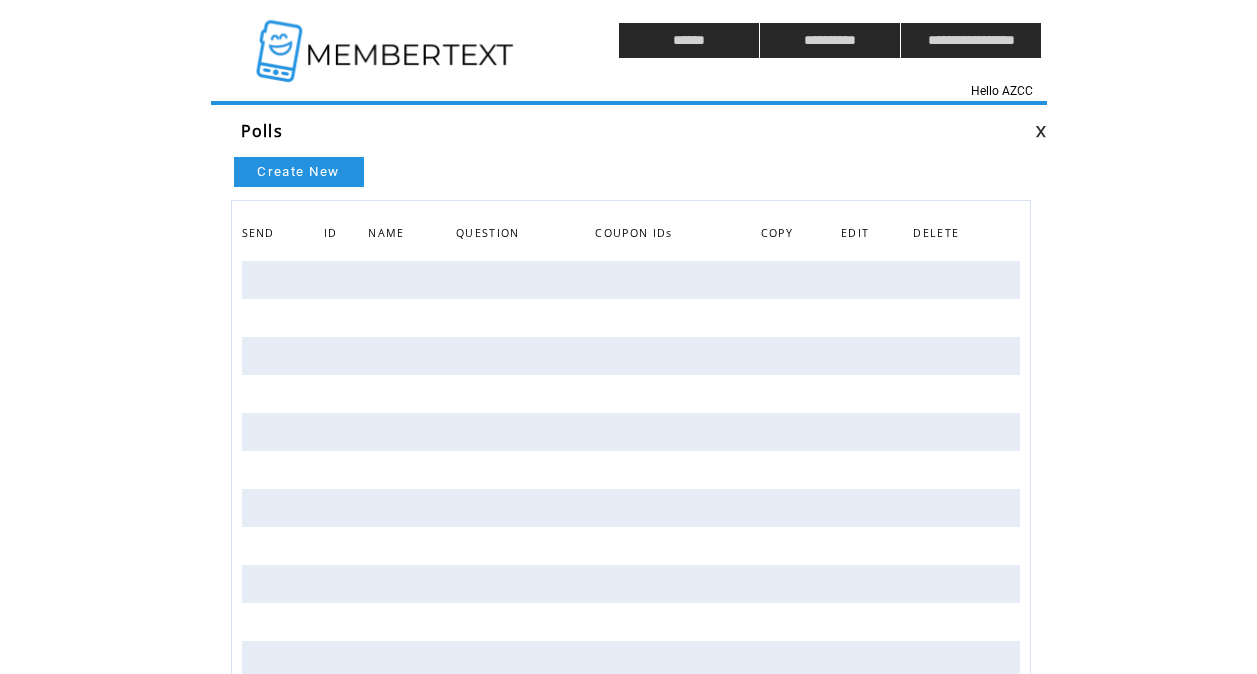 scroll, scrollTop: 0, scrollLeft: 0, axis: both 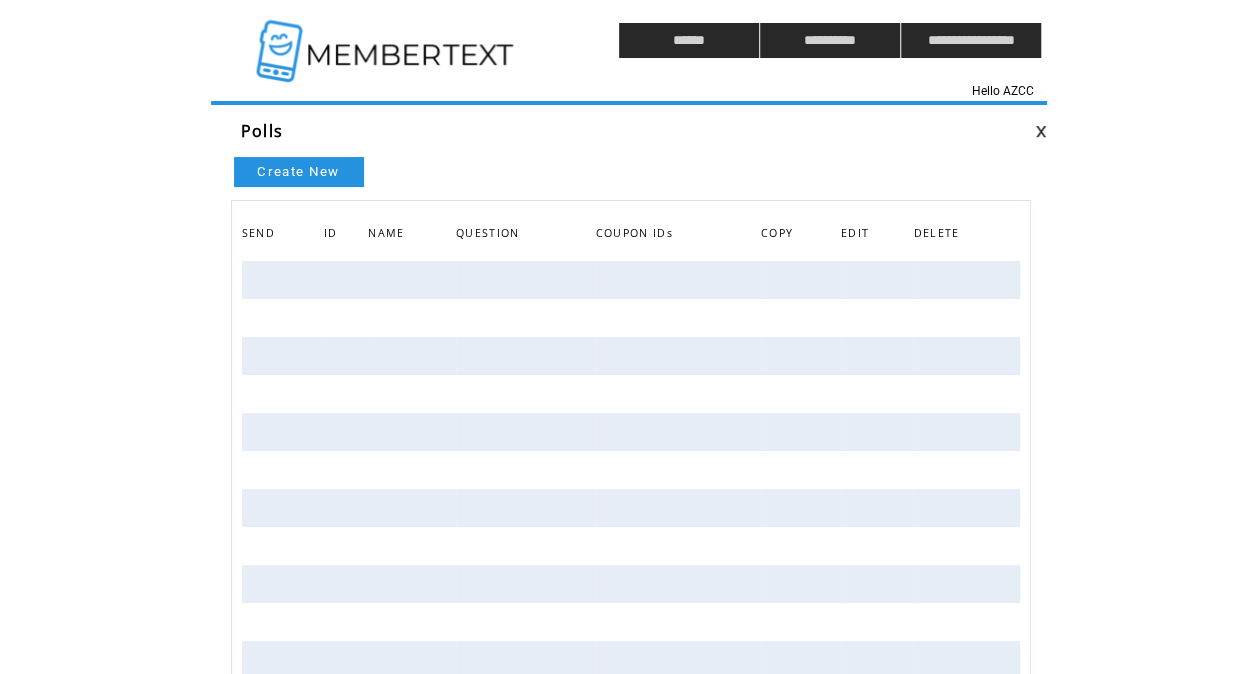 click on "Create New" at bounding box center [299, 172] 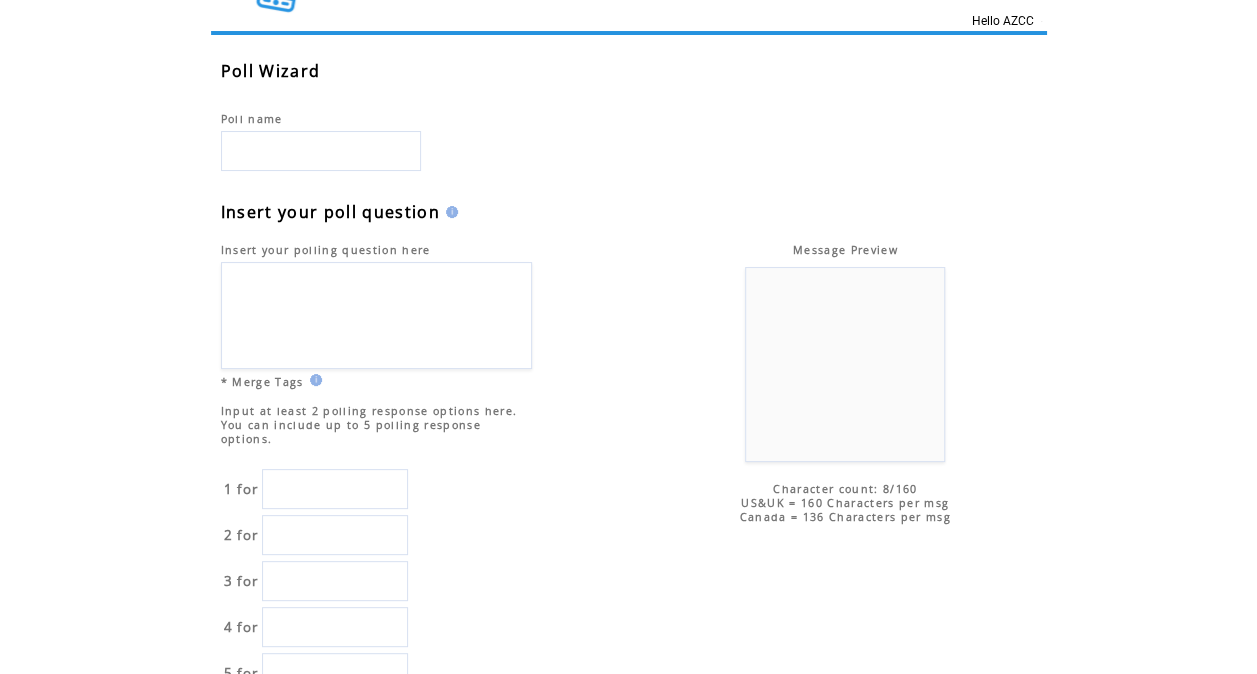 scroll, scrollTop: 0, scrollLeft: 0, axis: both 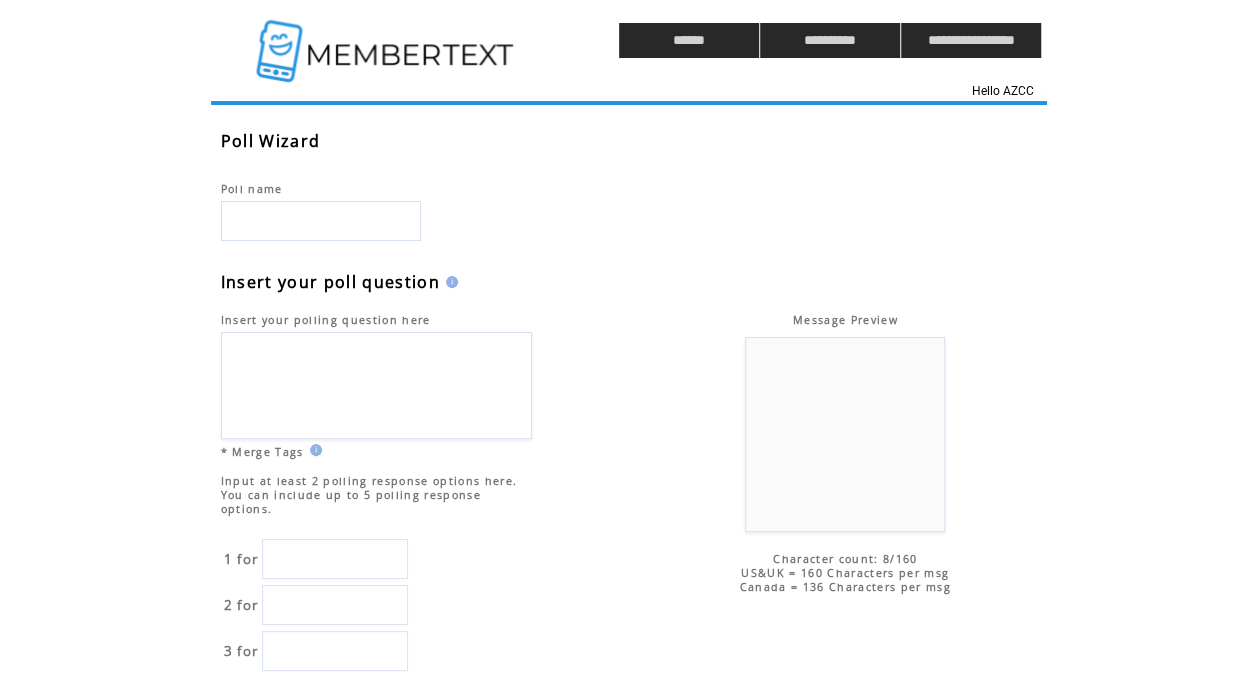 click at bounding box center [387, 40] 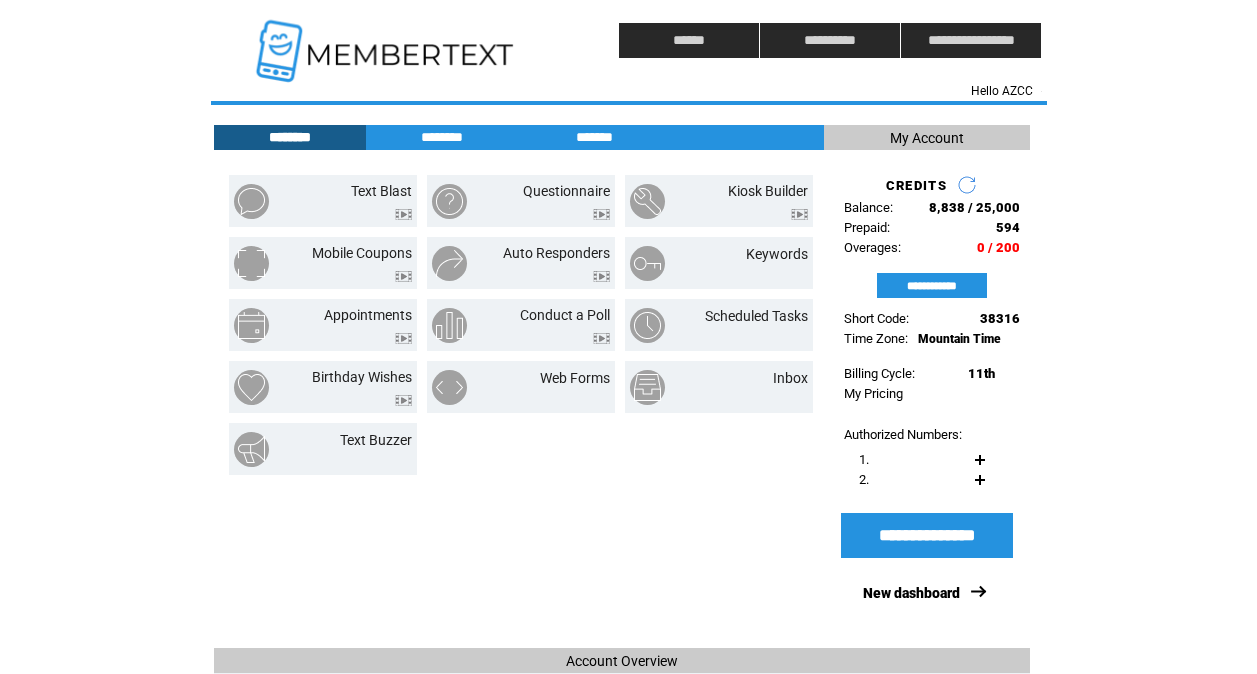 scroll, scrollTop: 0, scrollLeft: 0, axis: both 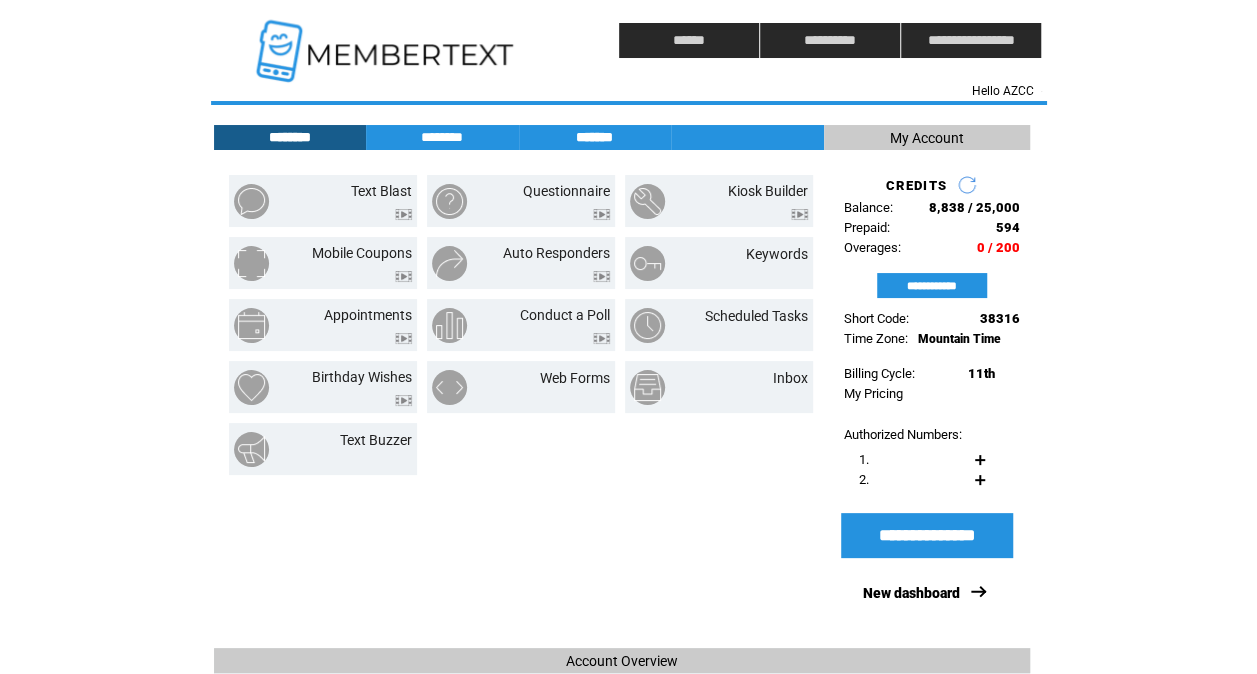 click on "*******" at bounding box center [595, 137] 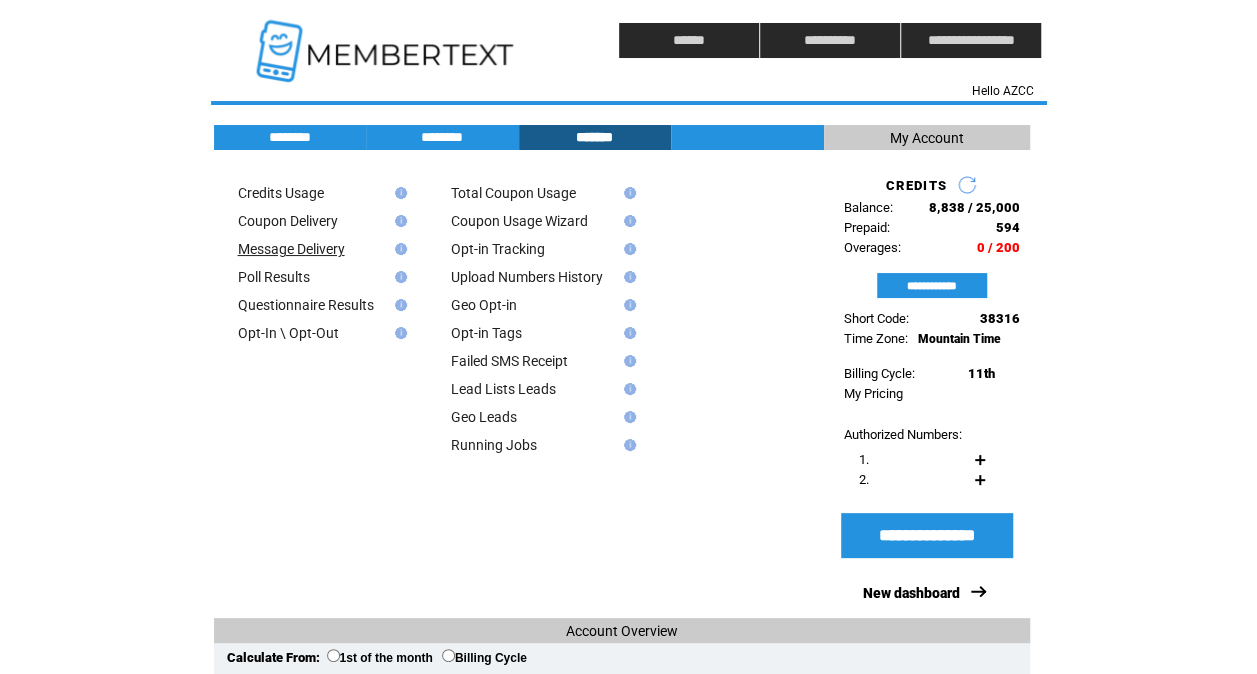 click on "Message Delivery" at bounding box center [291, 249] 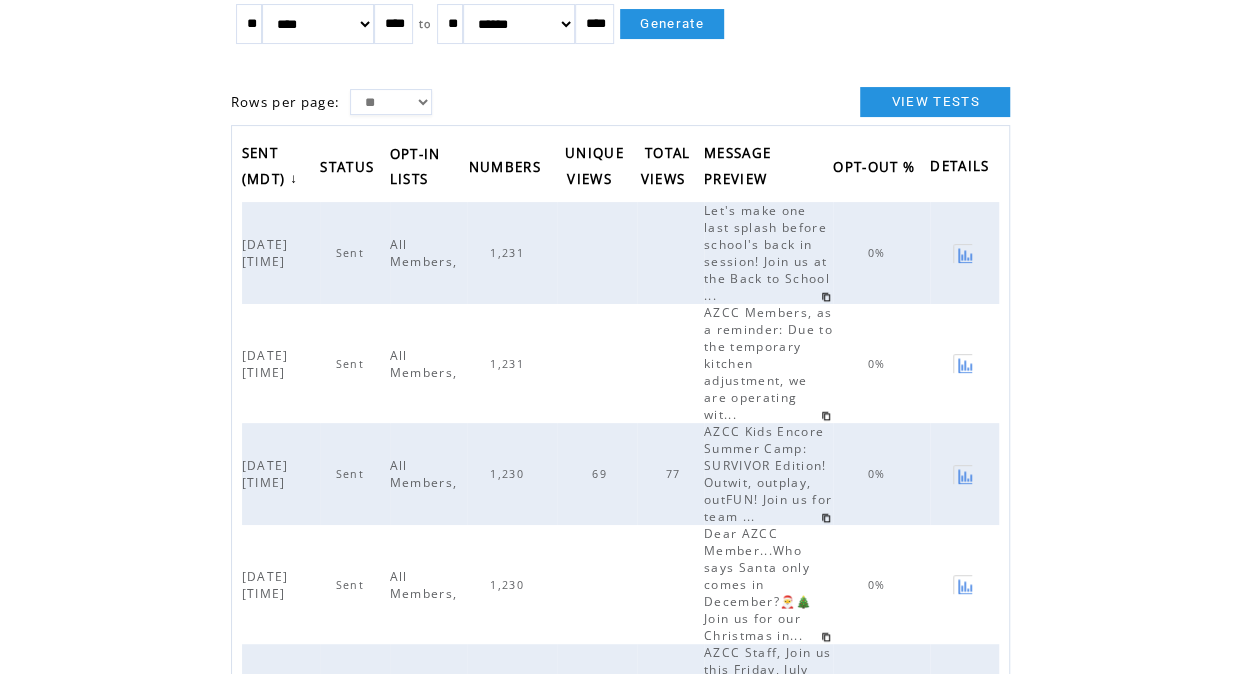 scroll, scrollTop: 174, scrollLeft: 0, axis: vertical 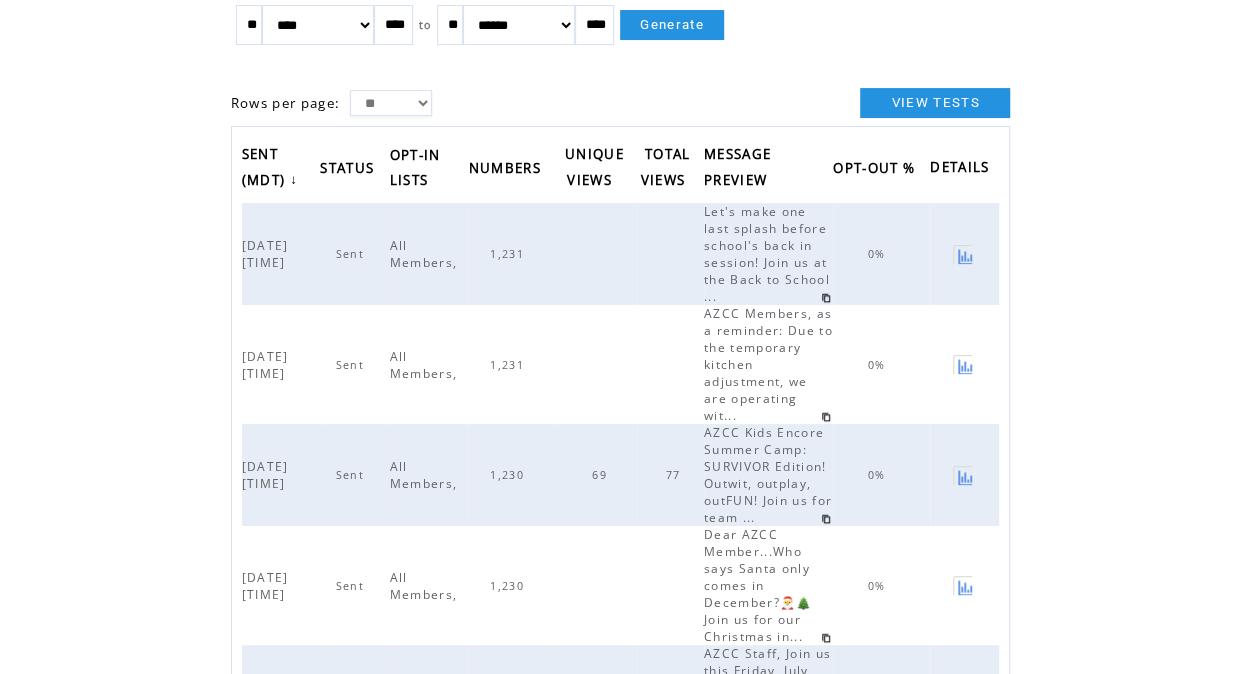 click at bounding box center [962, 254] 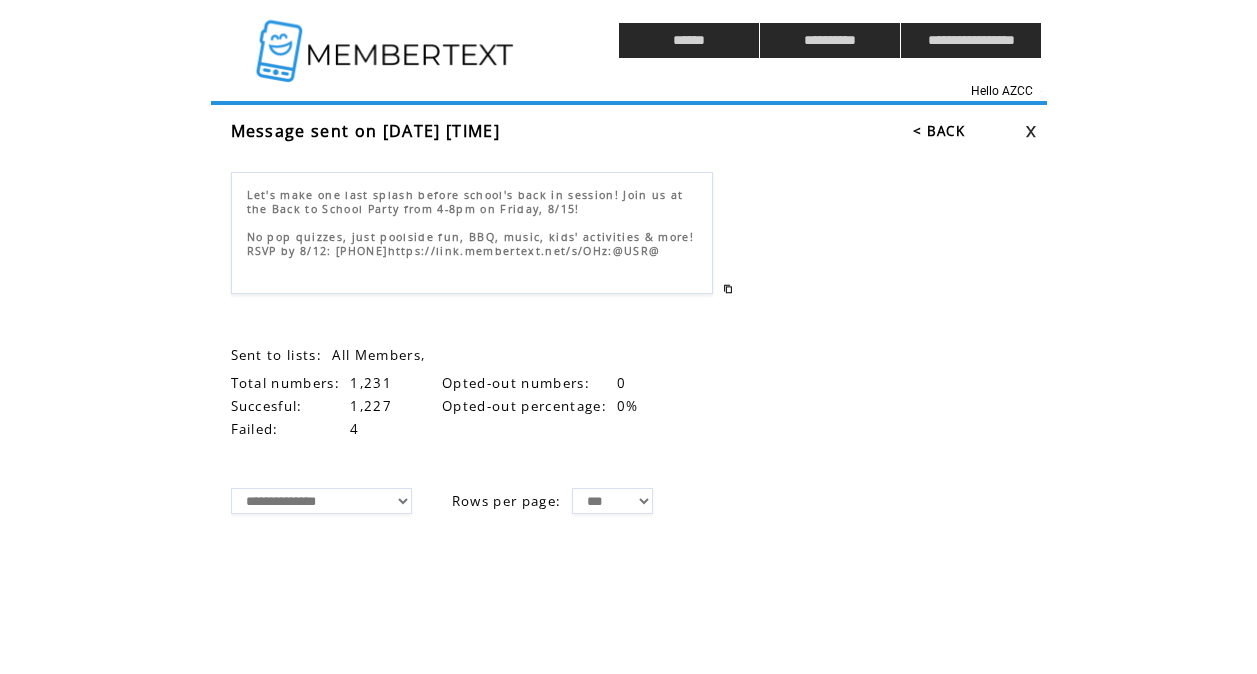 scroll, scrollTop: 0, scrollLeft: 0, axis: both 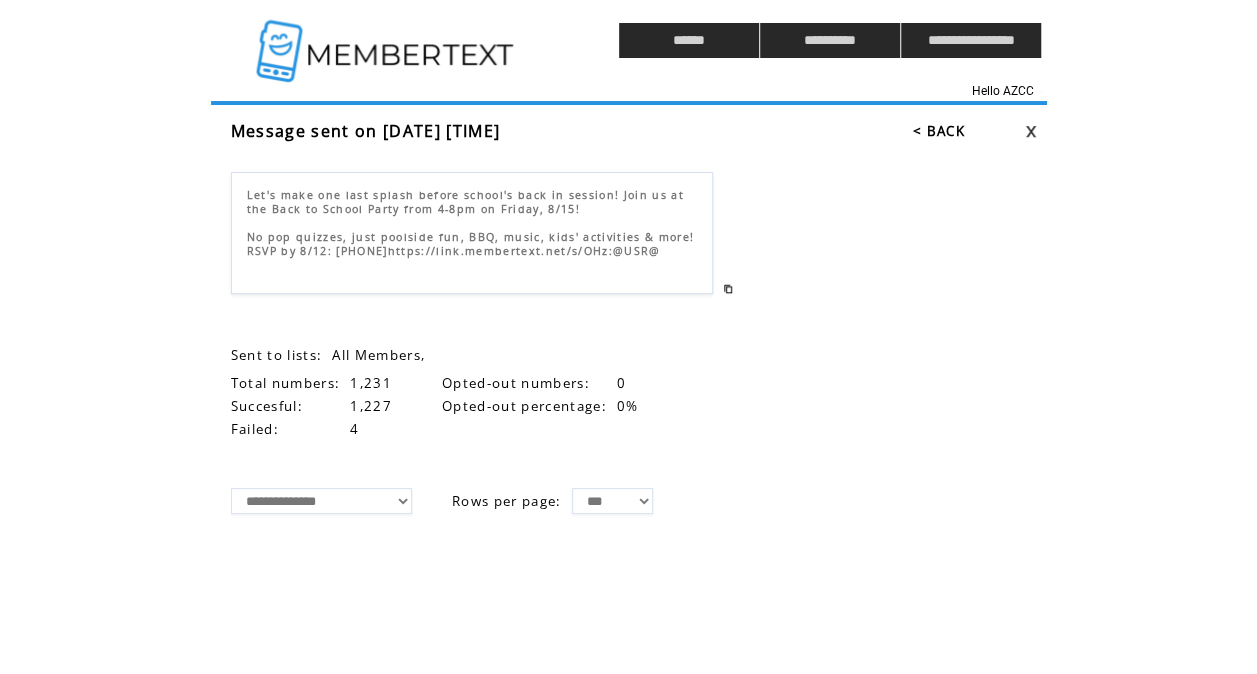 click on "**********" at bounding box center [321, 501] 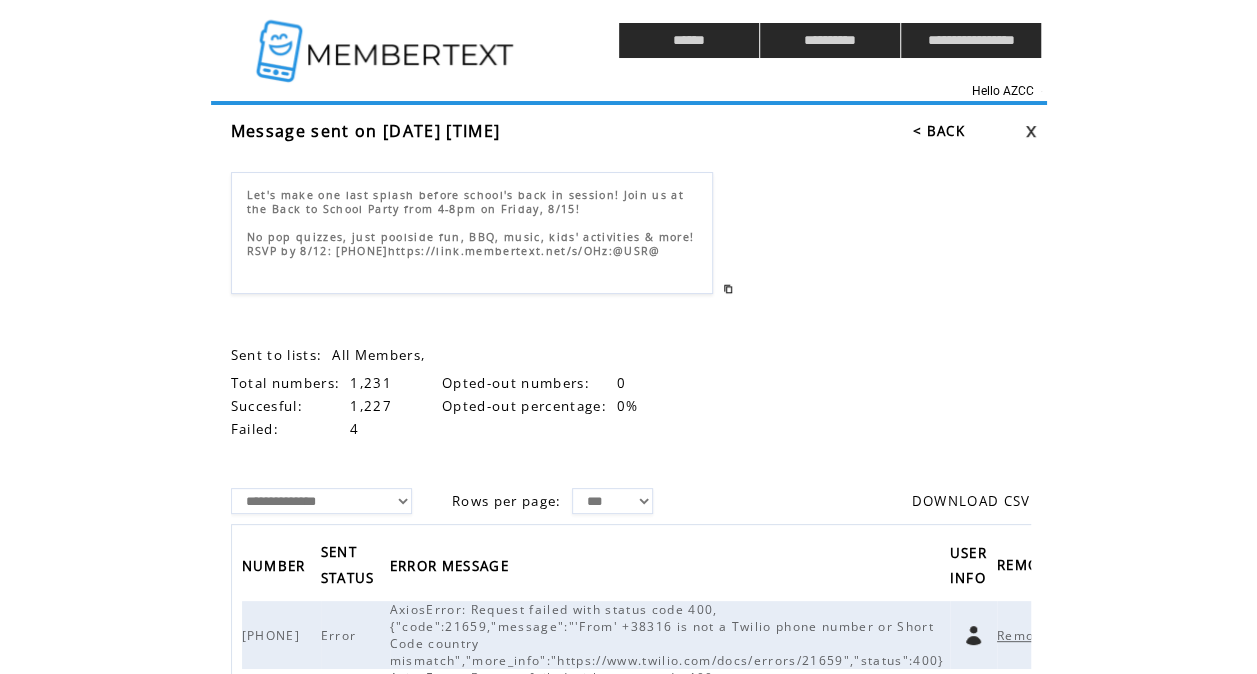click on "**********" 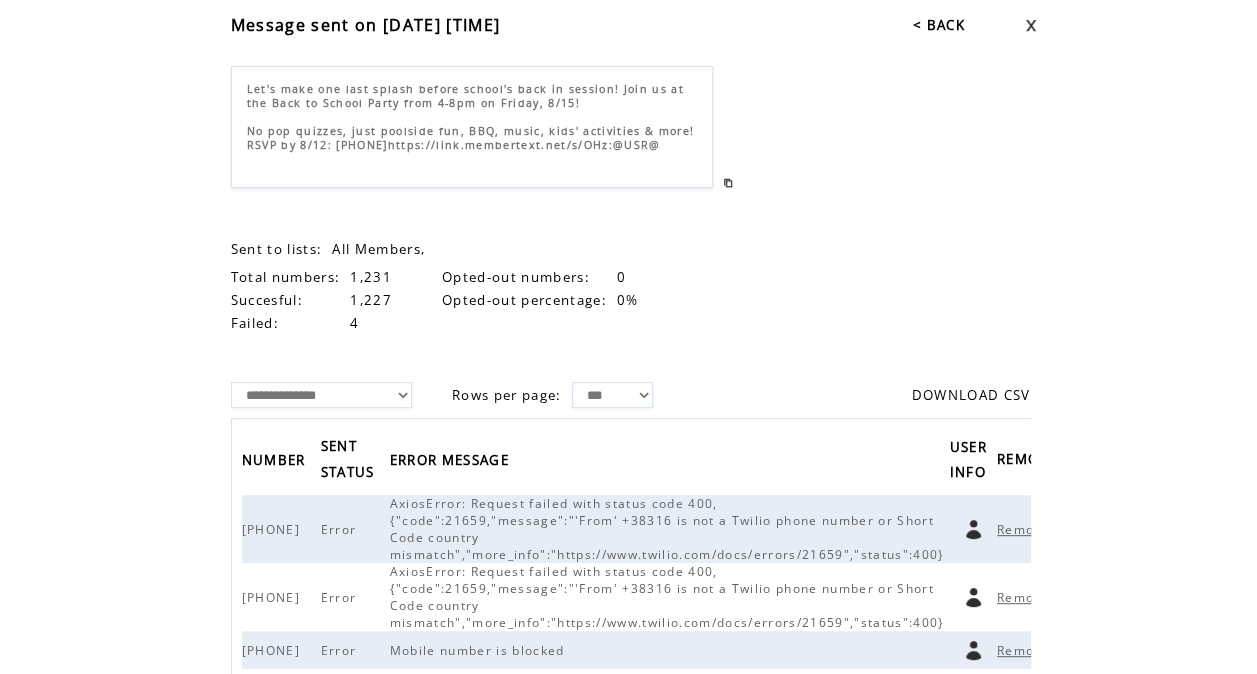 scroll, scrollTop: 87, scrollLeft: 0, axis: vertical 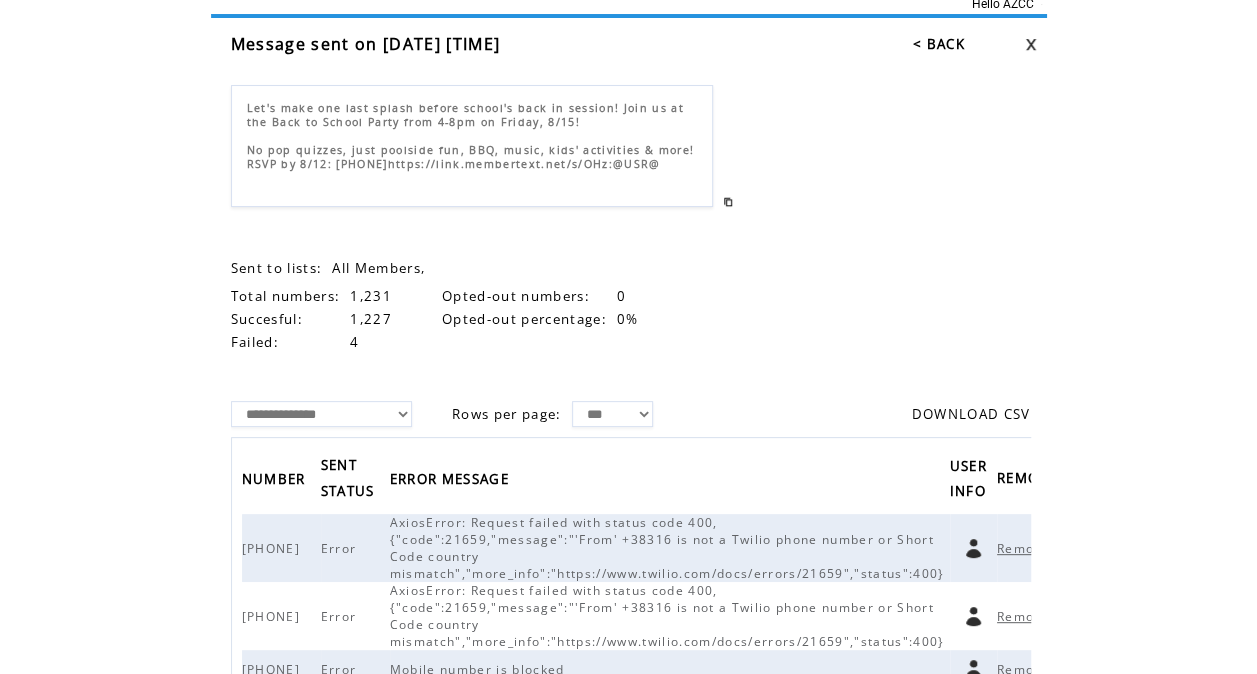 click on "**********" at bounding box center [321, 414] 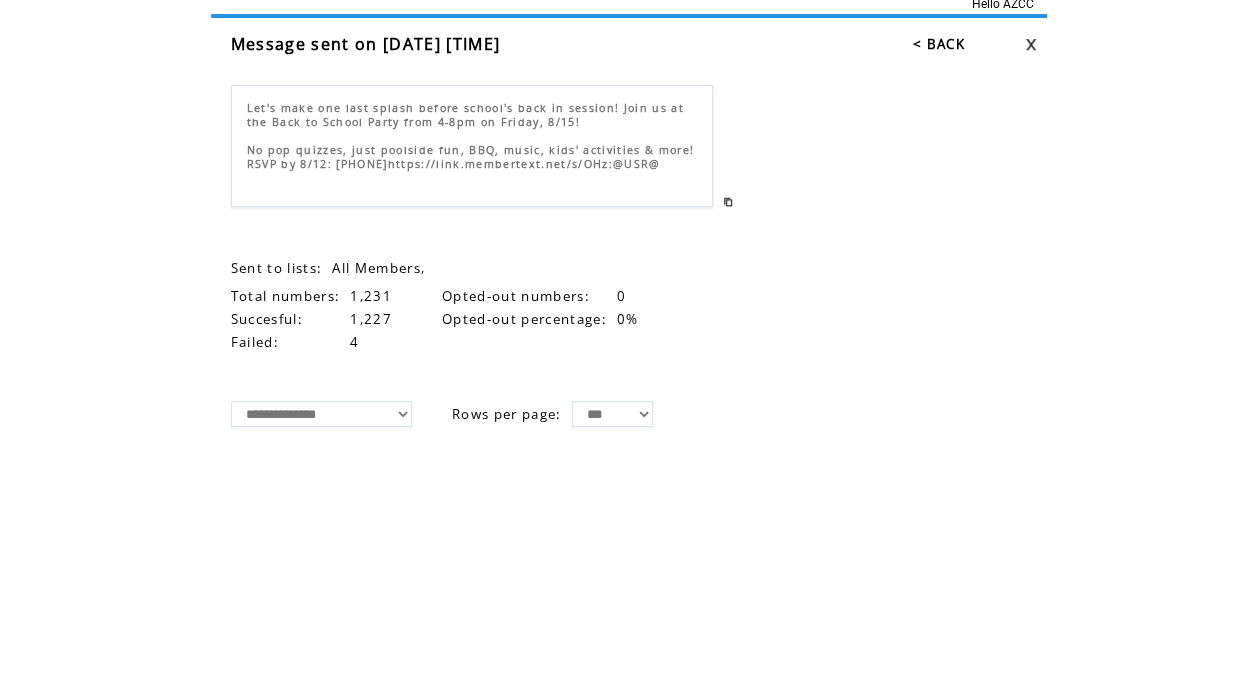 scroll, scrollTop: 0, scrollLeft: 0, axis: both 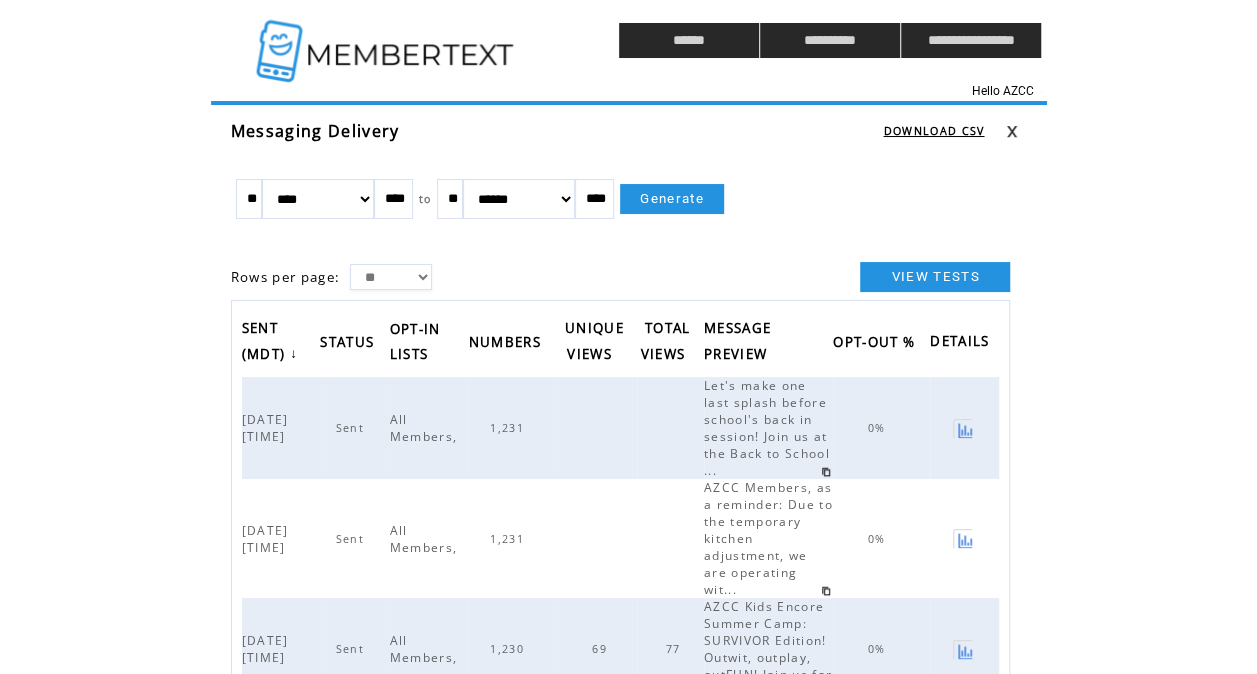 click at bounding box center [387, 40] 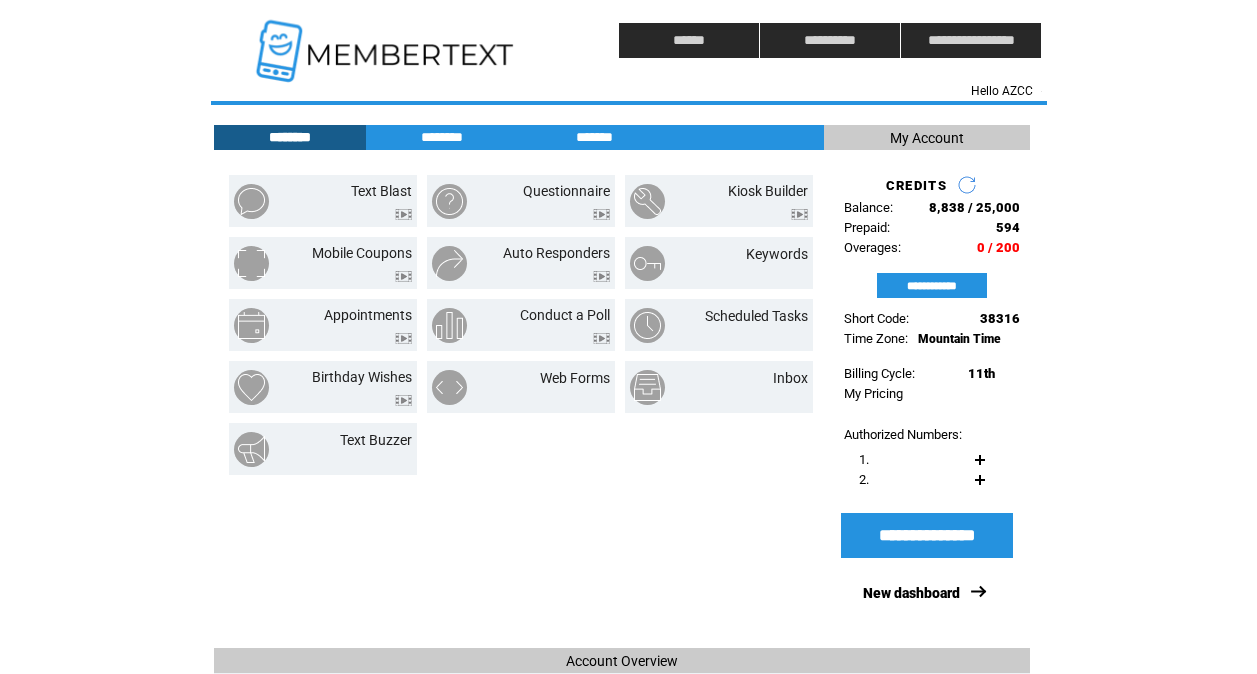 scroll, scrollTop: 0, scrollLeft: 0, axis: both 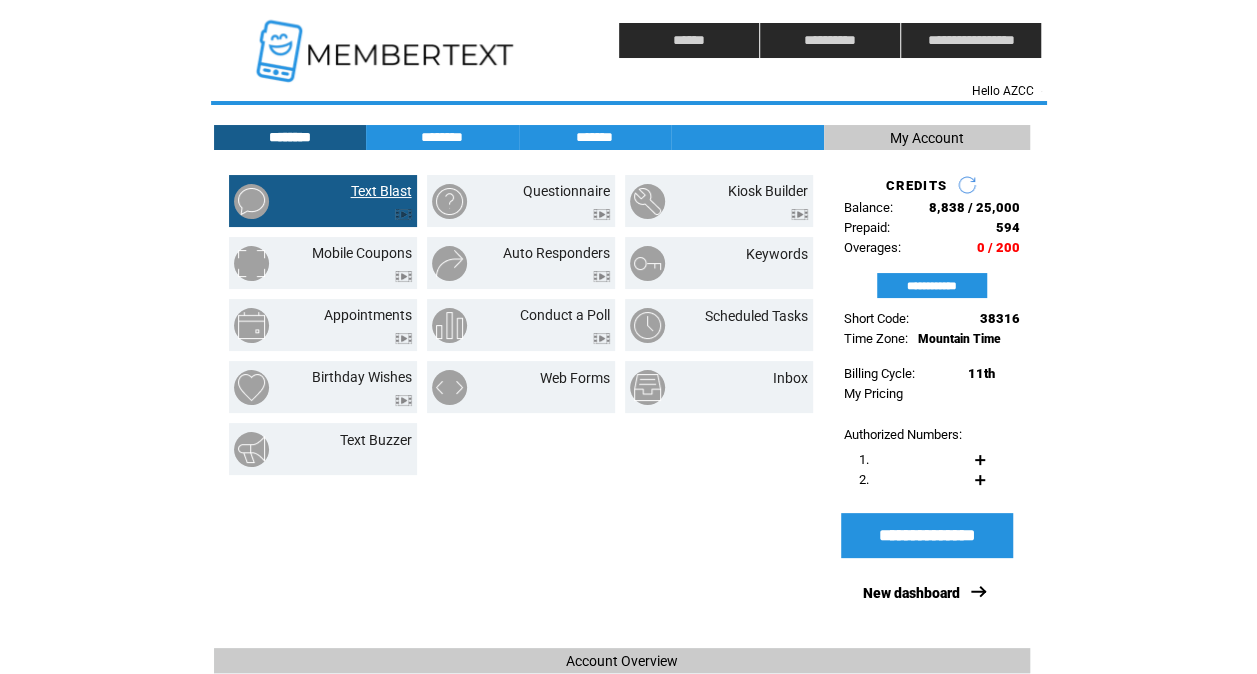 click on "Text Blast" at bounding box center (381, 191) 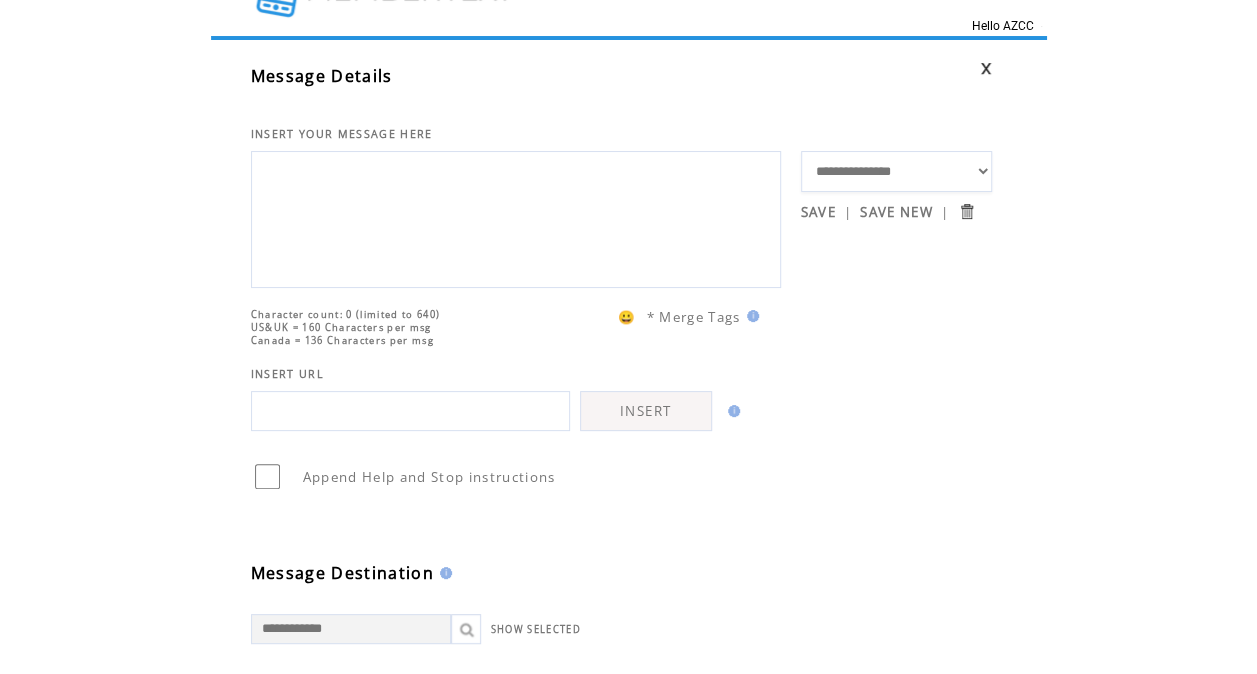 scroll, scrollTop: 68, scrollLeft: 0, axis: vertical 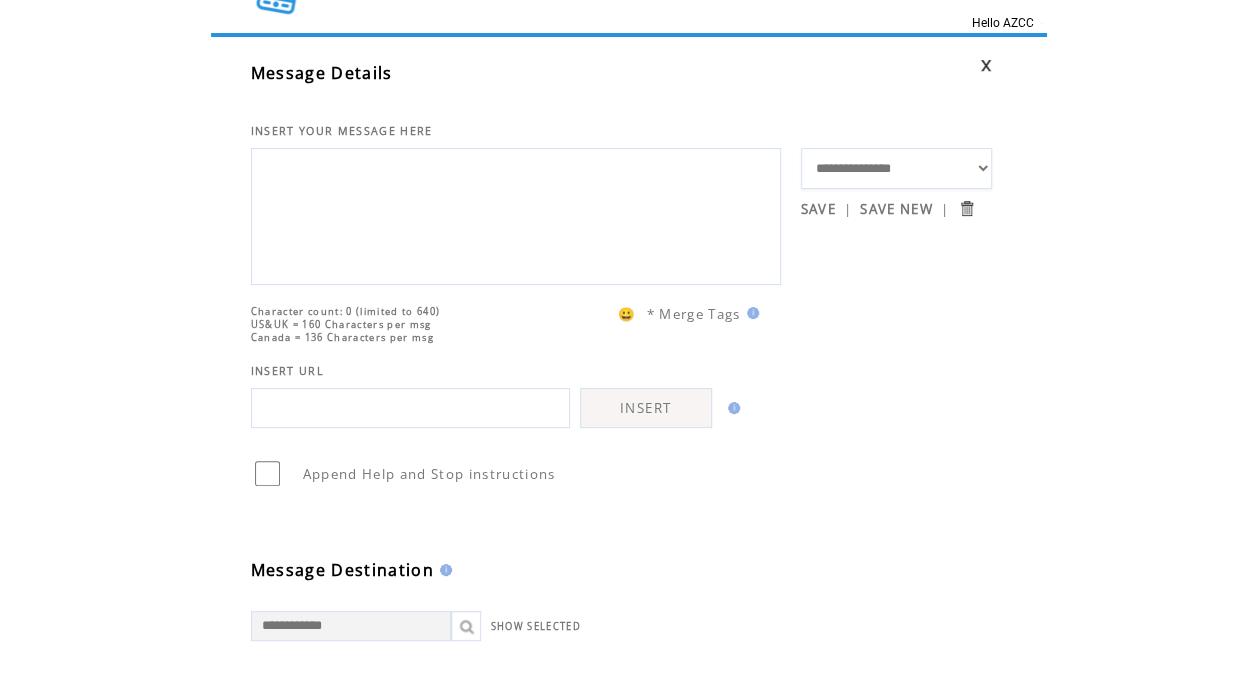 click at bounding box center [516, 214] 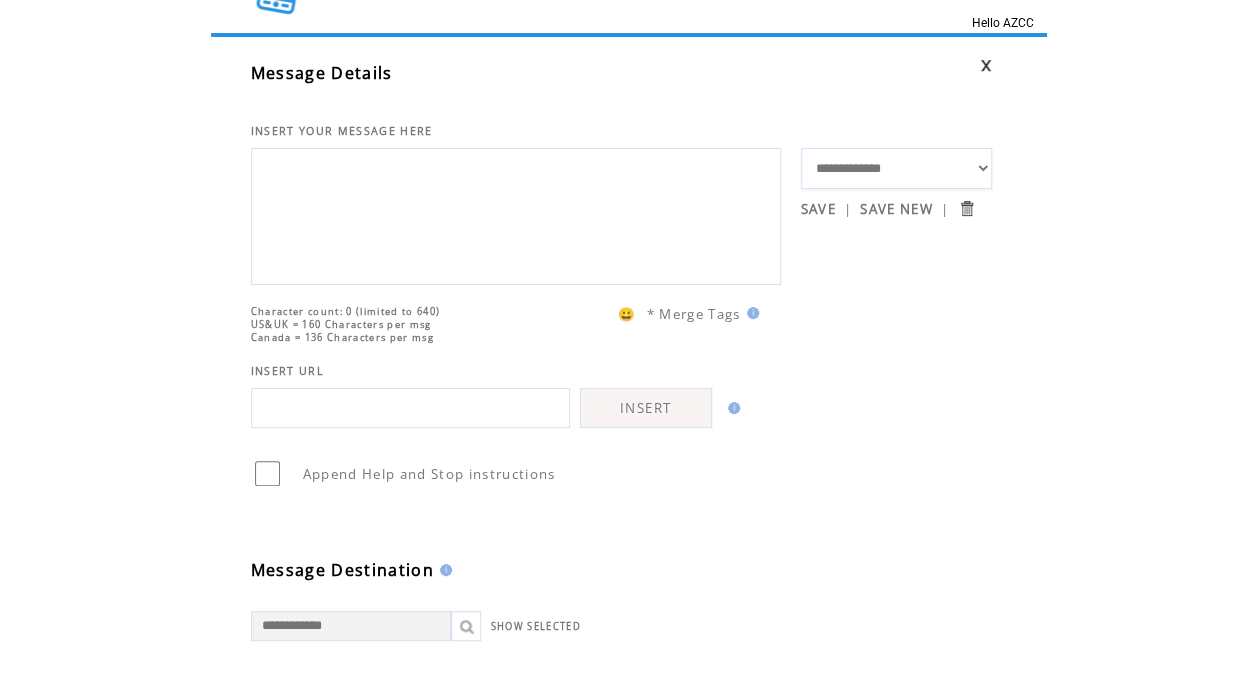 click on "**********" at bounding box center (896, 168) 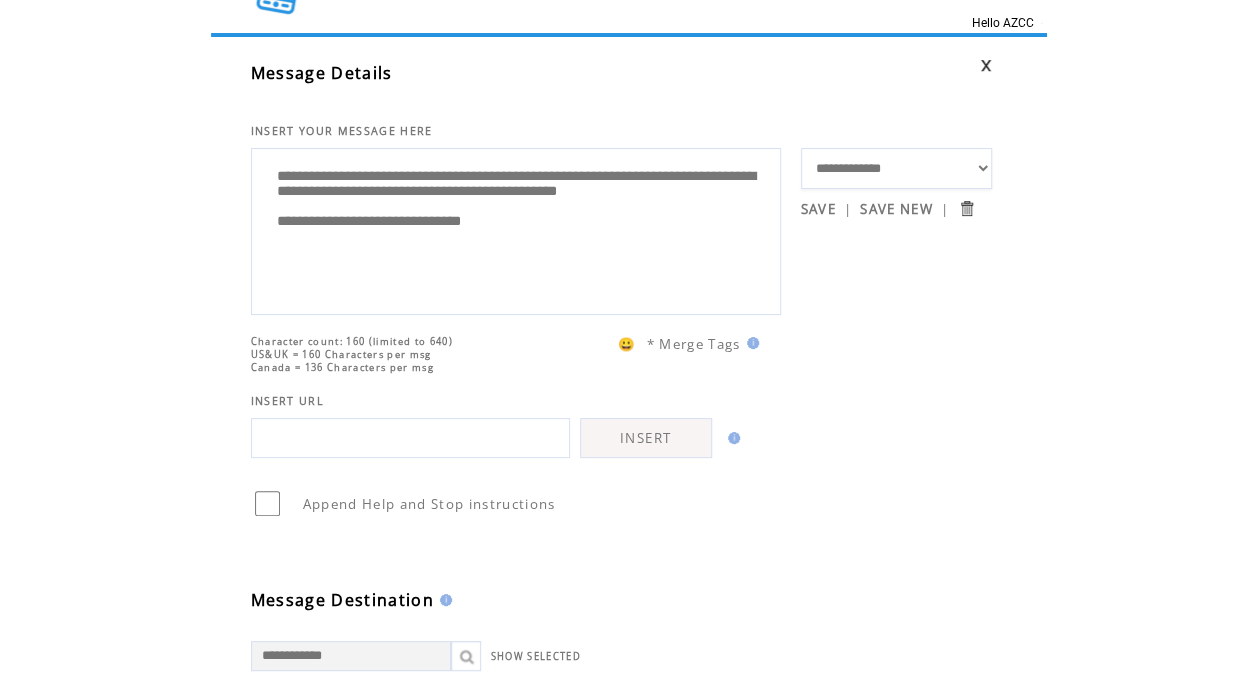 scroll, scrollTop: 72, scrollLeft: 0, axis: vertical 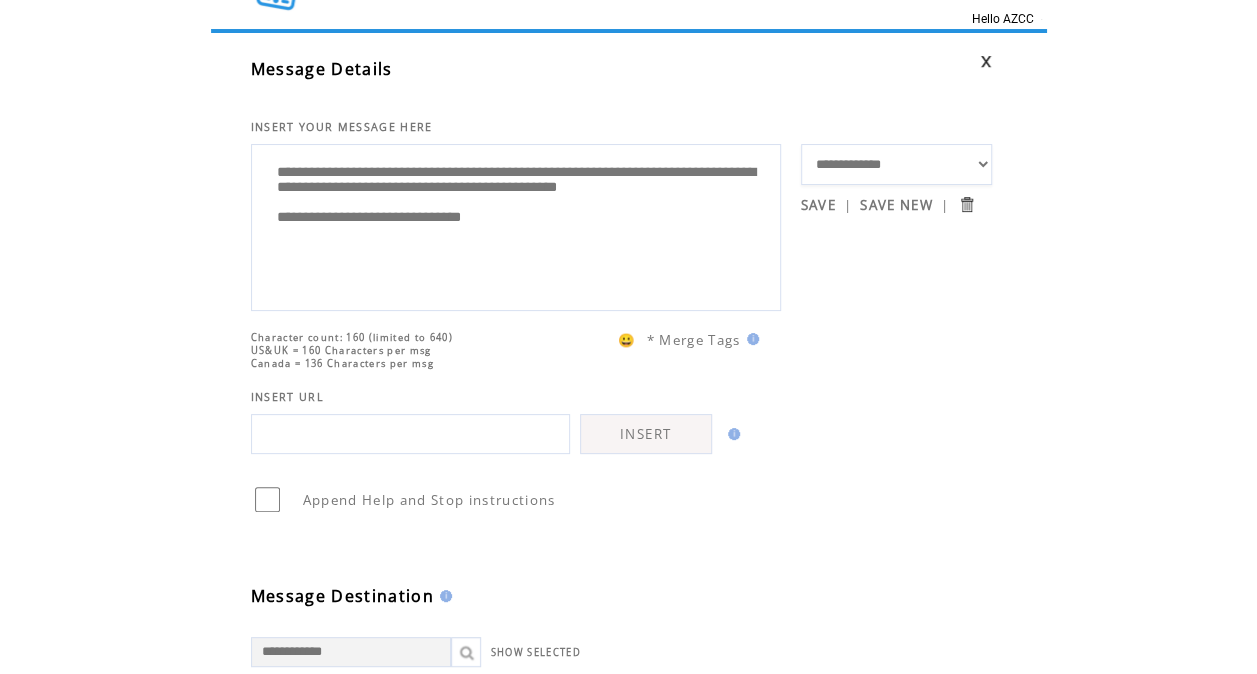 click on "US&UK = 160 Characters per msg" at bounding box center [341, 350] 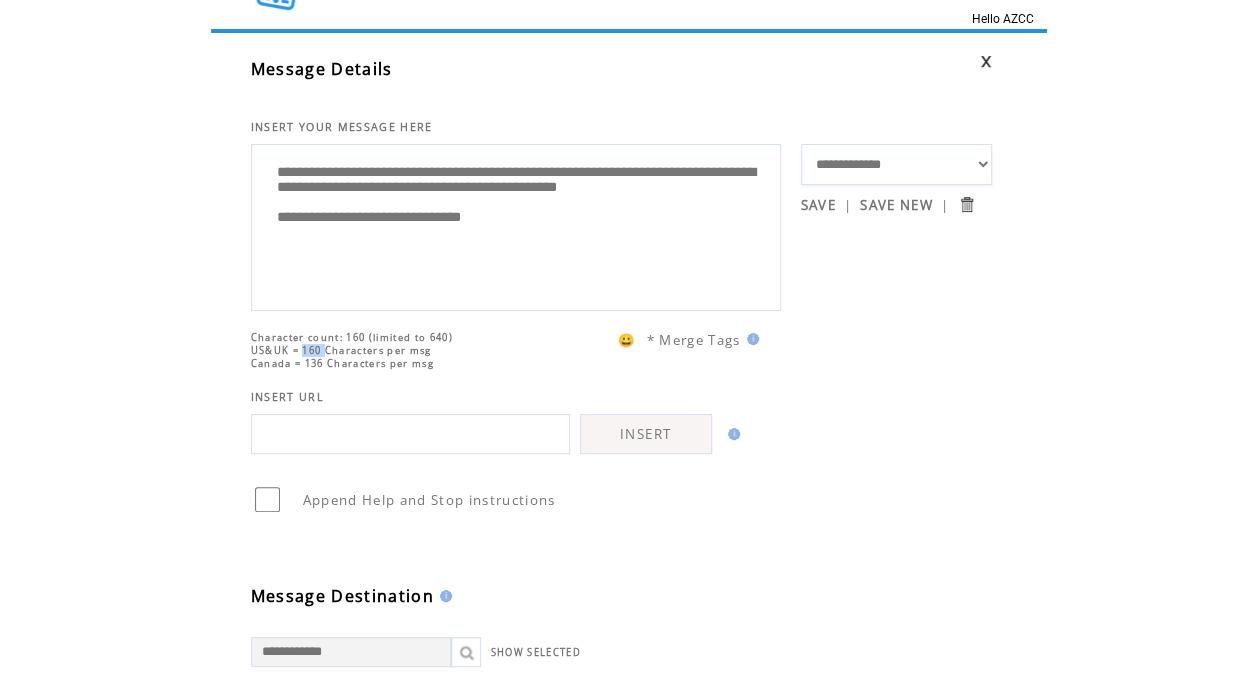 click on "US&UK = 160 Characters per msg" at bounding box center (341, 350) 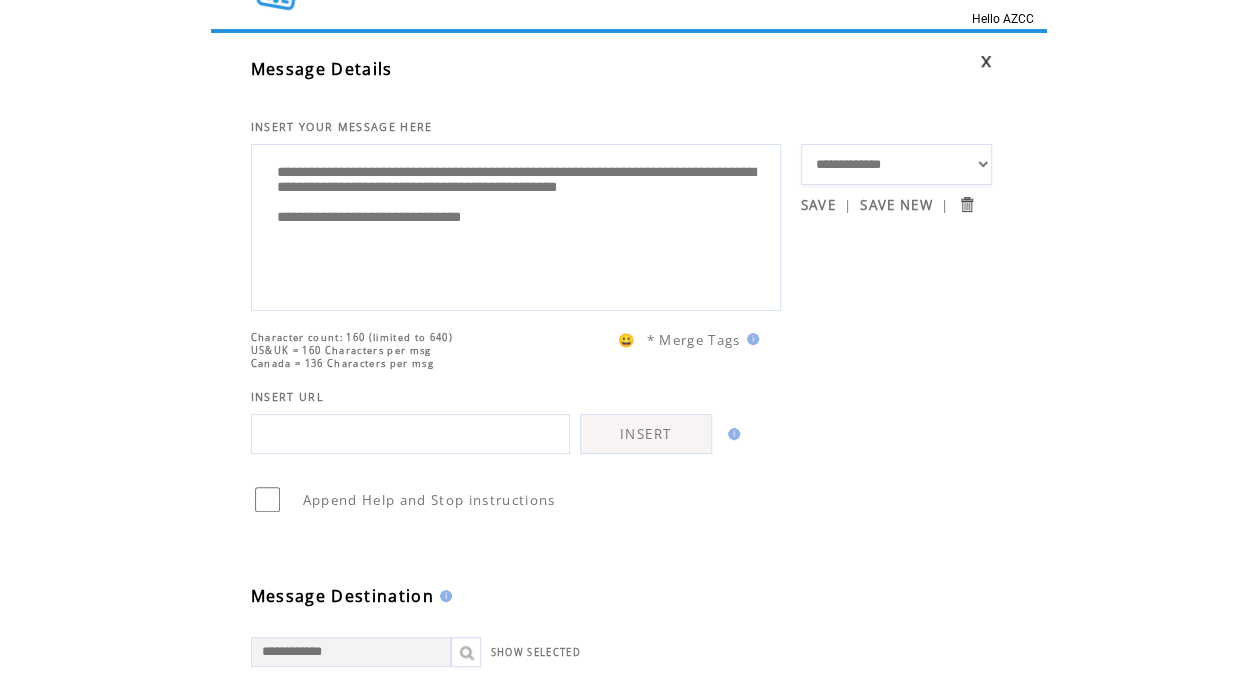 drag, startPoint x: 310, startPoint y: 352, endPoint x: 358, endPoint y: 352, distance: 48 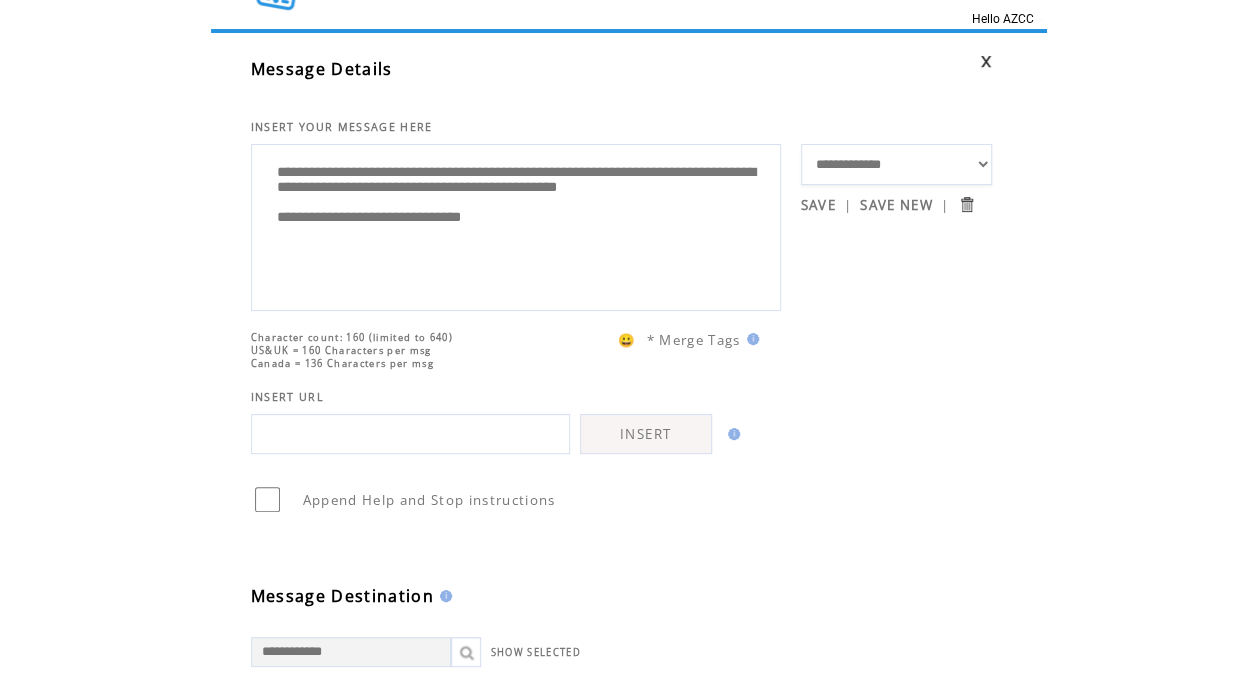 click on "US&UK = 160 Characters per msg" at bounding box center [341, 350] 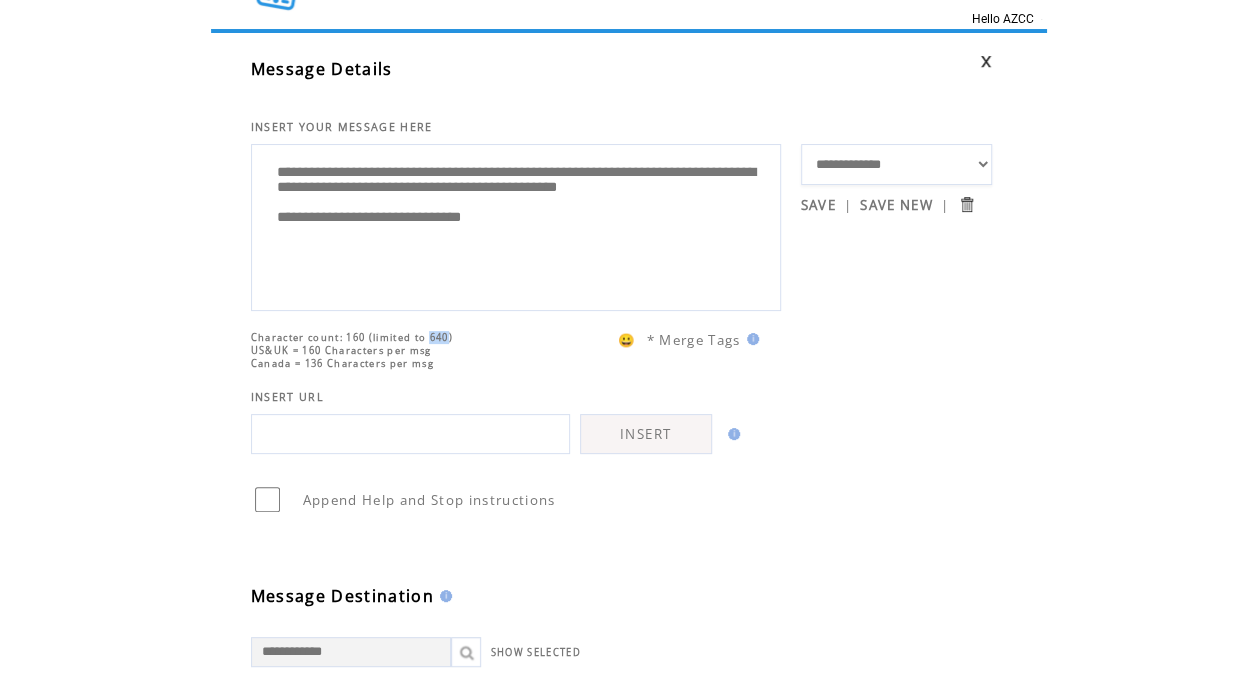 click on "Character count: 160 (limited to 640)" at bounding box center (352, 337) 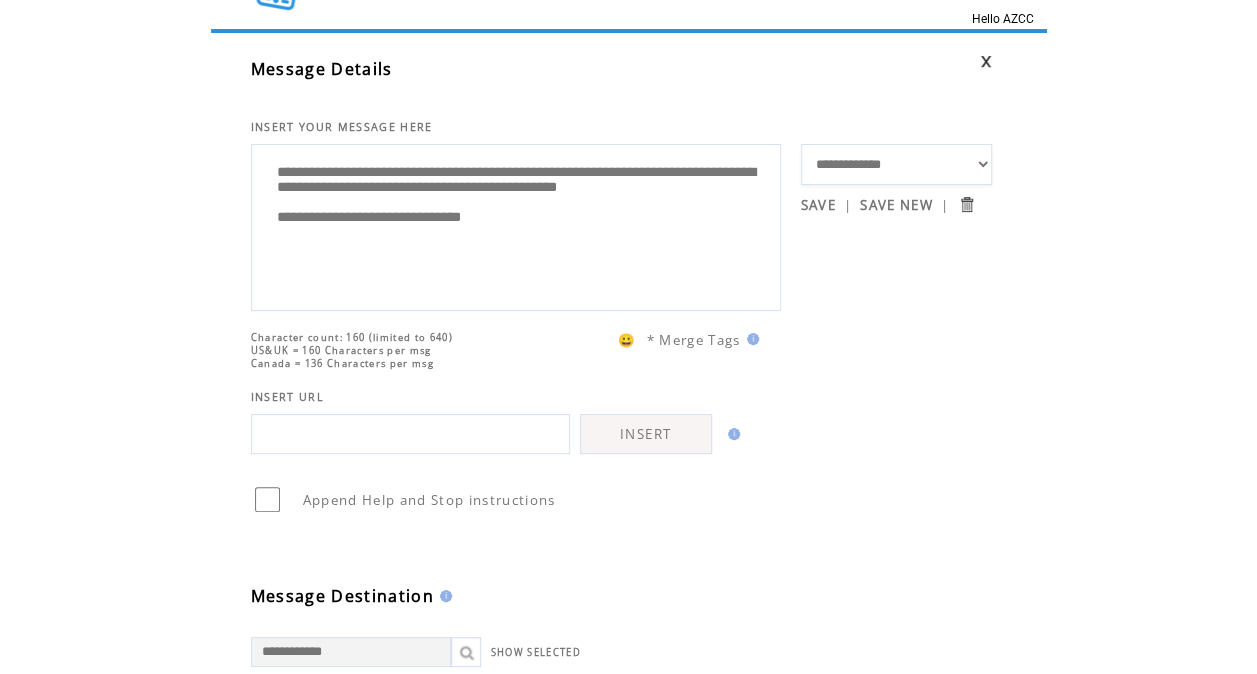 drag, startPoint x: 442, startPoint y: 337, endPoint x: 476, endPoint y: 351, distance: 36.769554 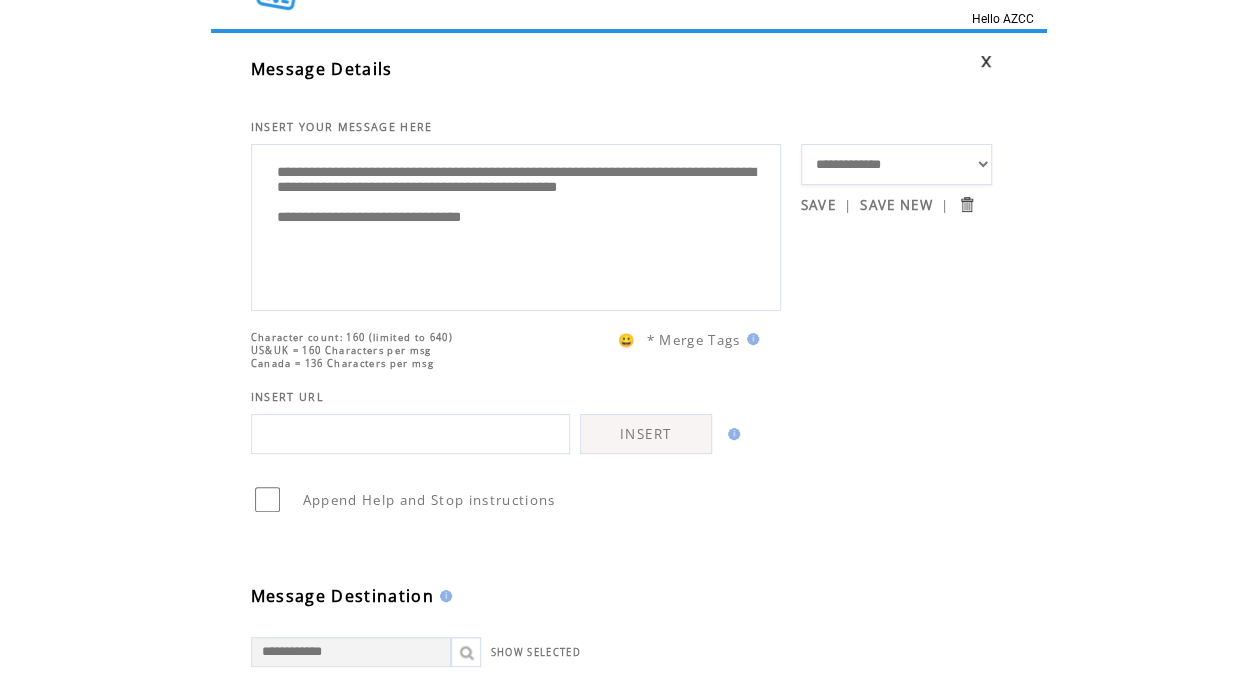 click on "Character count: 160 (limited to 640) US&UK = 160 Characters per msg Canada = 136 Characters per msg" at bounding box center (429, 350) 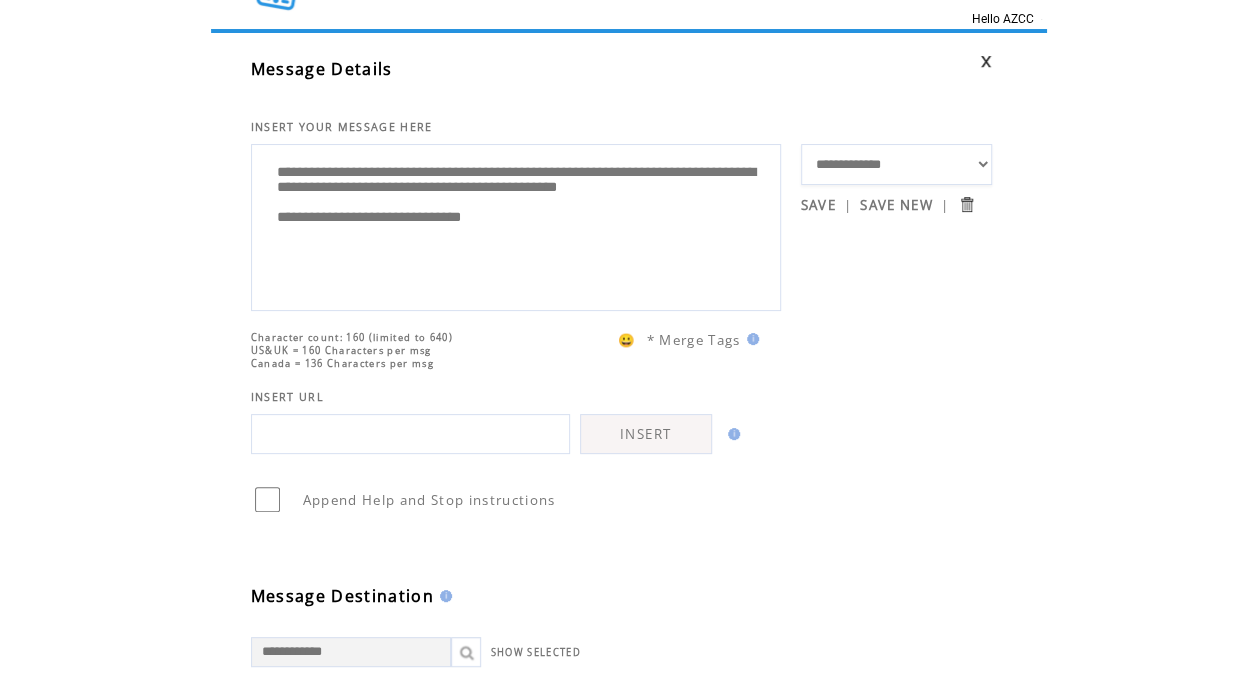 click on "**********" at bounding box center [516, 225] 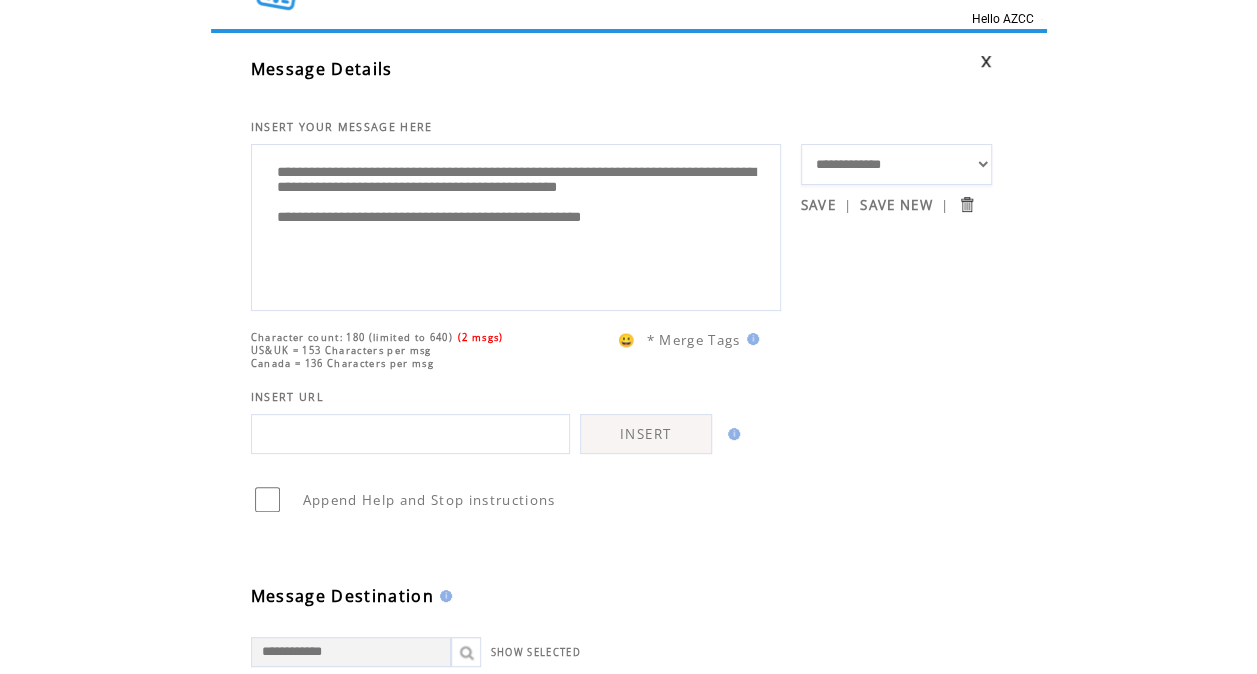 type on "**********" 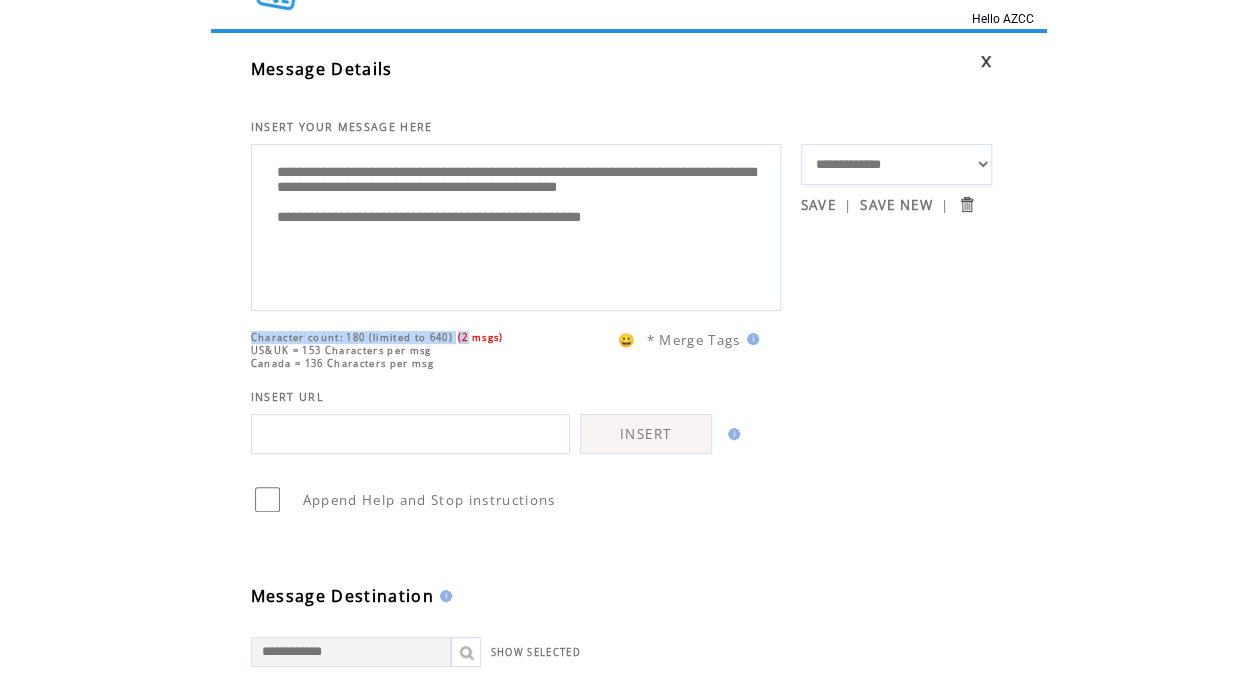 drag, startPoint x: 512, startPoint y: 342, endPoint x: 474, endPoint y: 334, distance: 38.832977 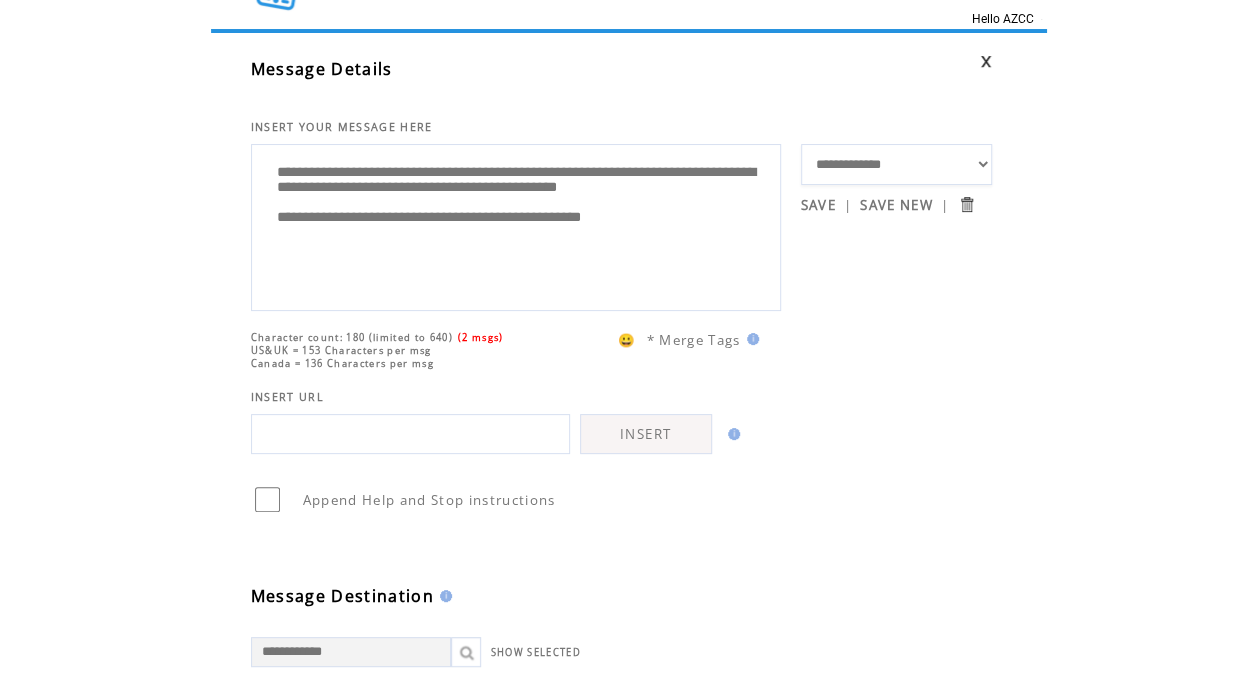 drag, startPoint x: 474, startPoint y: 334, endPoint x: 518, endPoint y: 350, distance: 46.818798 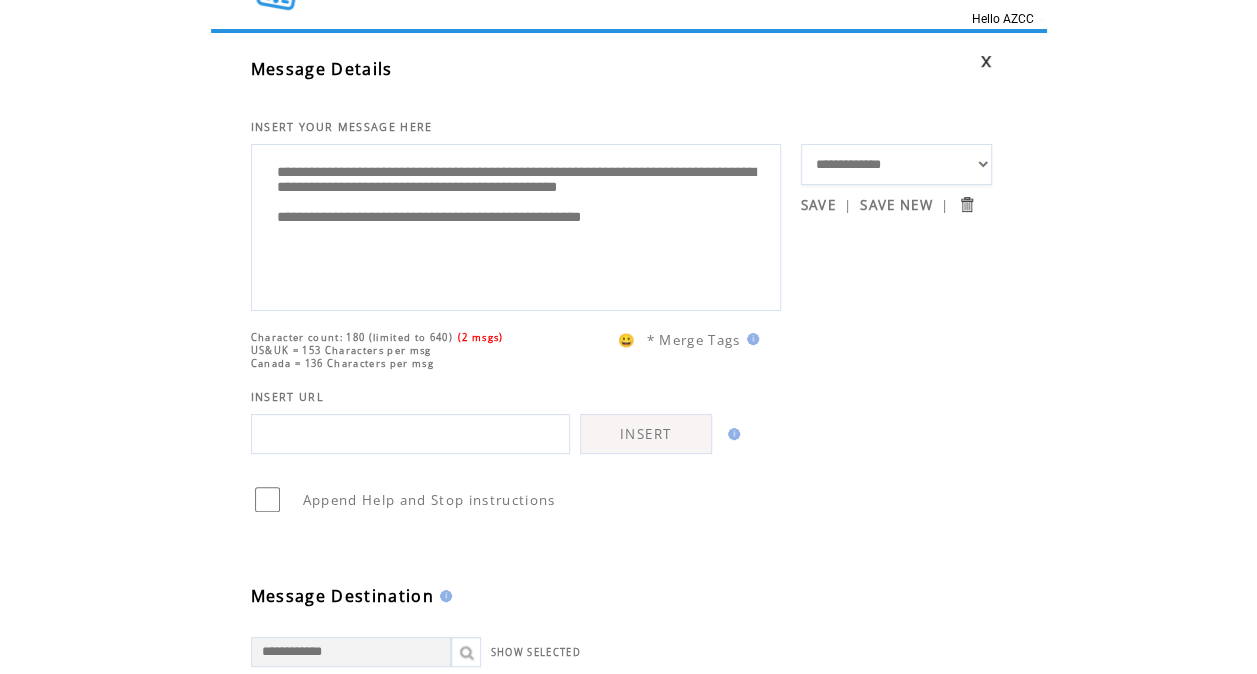 click on "Character count: 180 (limited to 640) (2 msgs) US&UK = 153 Characters per msg Canada = 136 Characters per msg" at bounding box center (429, 350) 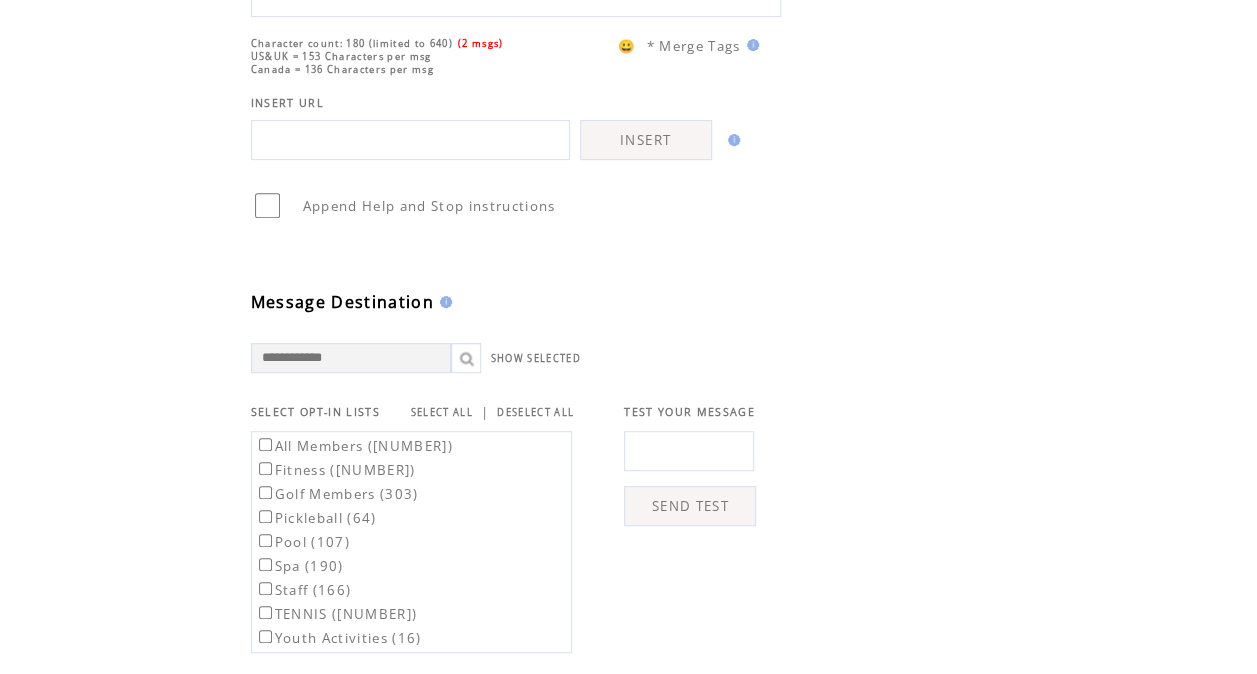scroll, scrollTop: 367, scrollLeft: 0, axis: vertical 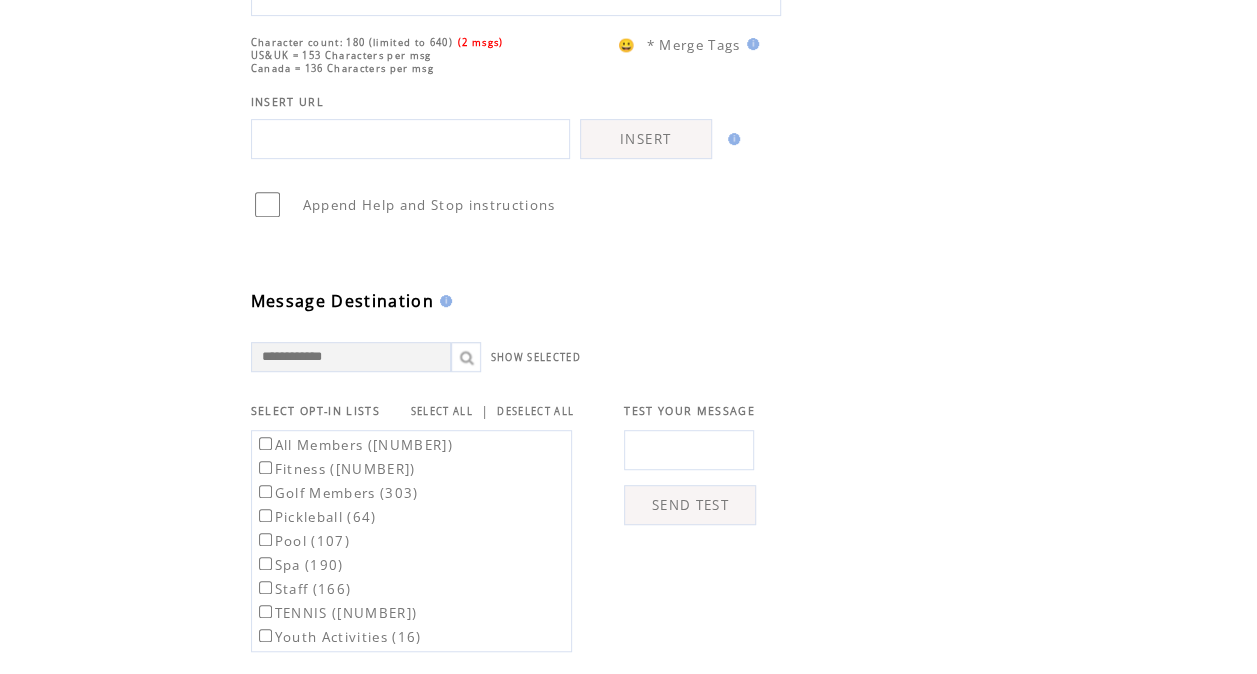 click on "All Members (1232)" at bounding box center [354, 445] 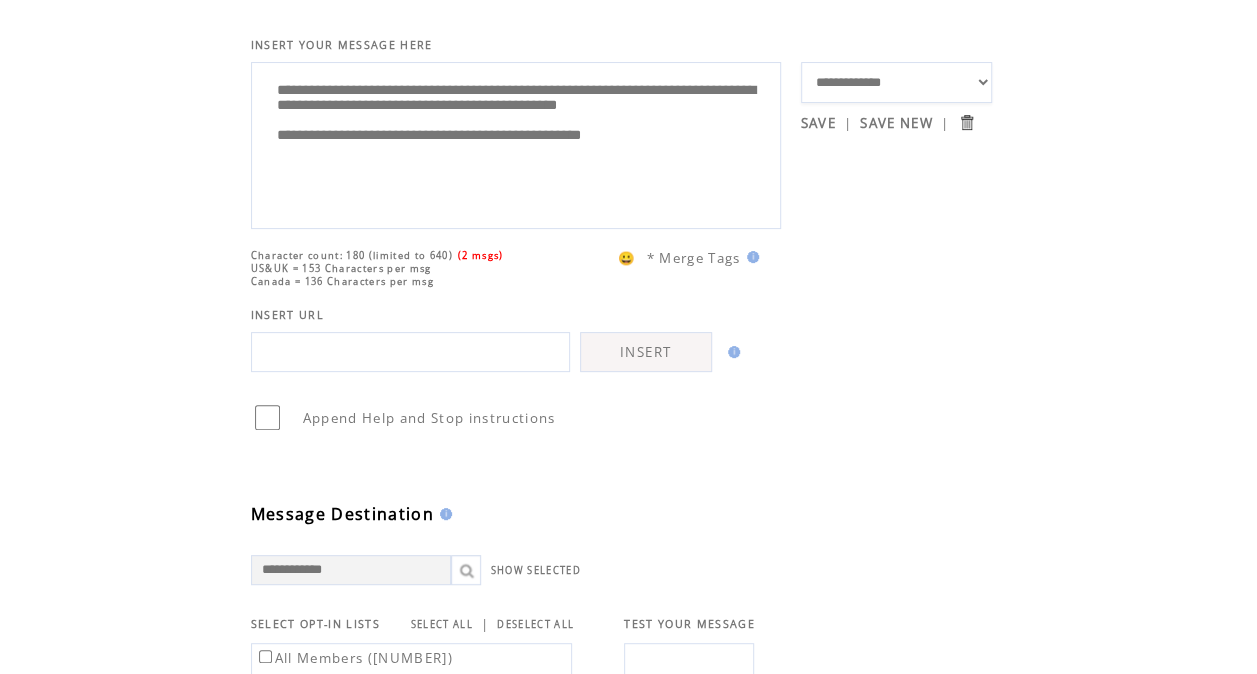 scroll, scrollTop: 60, scrollLeft: 0, axis: vertical 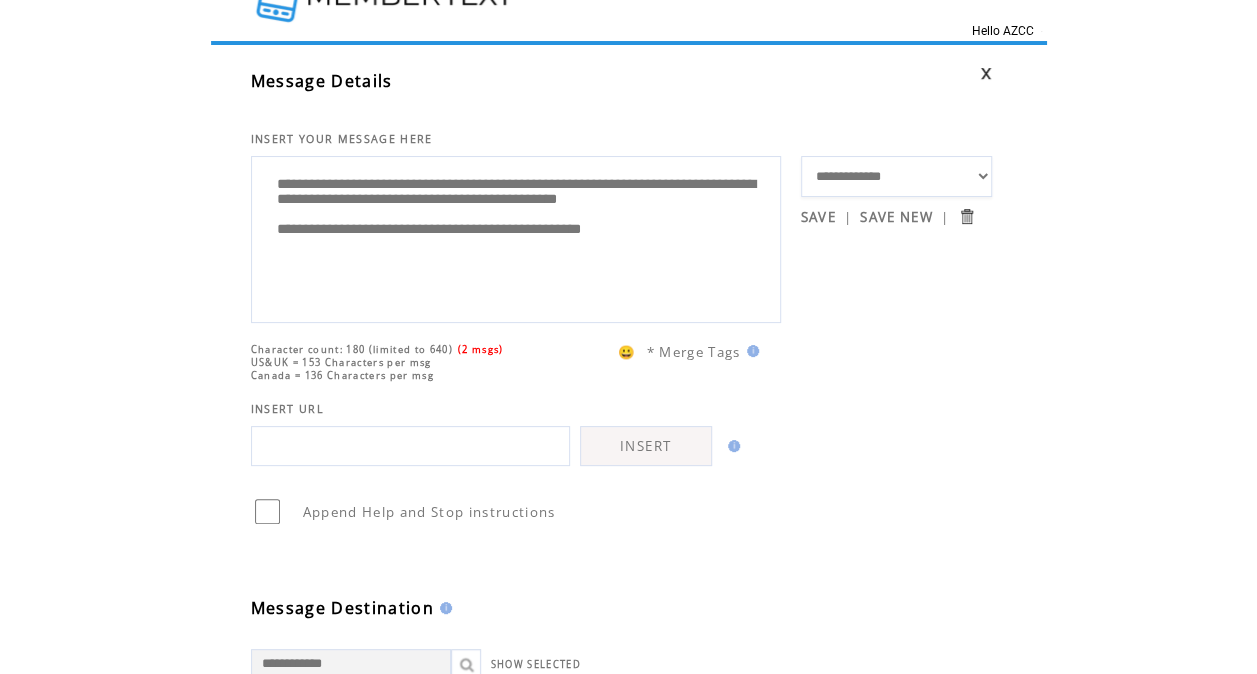 drag, startPoint x: 737, startPoint y: 273, endPoint x: 261, endPoint y: 179, distance: 485.19275 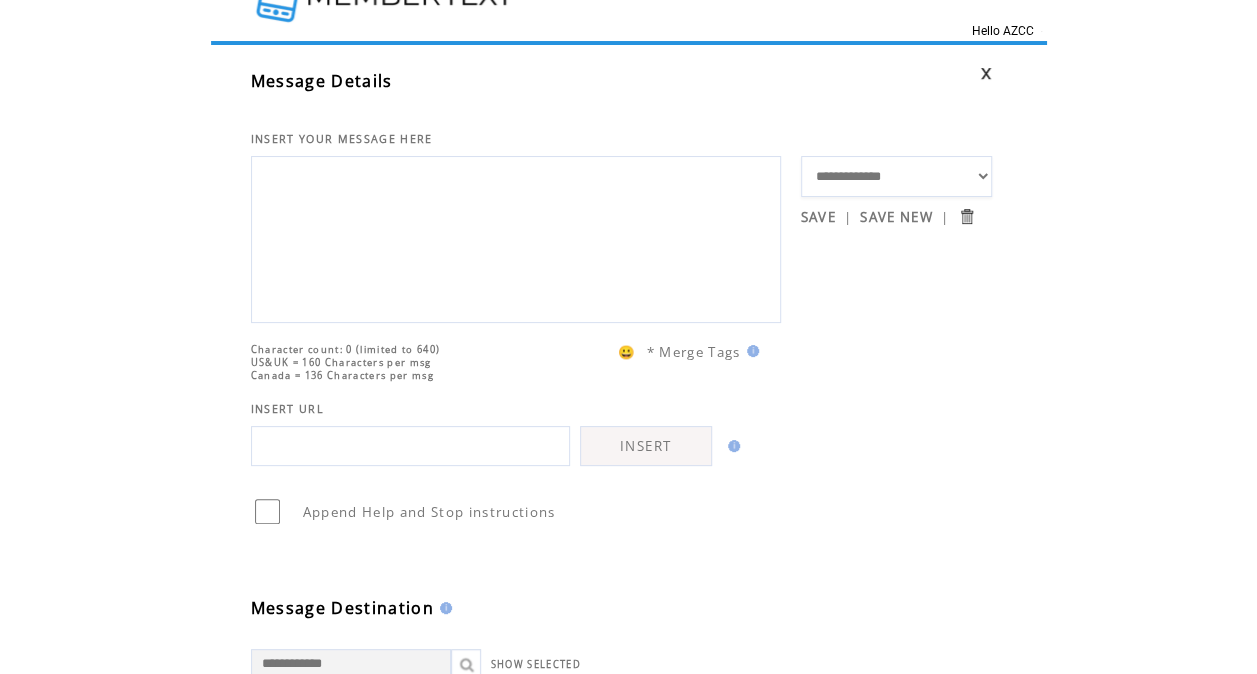 click on "**********" 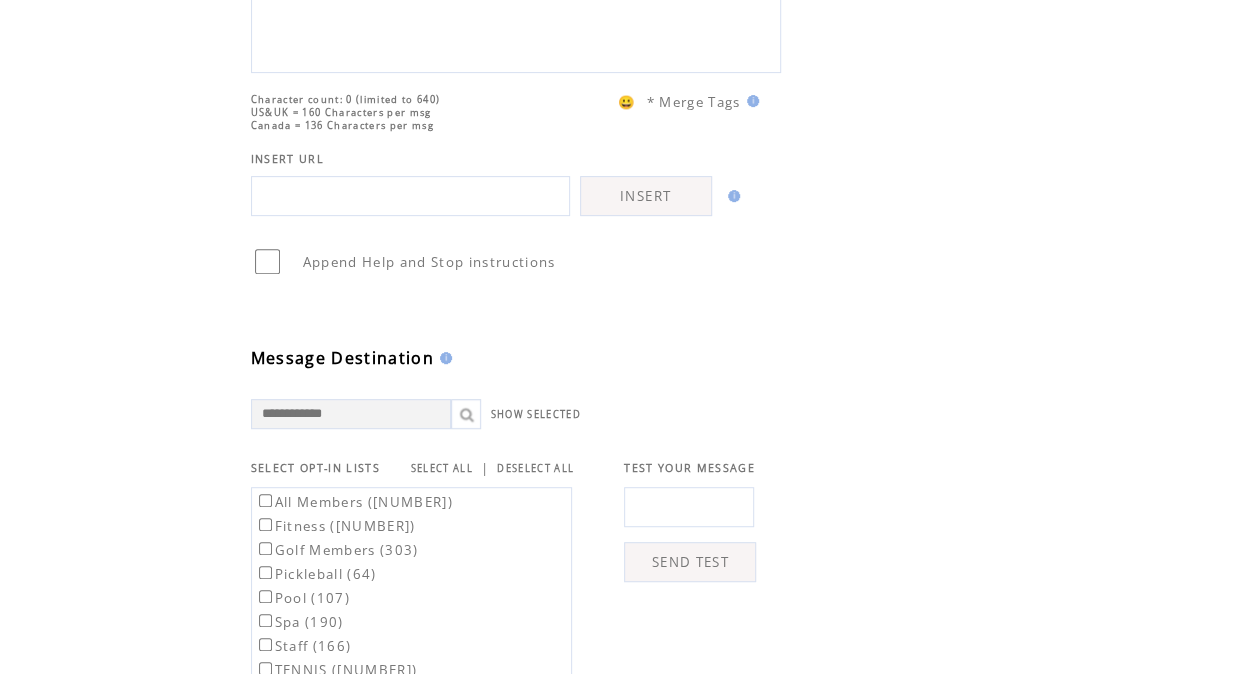 scroll, scrollTop: 311, scrollLeft: 0, axis: vertical 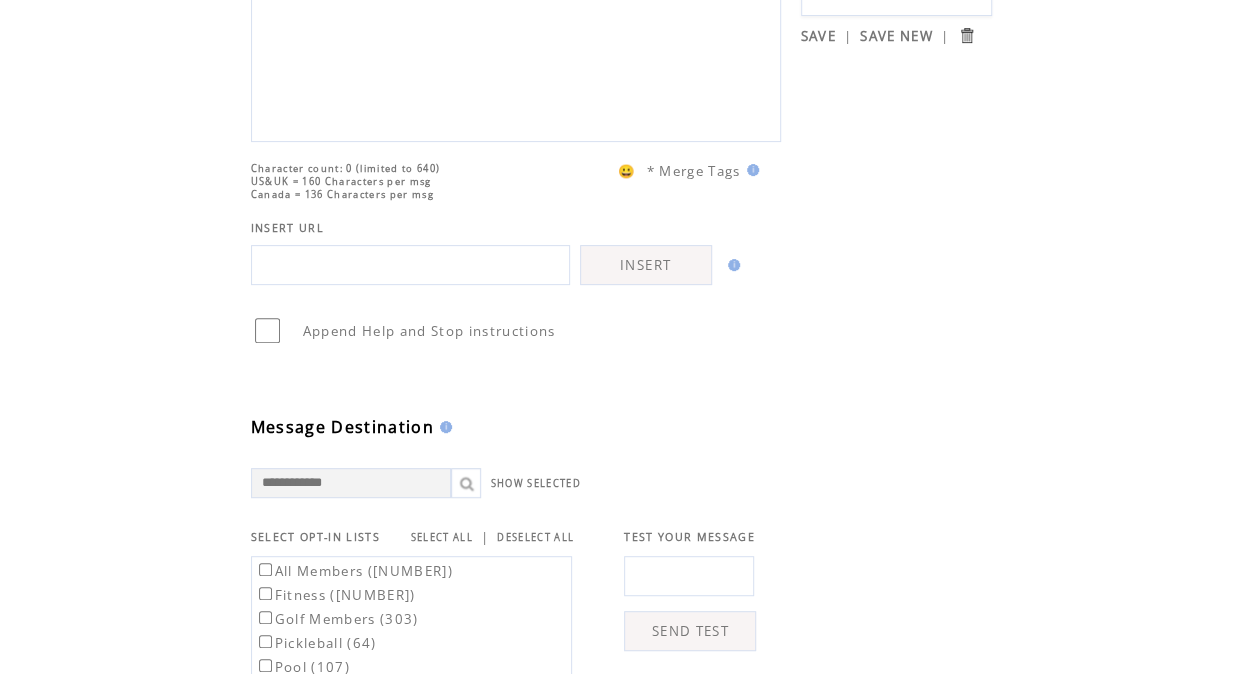 click on "**********" 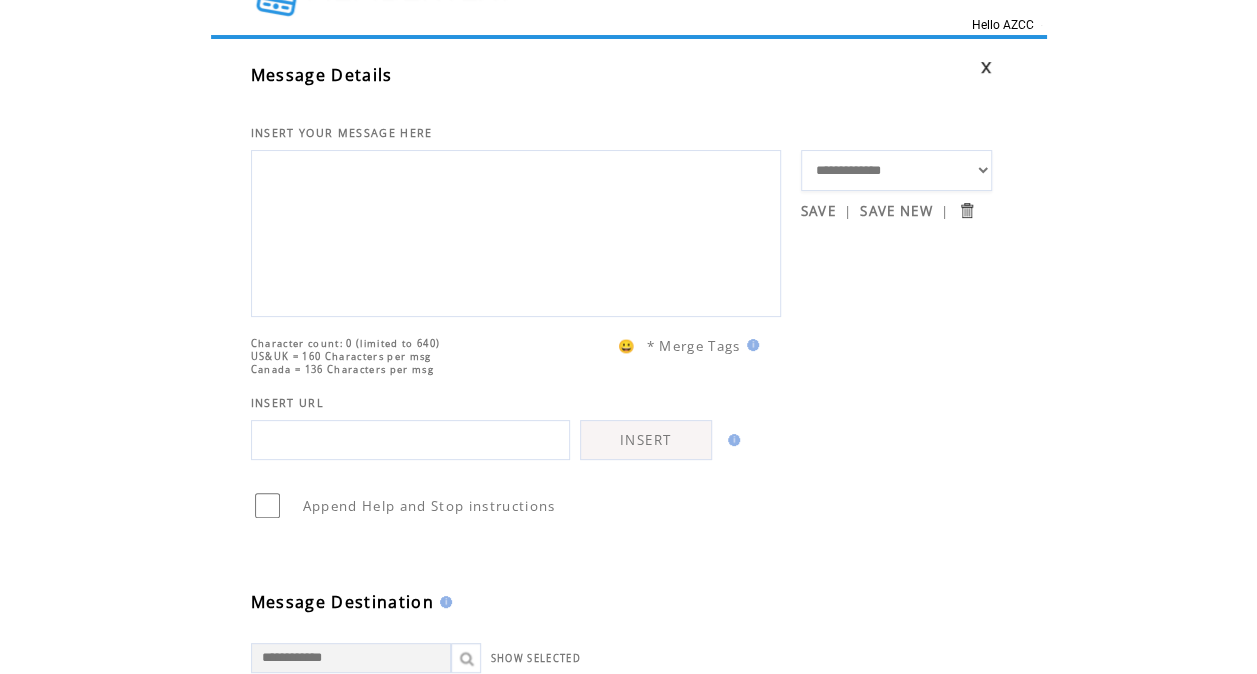 scroll, scrollTop: 65, scrollLeft: 0, axis: vertical 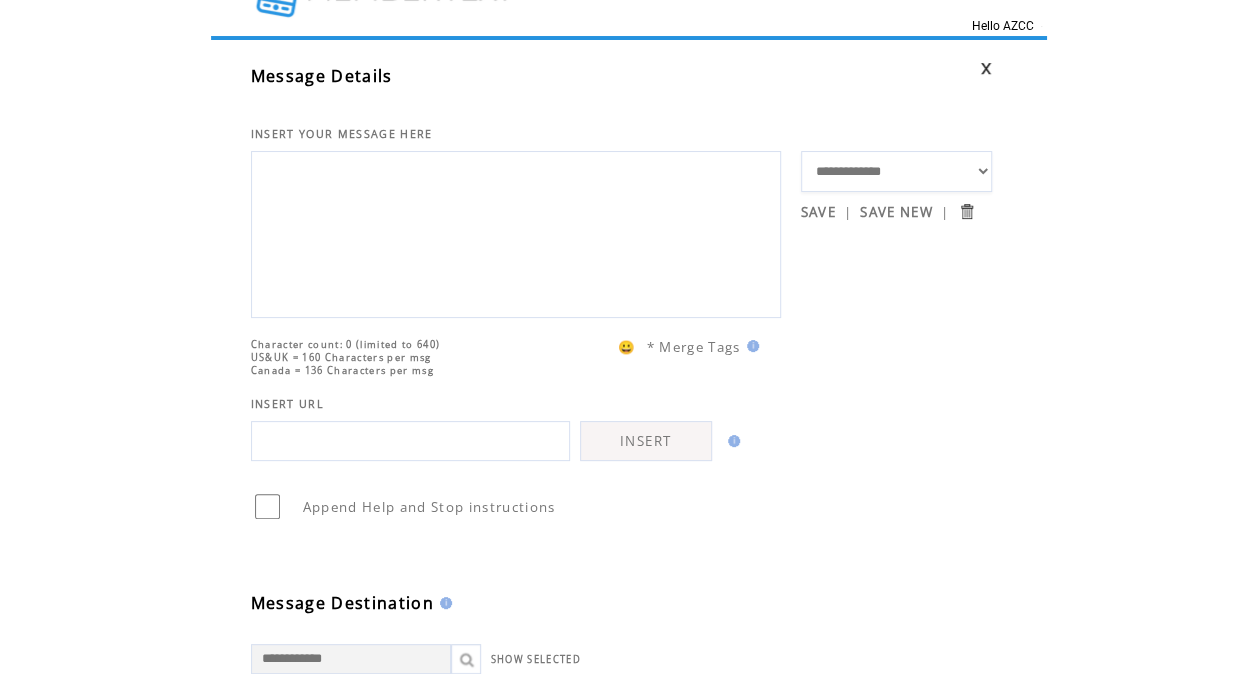 click on "**********" at bounding box center (516, 232) 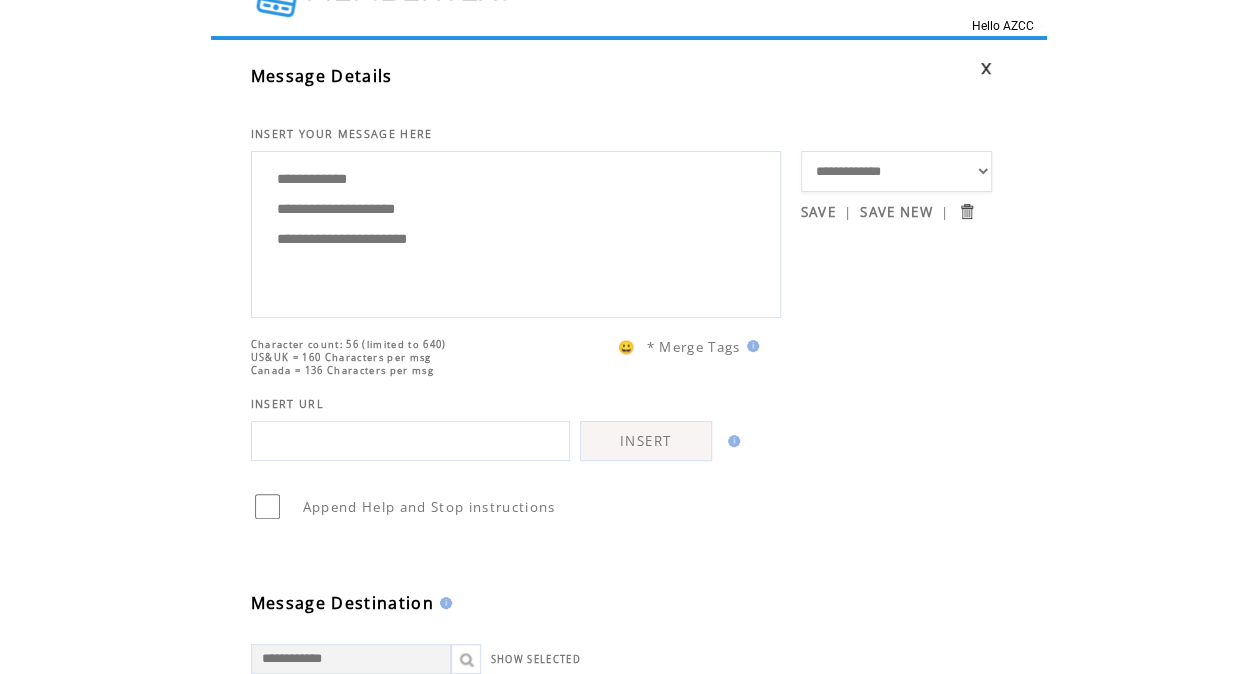scroll, scrollTop: 5, scrollLeft: 0, axis: vertical 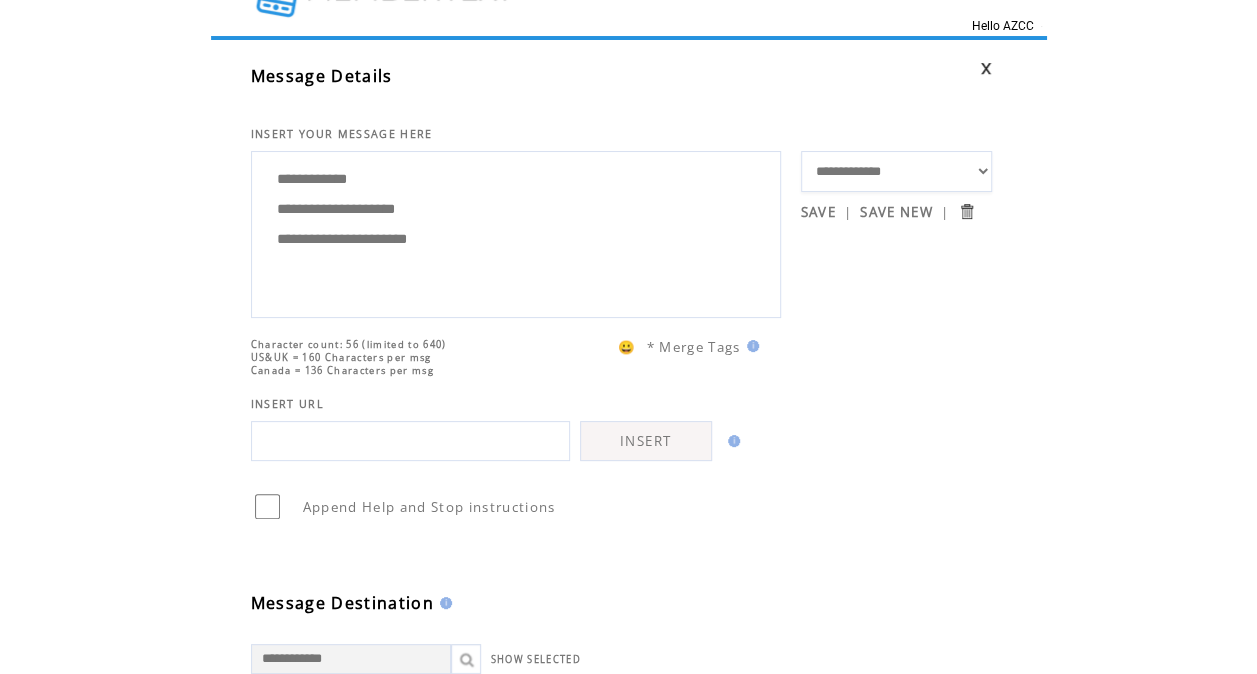 type on "**********" 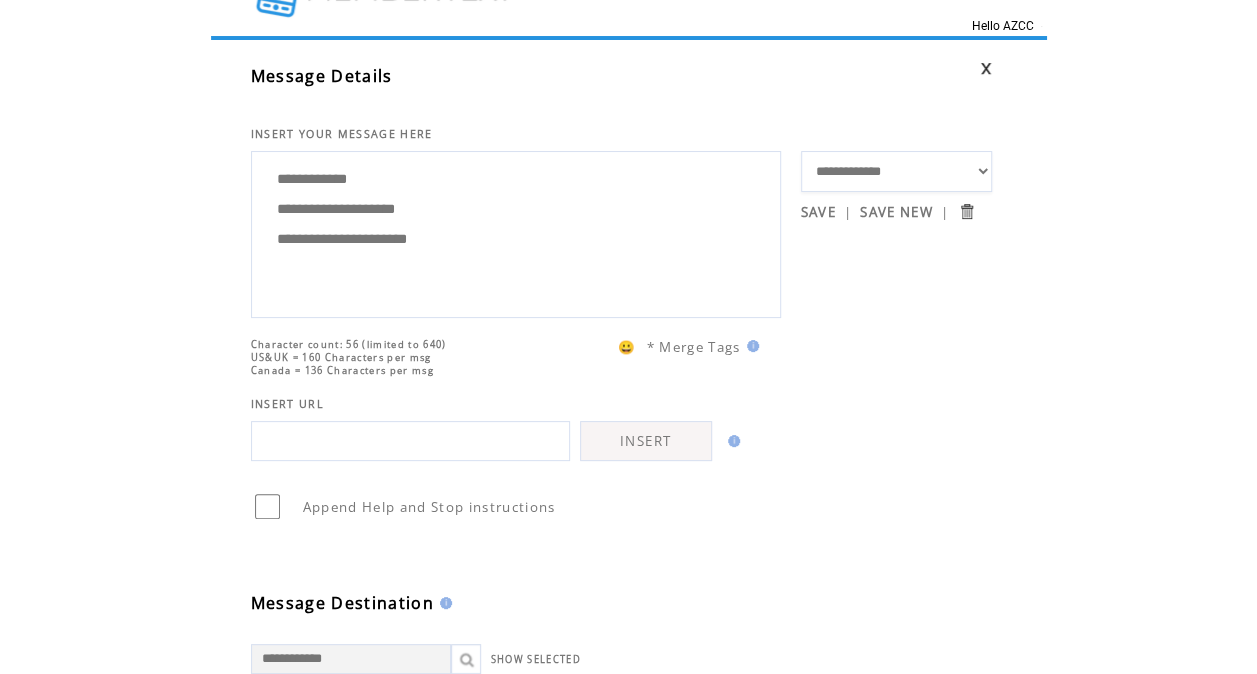 click at bounding box center [410, 441] 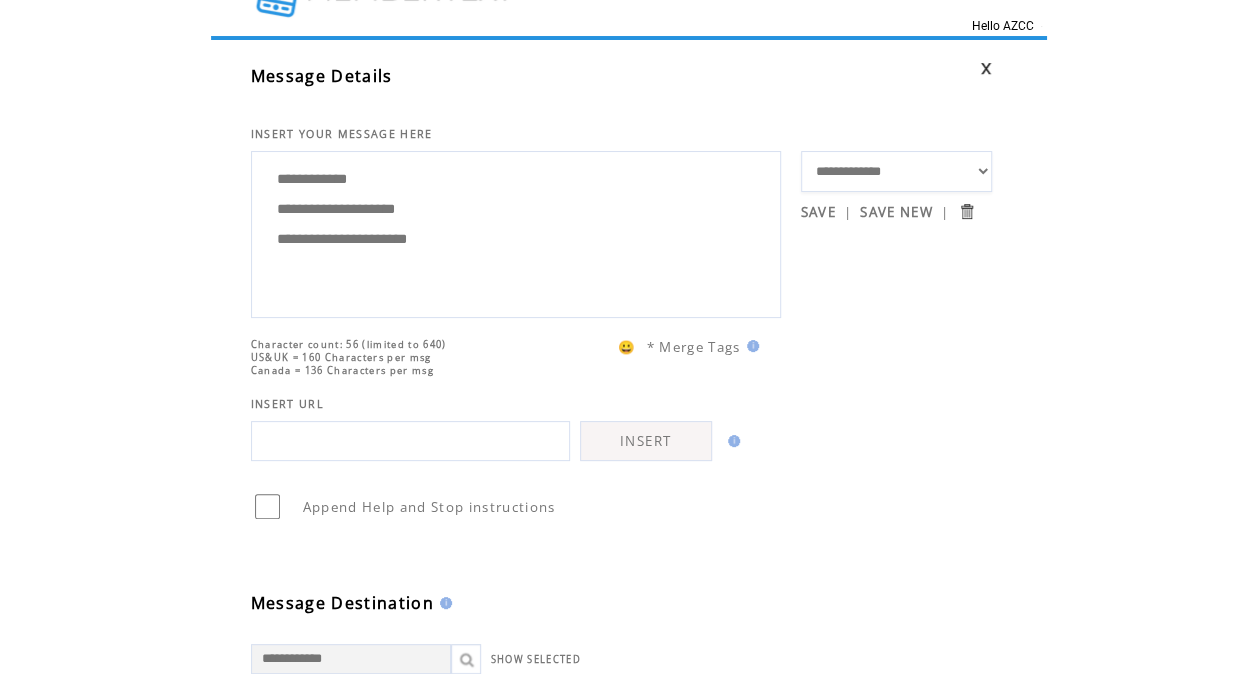 paste on "**********" 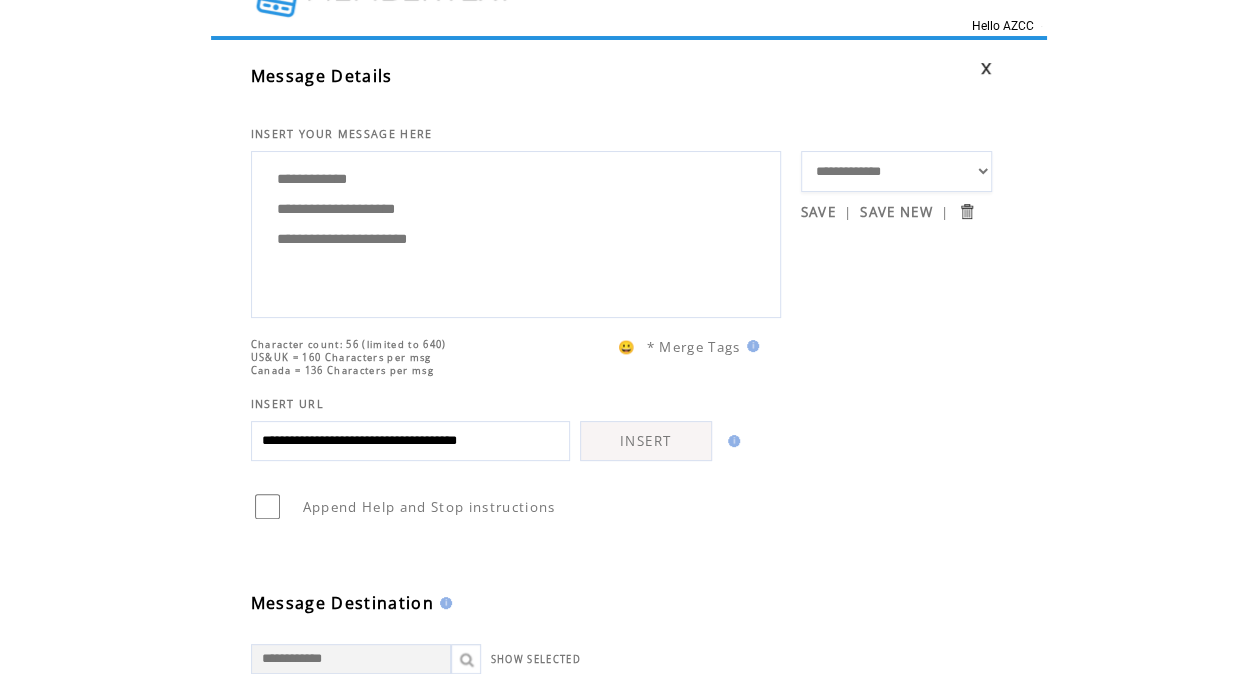 type on "**********" 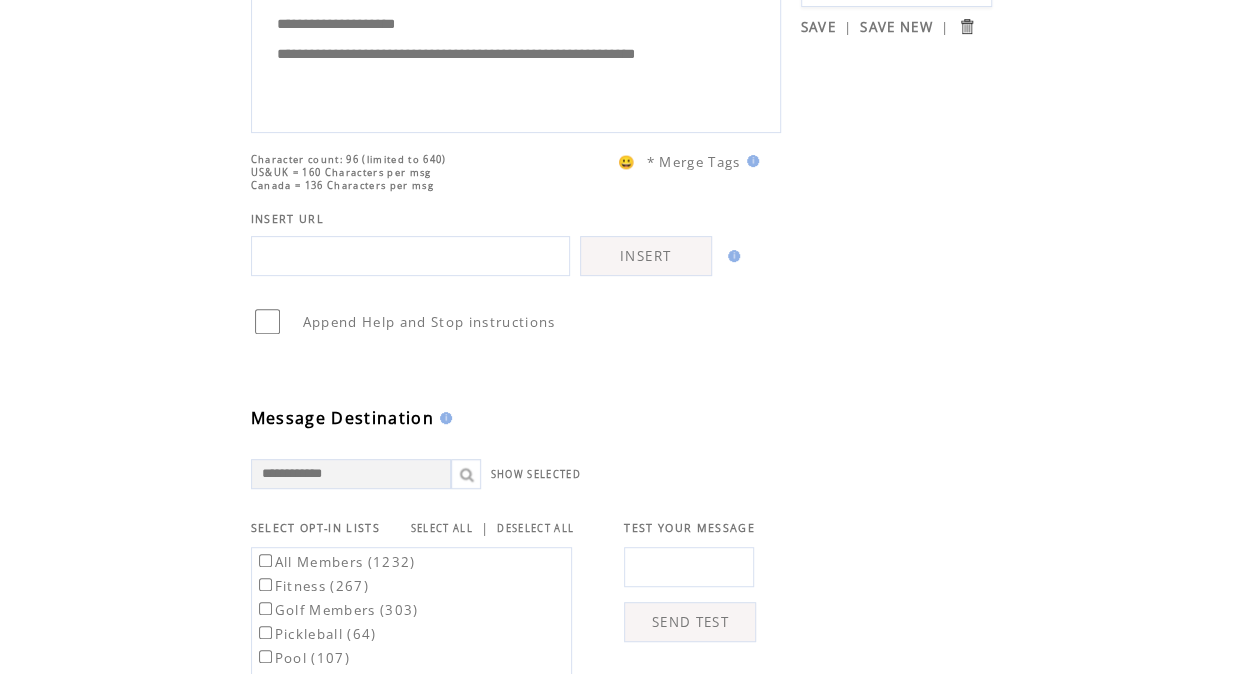 scroll, scrollTop: 252, scrollLeft: 0, axis: vertical 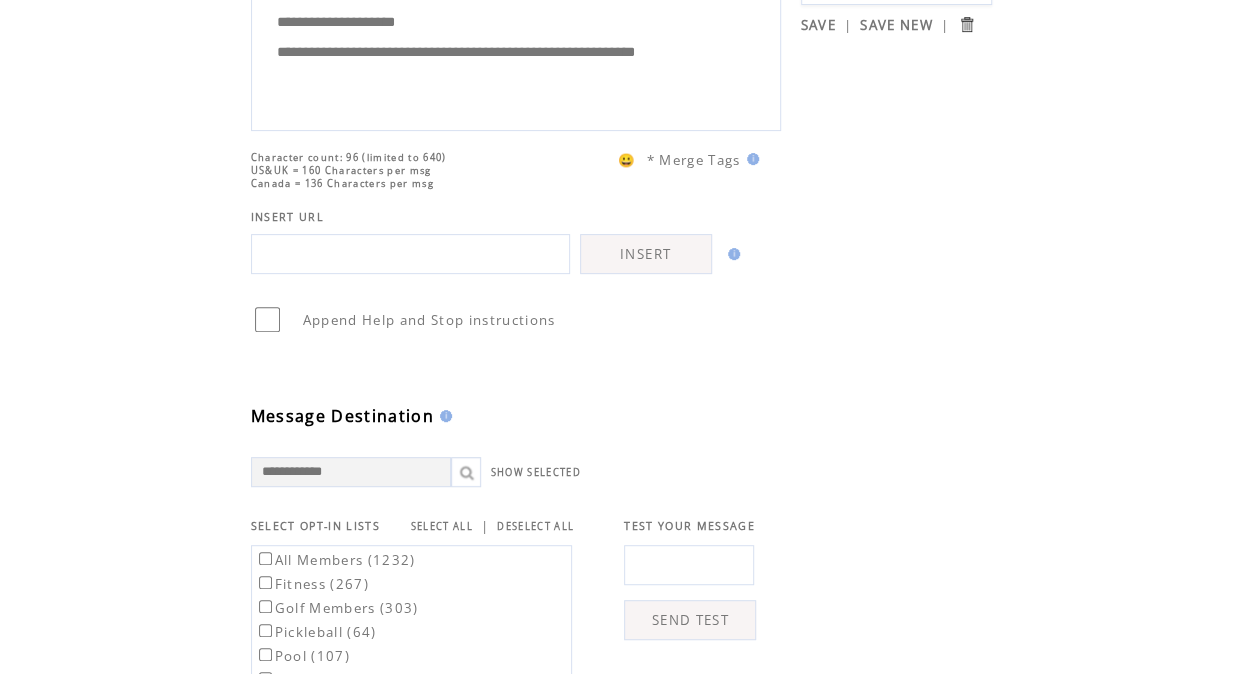 click at bounding box center (689, 565) 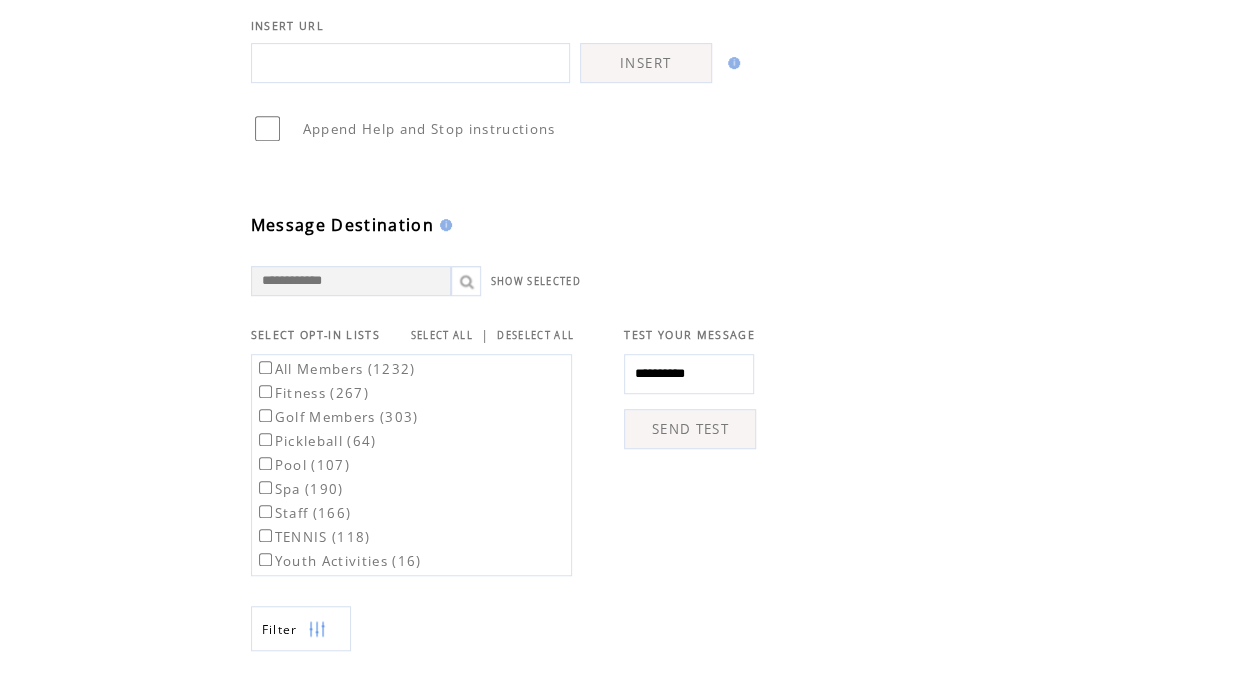 scroll, scrollTop: 444, scrollLeft: 0, axis: vertical 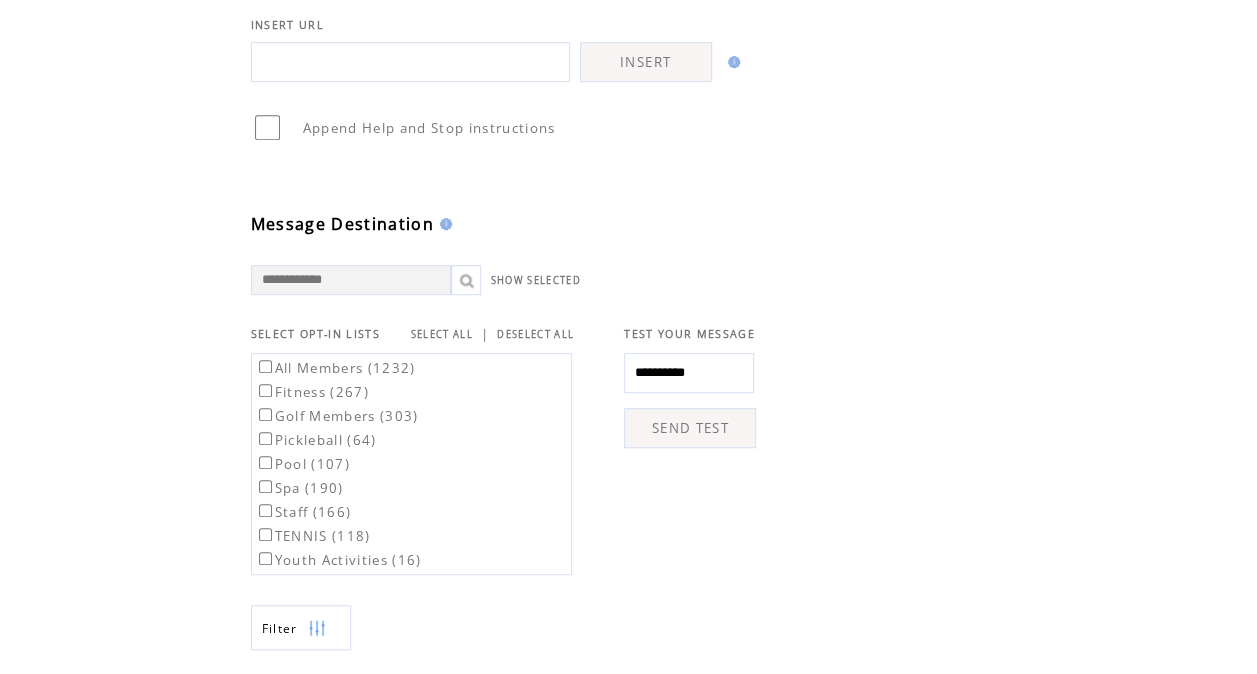 type on "**********" 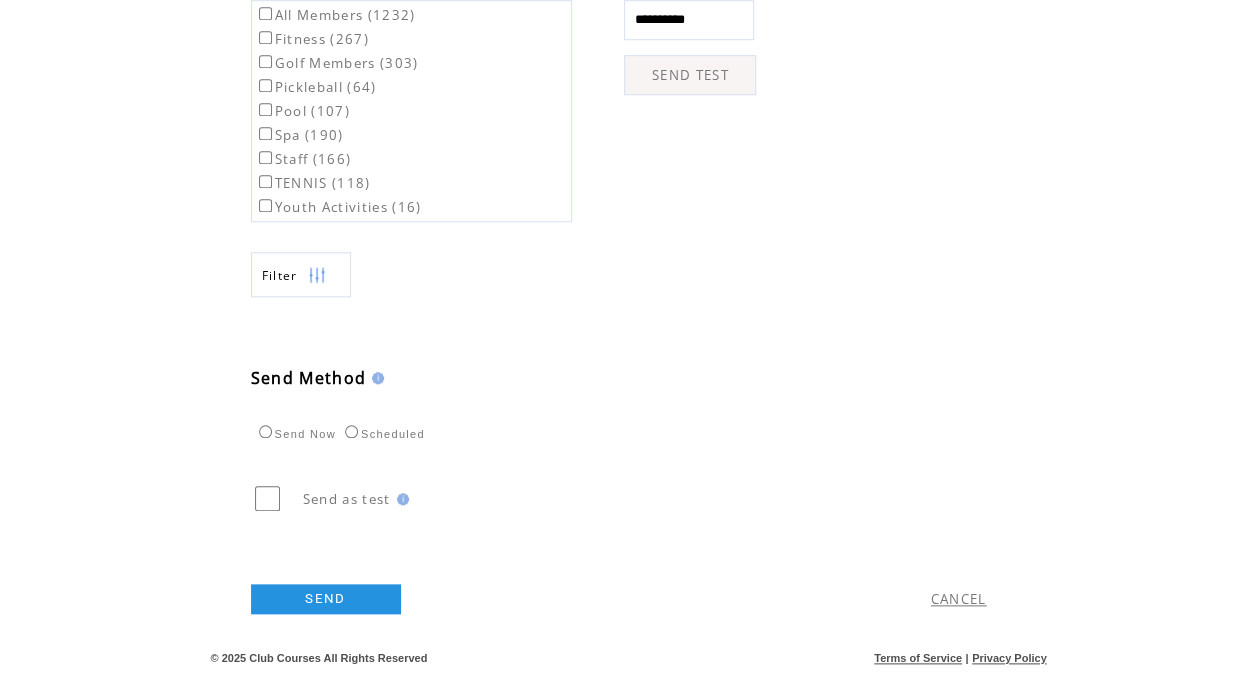 scroll, scrollTop: 770, scrollLeft: 0, axis: vertical 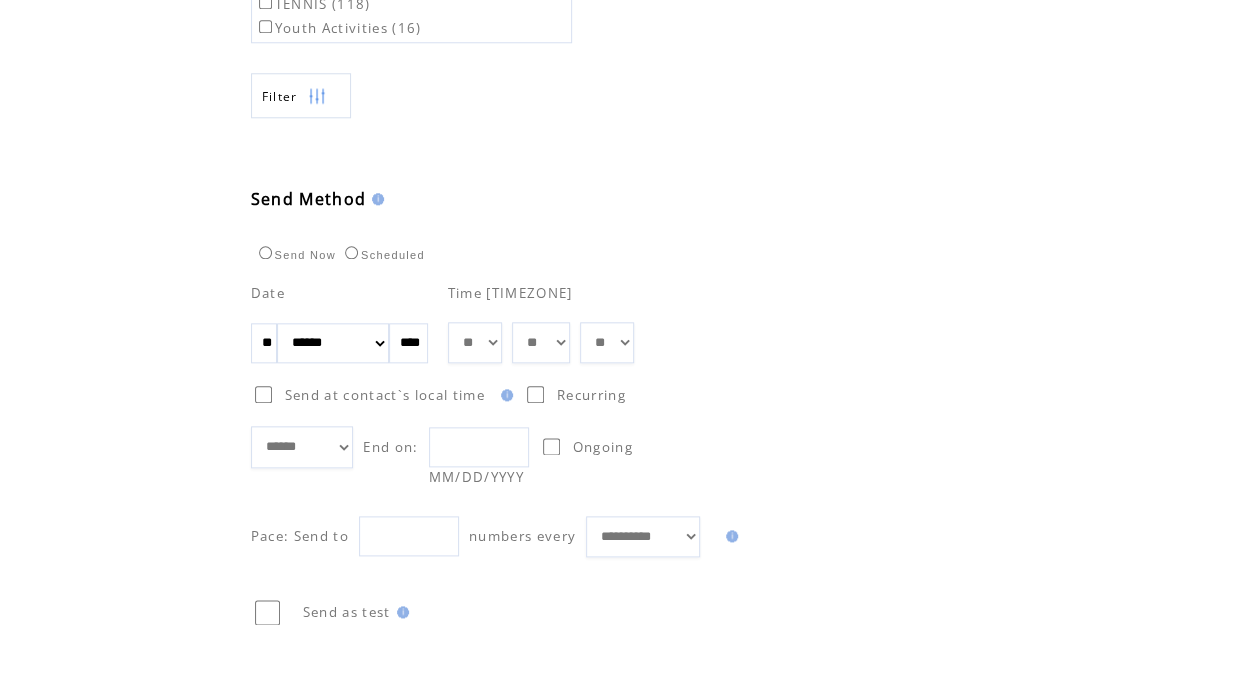 click on "***** 	 ****** 	 ******** 	 ******* 	 ********* 	 *******" at bounding box center (302, 446) 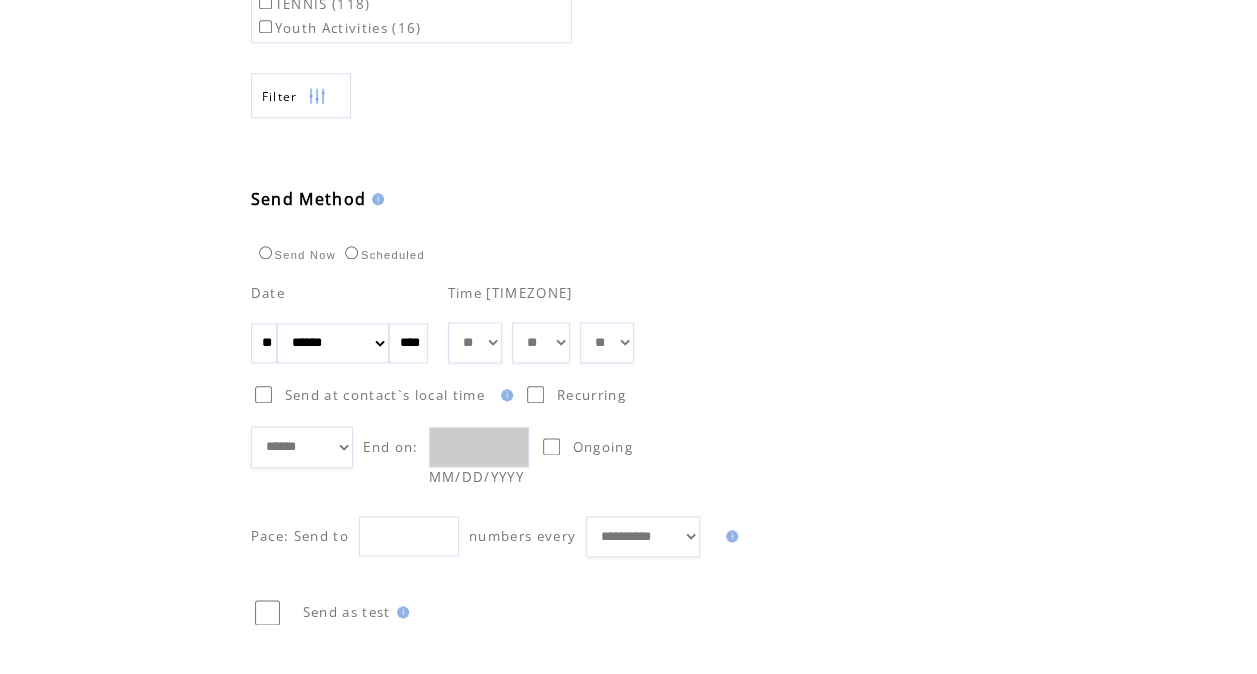 click on "Ongoing" at bounding box center [603, 446] 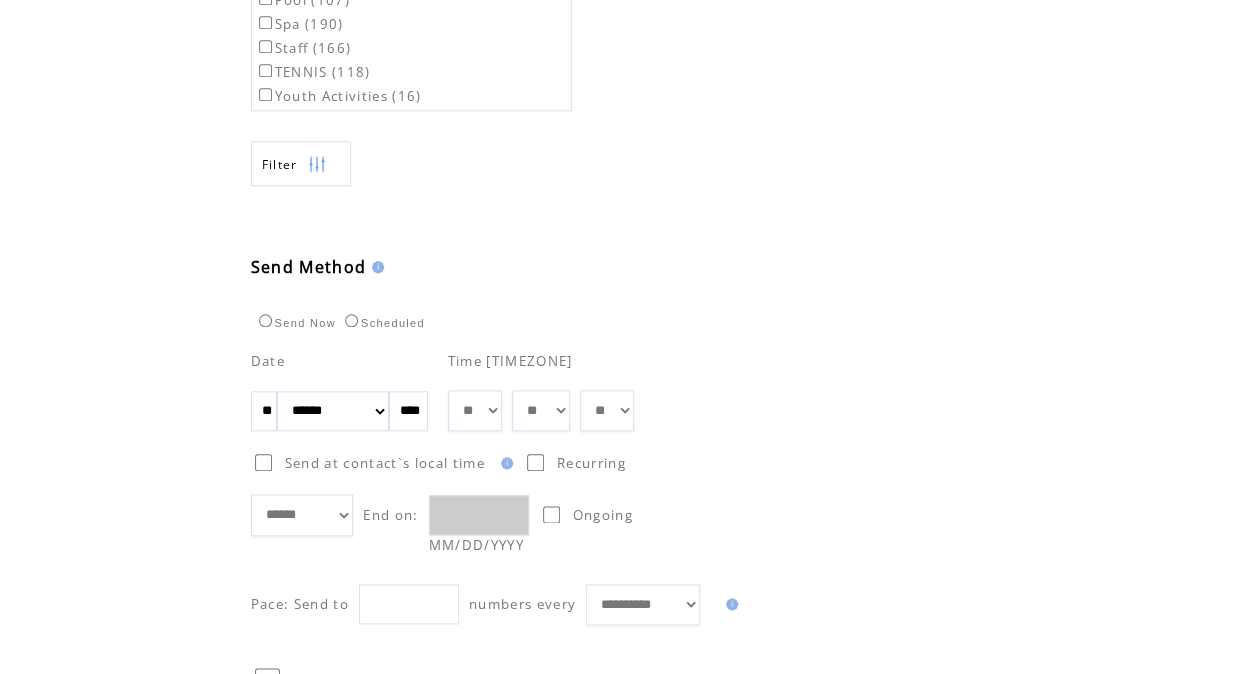 scroll, scrollTop: 908, scrollLeft: 0, axis: vertical 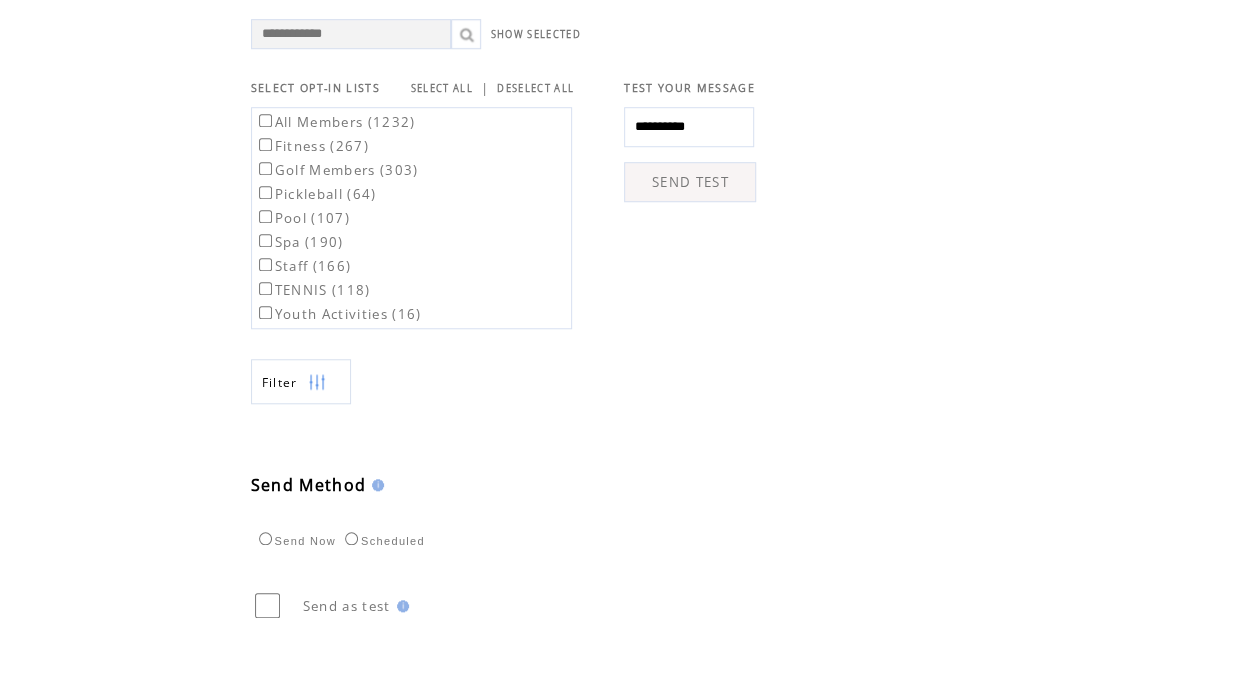 click on "Pickleball (64)" at bounding box center [338, 193] 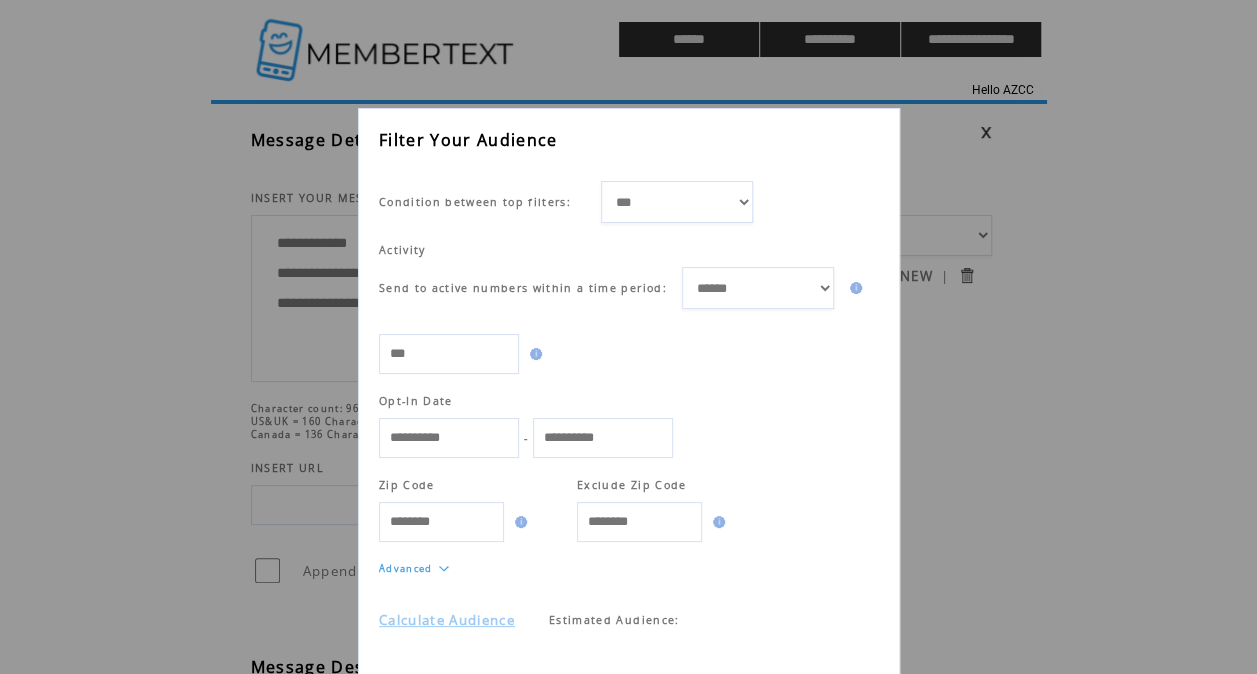 scroll, scrollTop: 50, scrollLeft: 0, axis: vertical 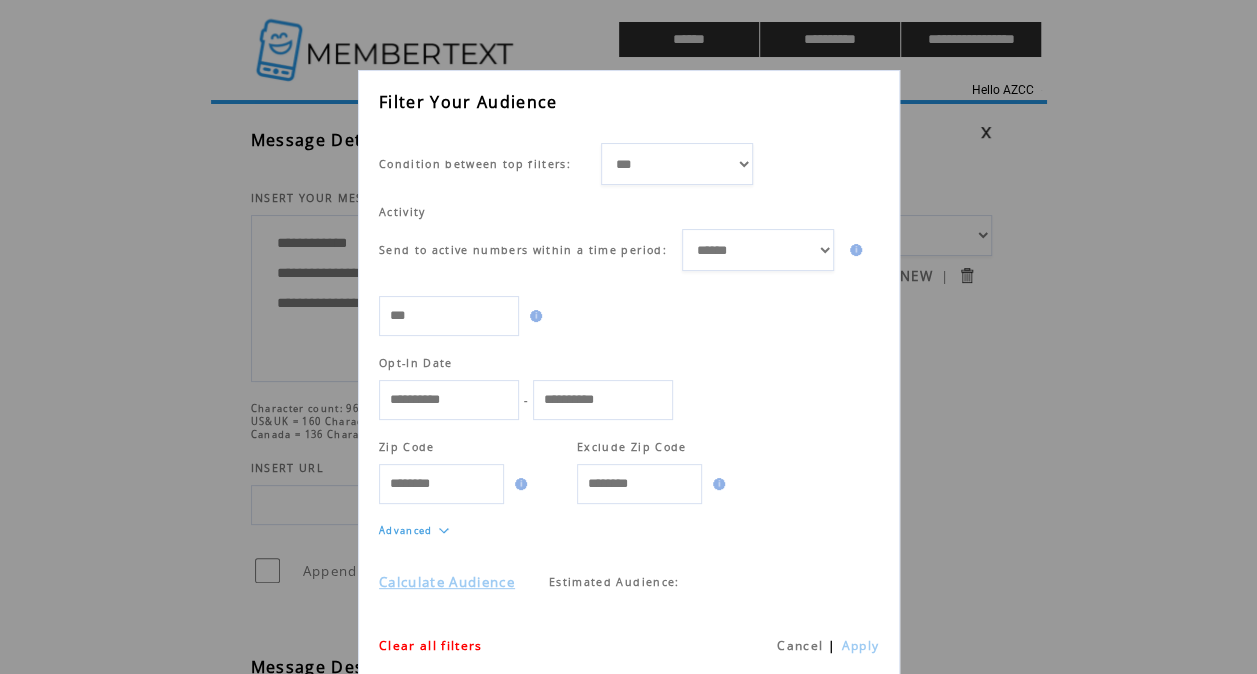 click on "Advanced" at bounding box center [406, 530] 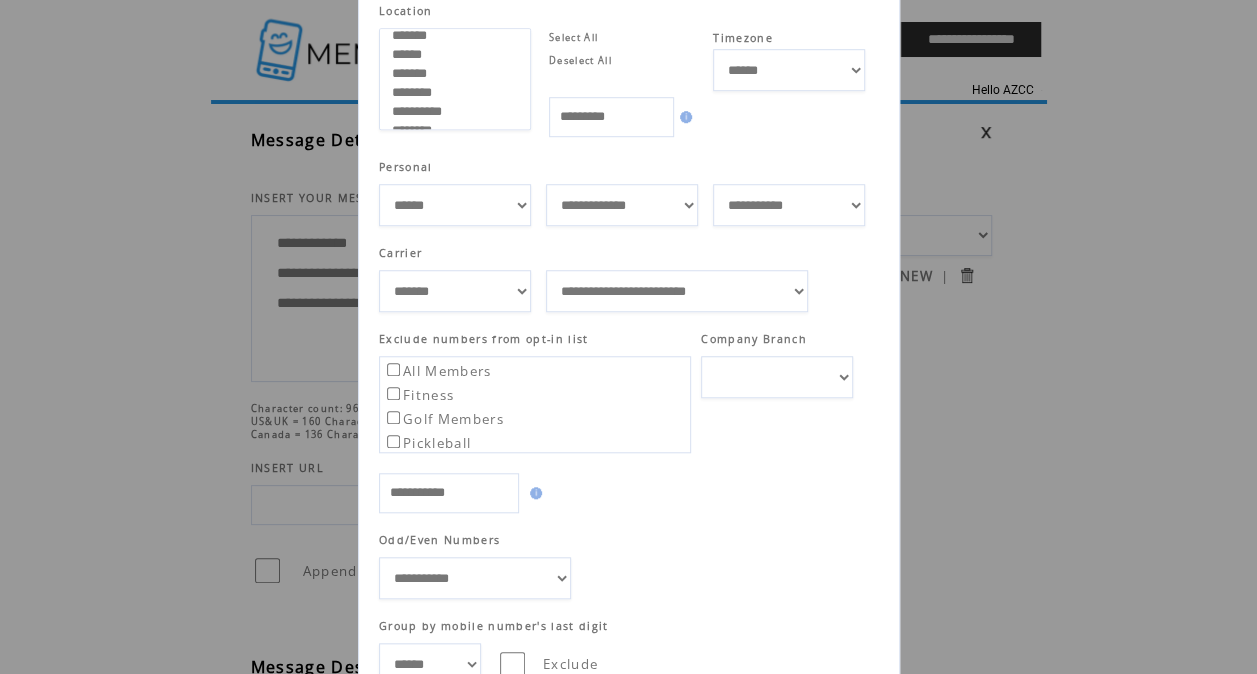 scroll, scrollTop: 635, scrollLeft: 0, axis: vertical 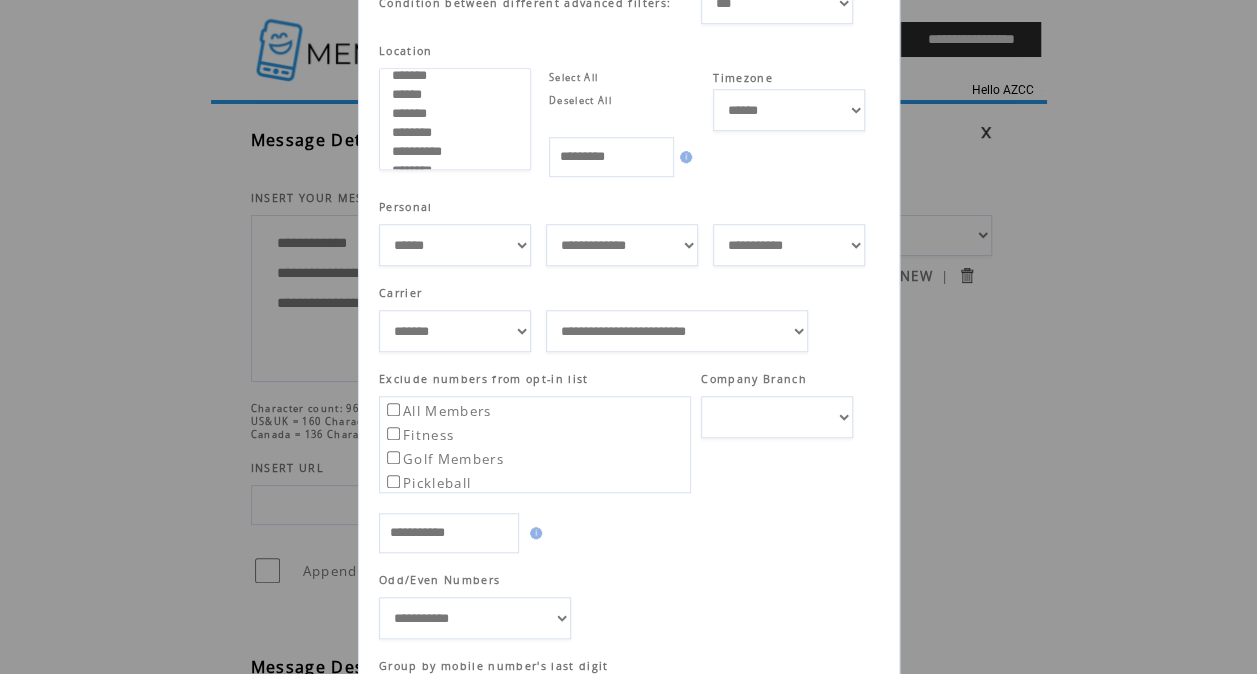 click on "****** **** ******" at bounding box center [455, 245] 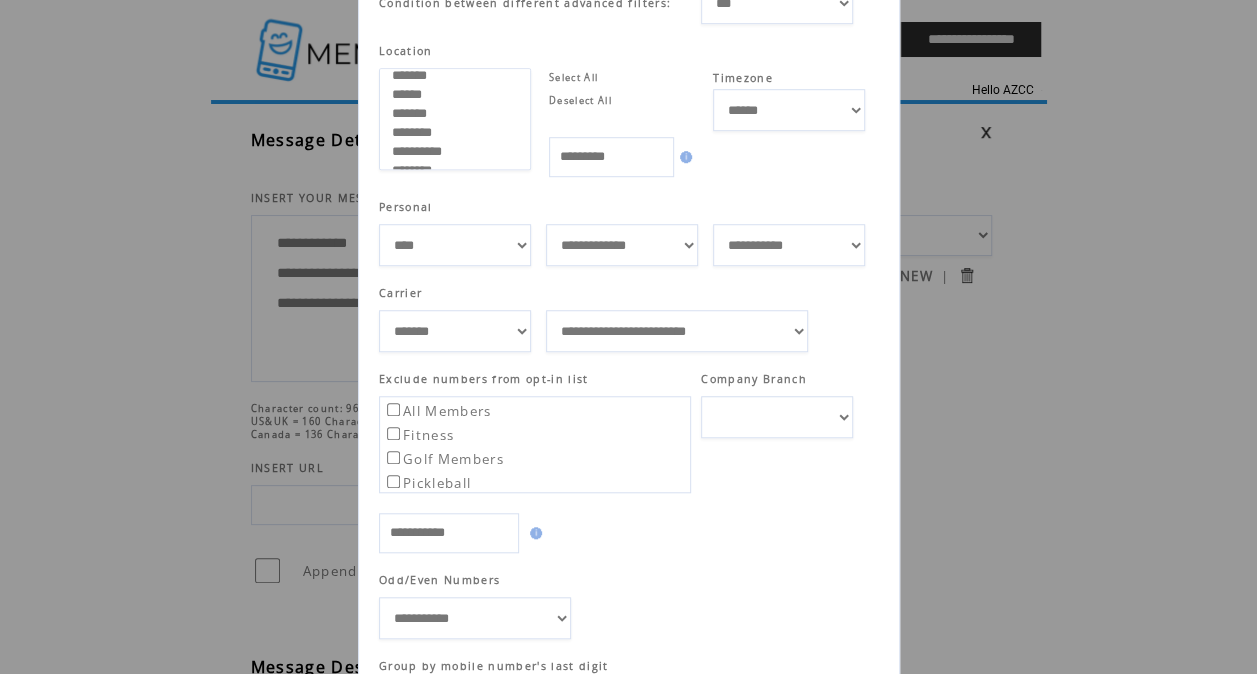 click at bounding box center (623, 523) 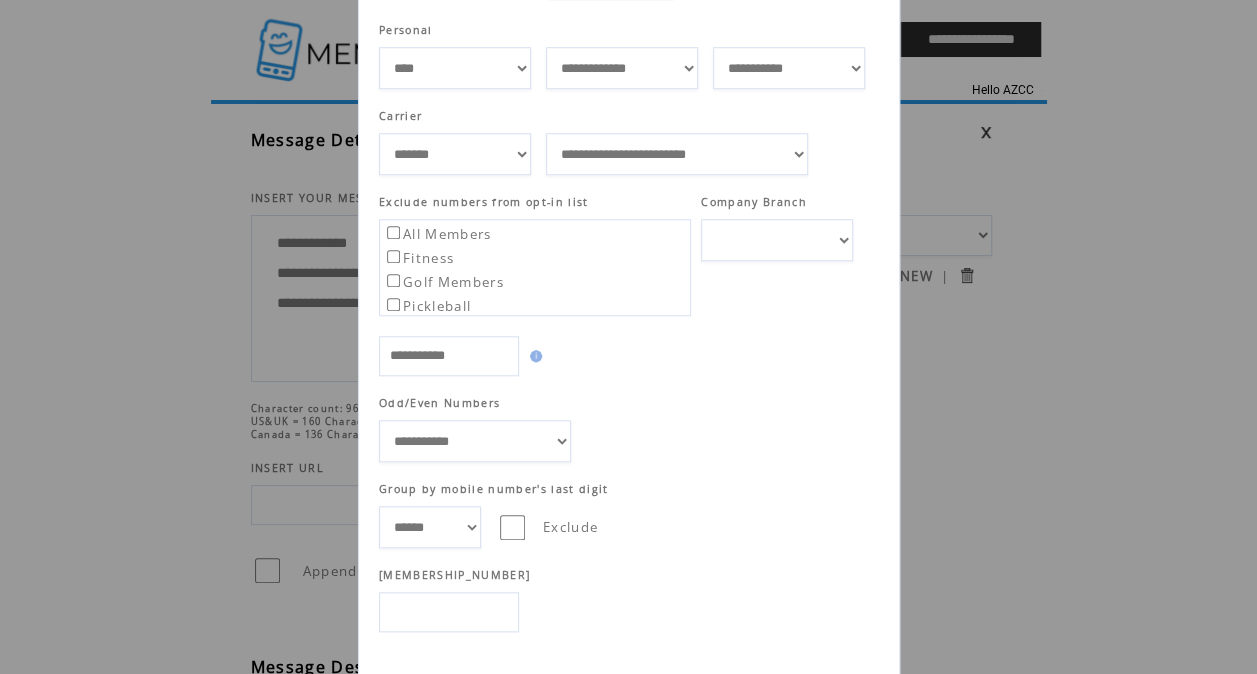 scroll, scrollTop: 946, scrollLeft: 0, axis: vertical 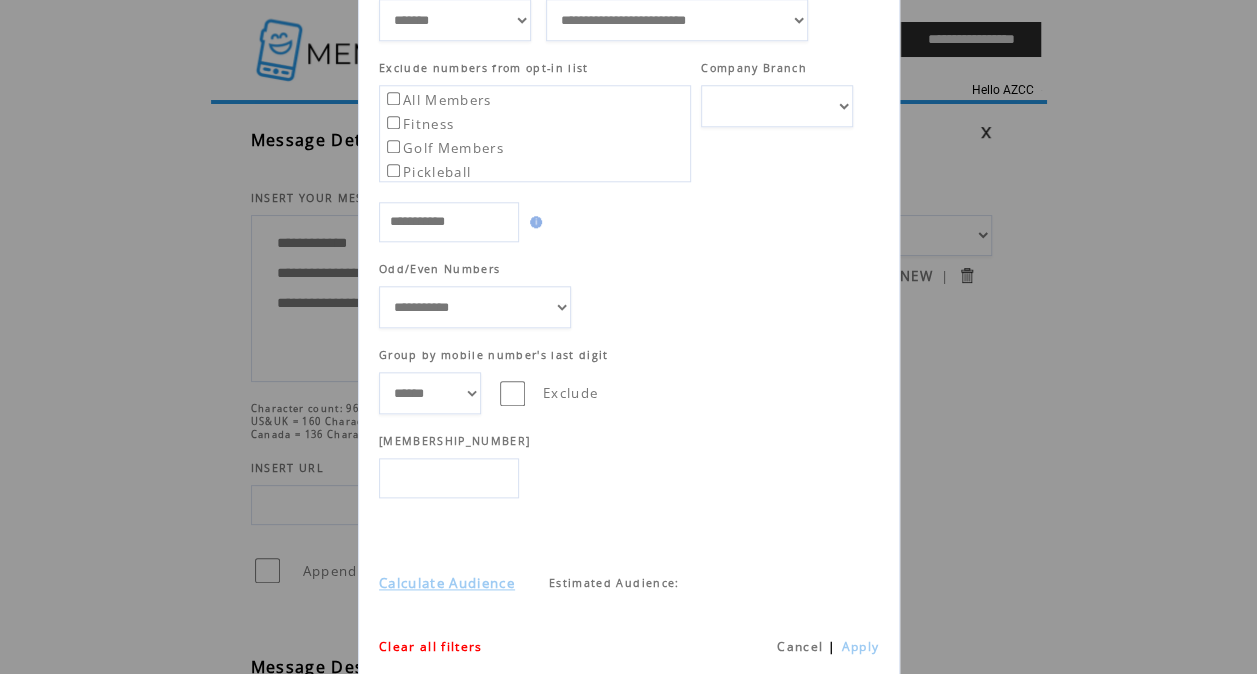 click on "Calculate Audience" at bounding box center (447, 583) 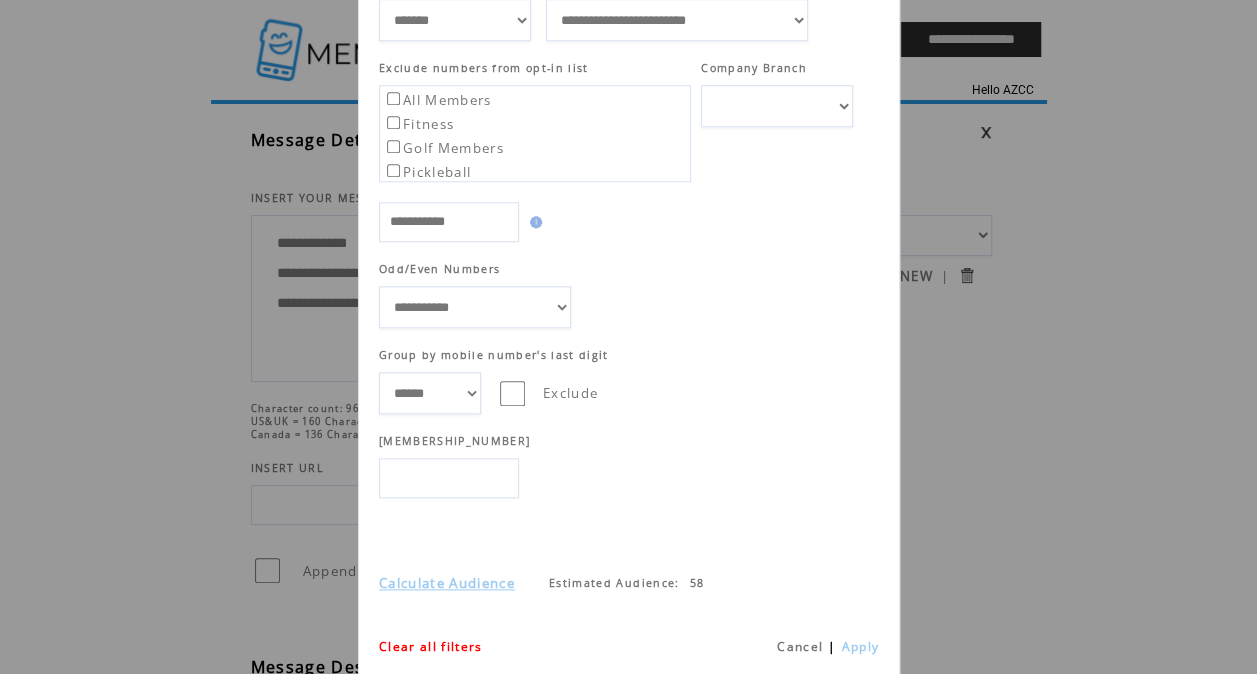 click on "58" at bounding box center [696, 583] 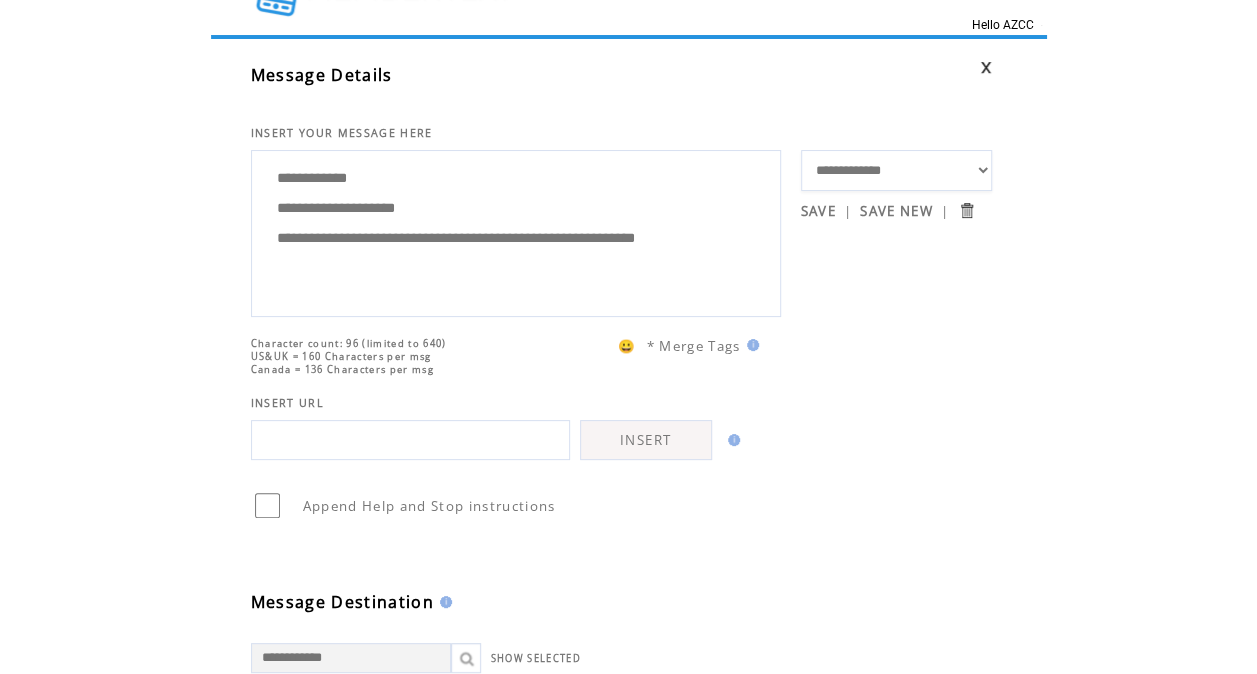scroll, scrollTop: 60, scrollLeft: 0, axis: vertical 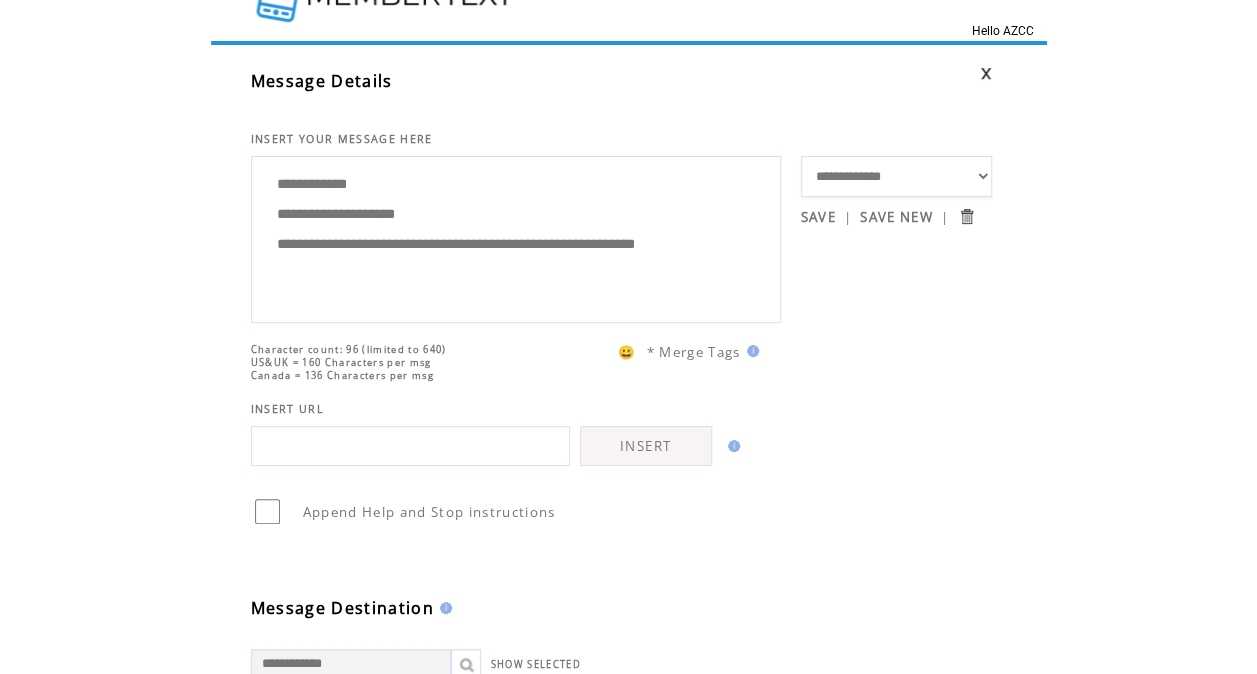 drag, startPoint x: 266, startPoint y: 182, endPoint x: 689, endPoint y: 460, distance: 506.17487 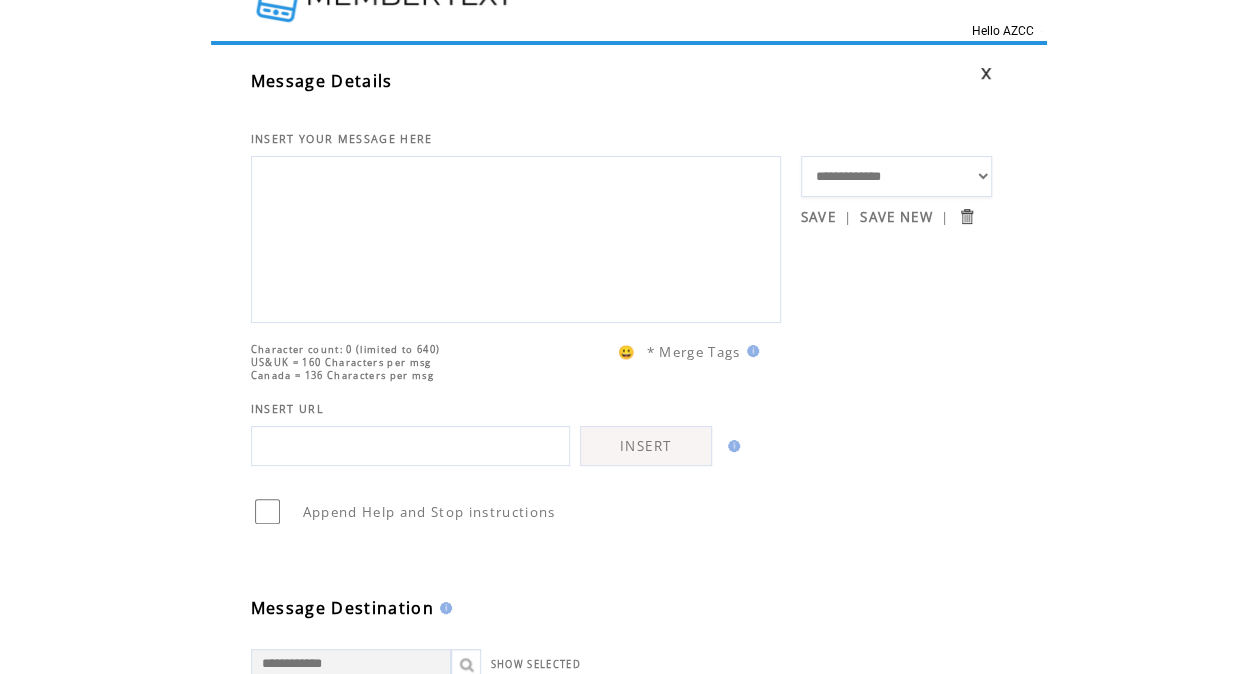 scroll, scrollTop: 0, scrollLeft: 0, axis: both 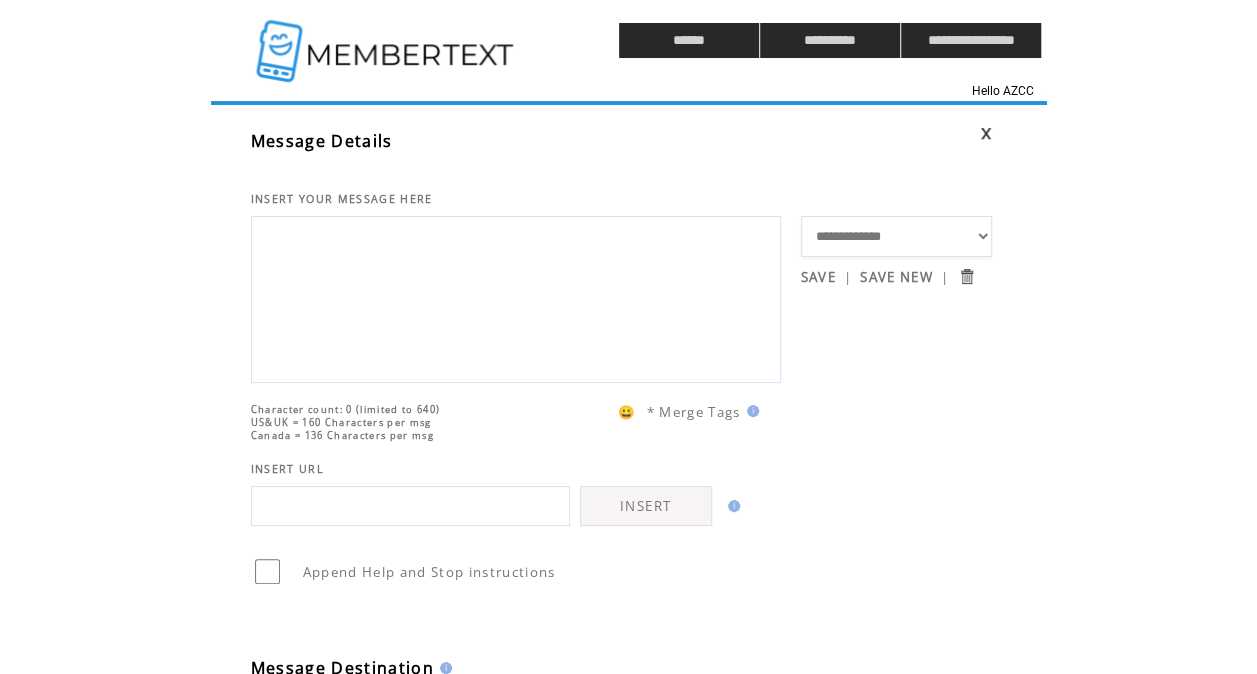 type 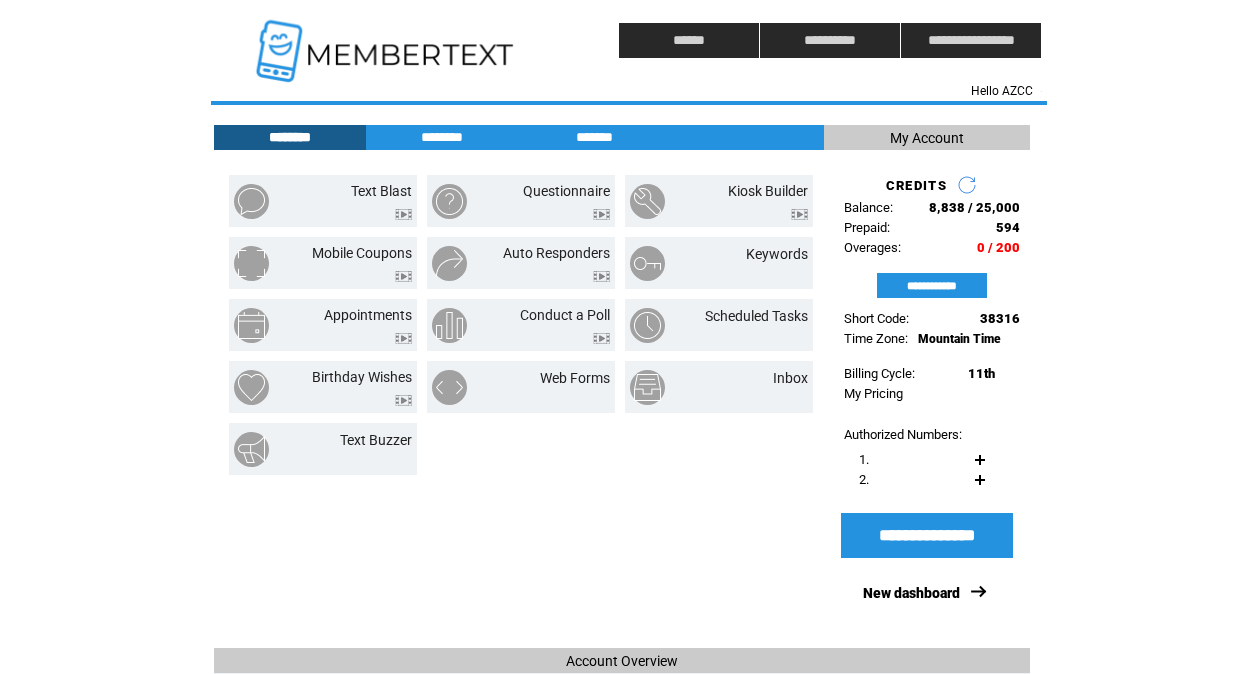 scroll, scrollTop: 0, scrollLeft: 0, axis: both 